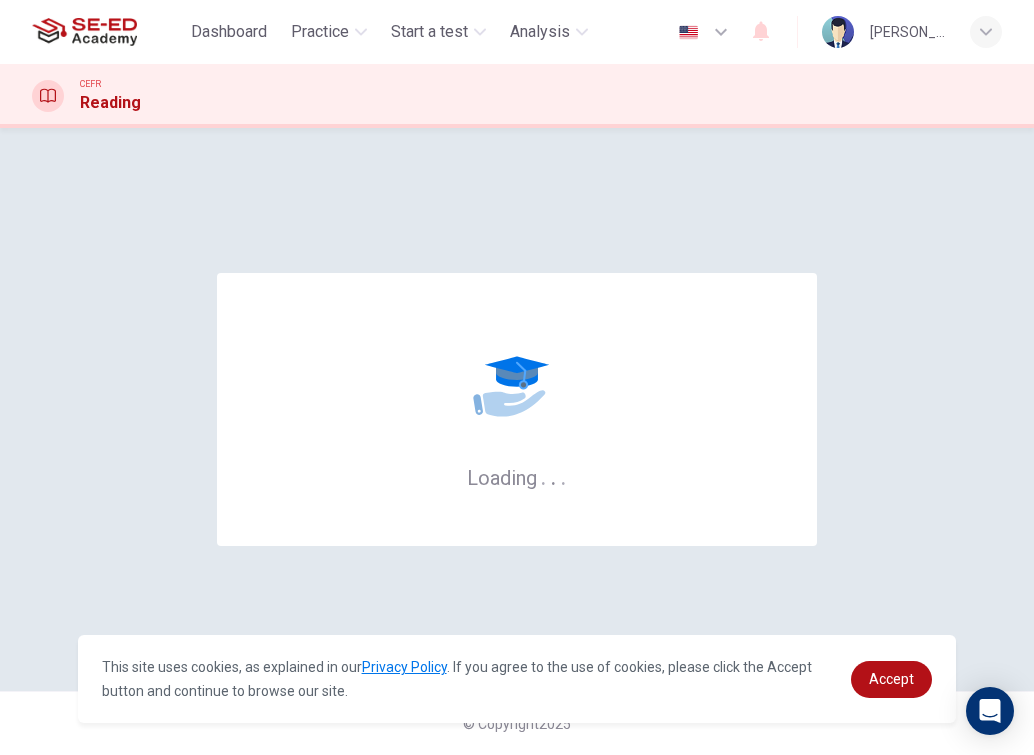 scroll, scrollTop: 0, scrollLeft: 0, axis: both 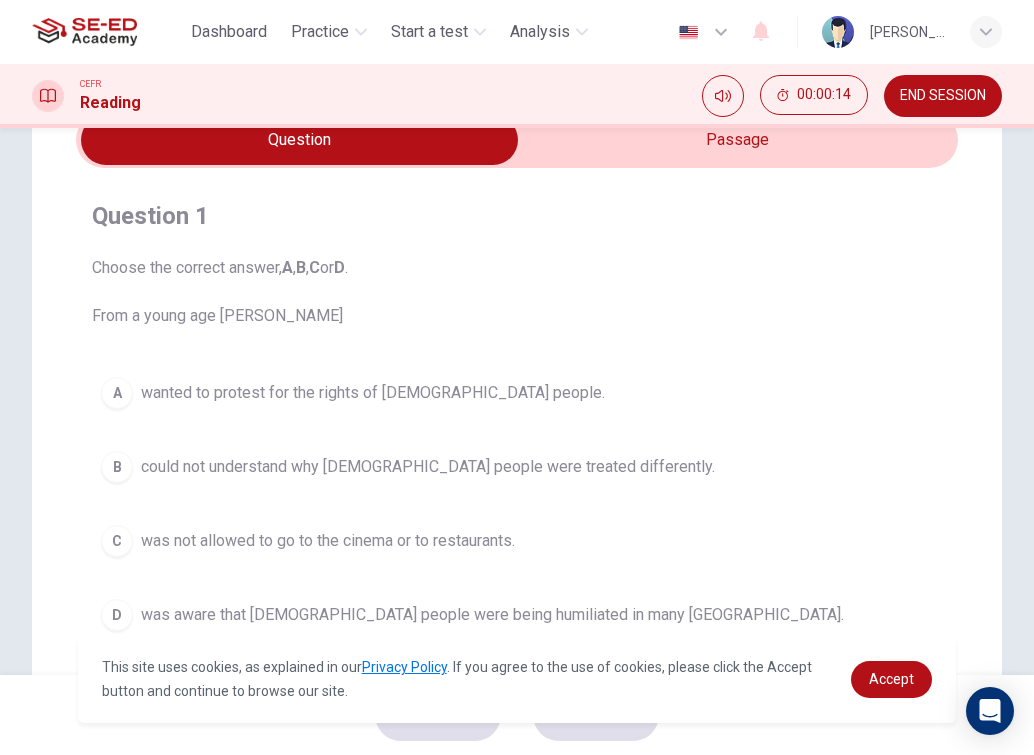 click at bounding box center (299, 140) 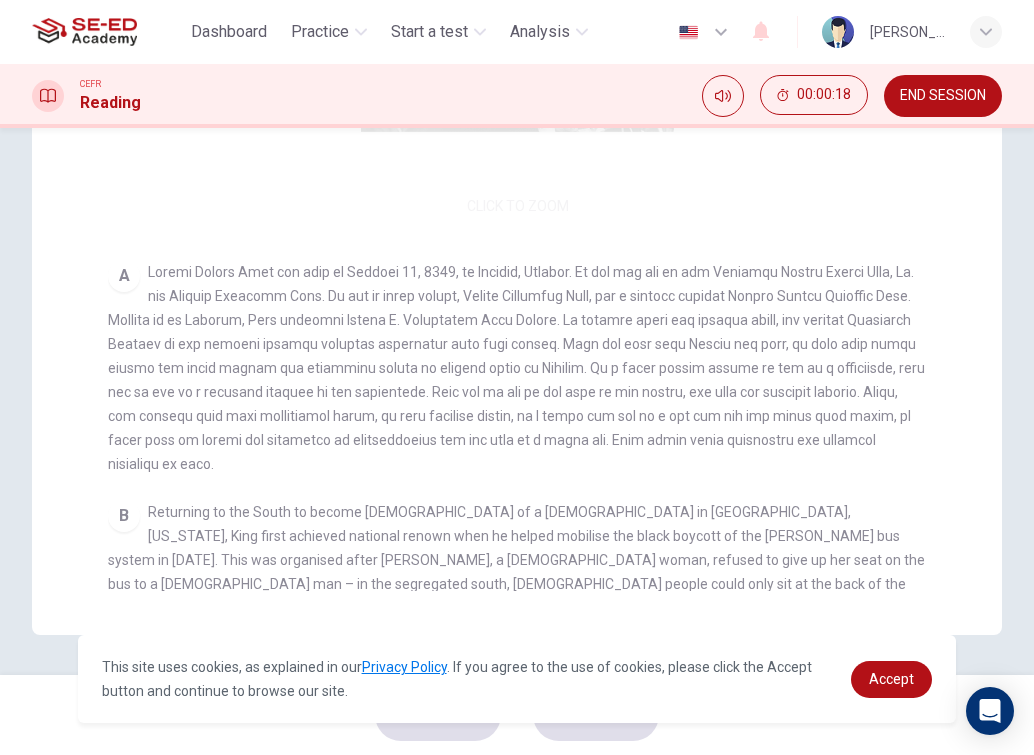 scroll, scrollTop: 481, scrollLeft: 0, axis: vertical 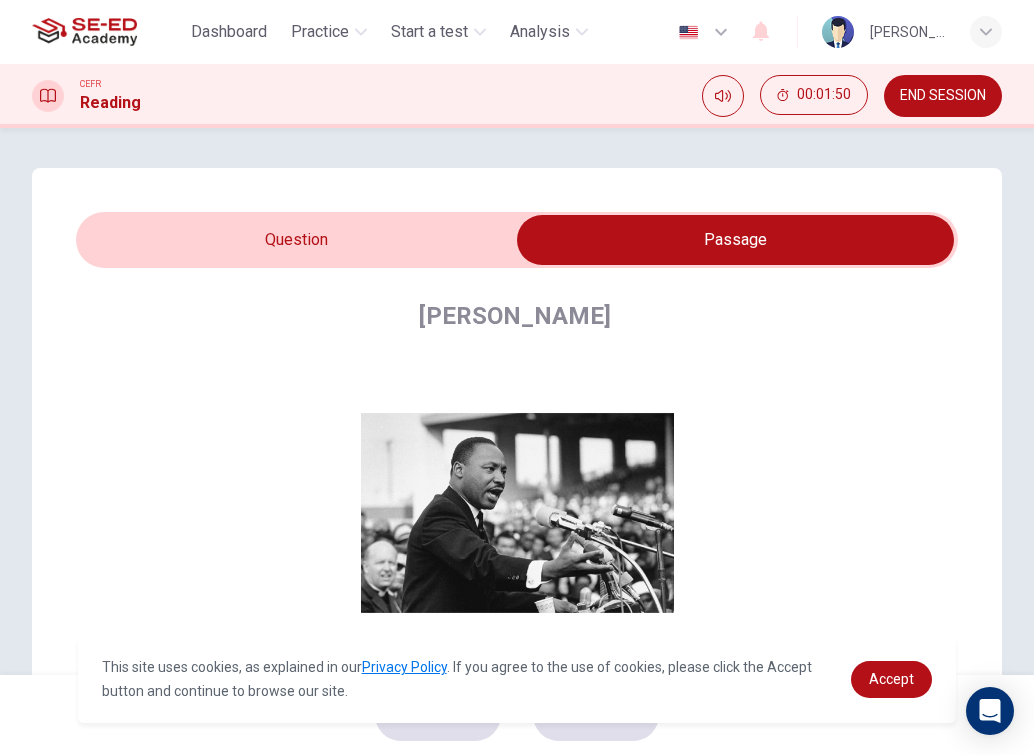 click at bounding box center (735, 240) 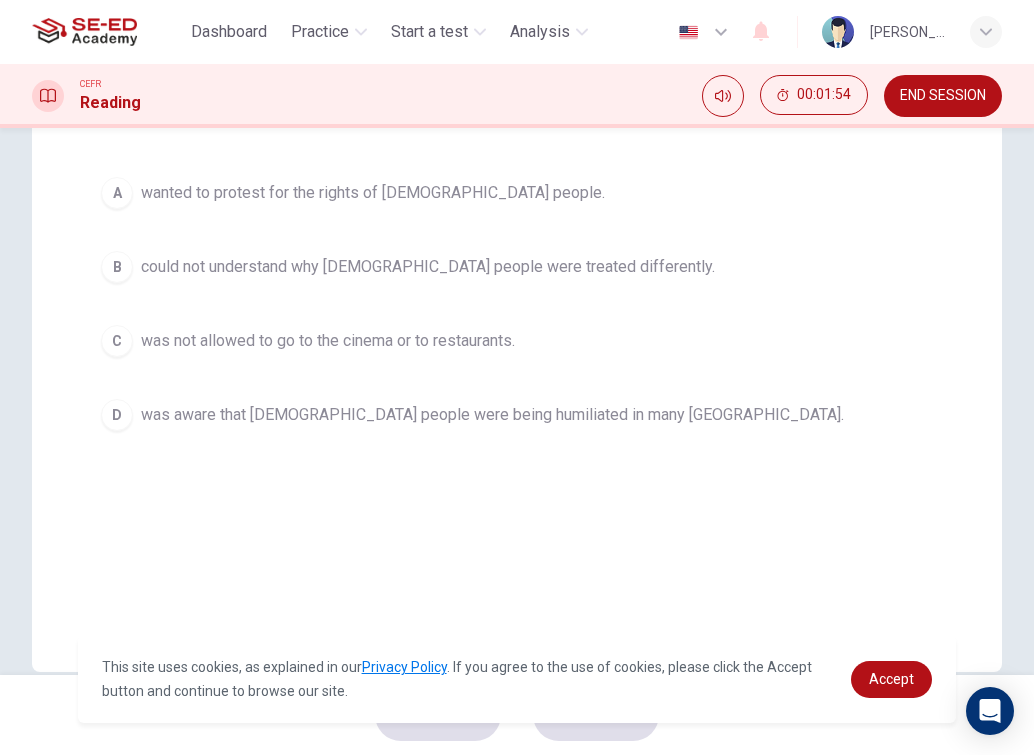 scroll, scrollTop: 200, scrollLeft: 0, axis: vertical 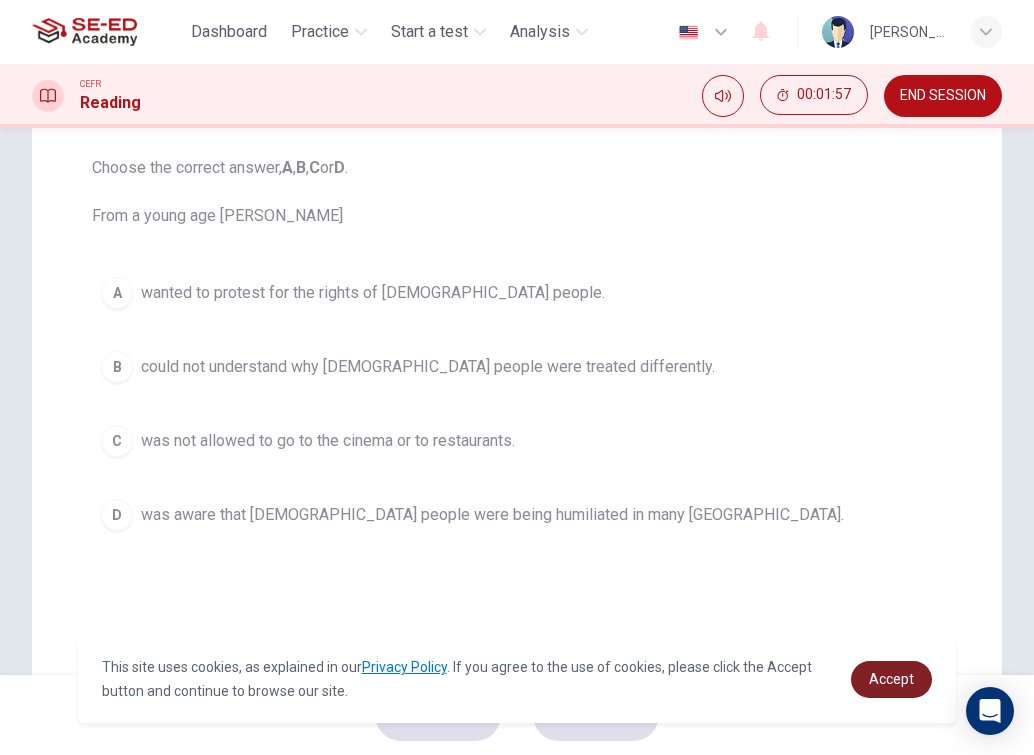 click on "Accept" at bounding box center (891, 679) 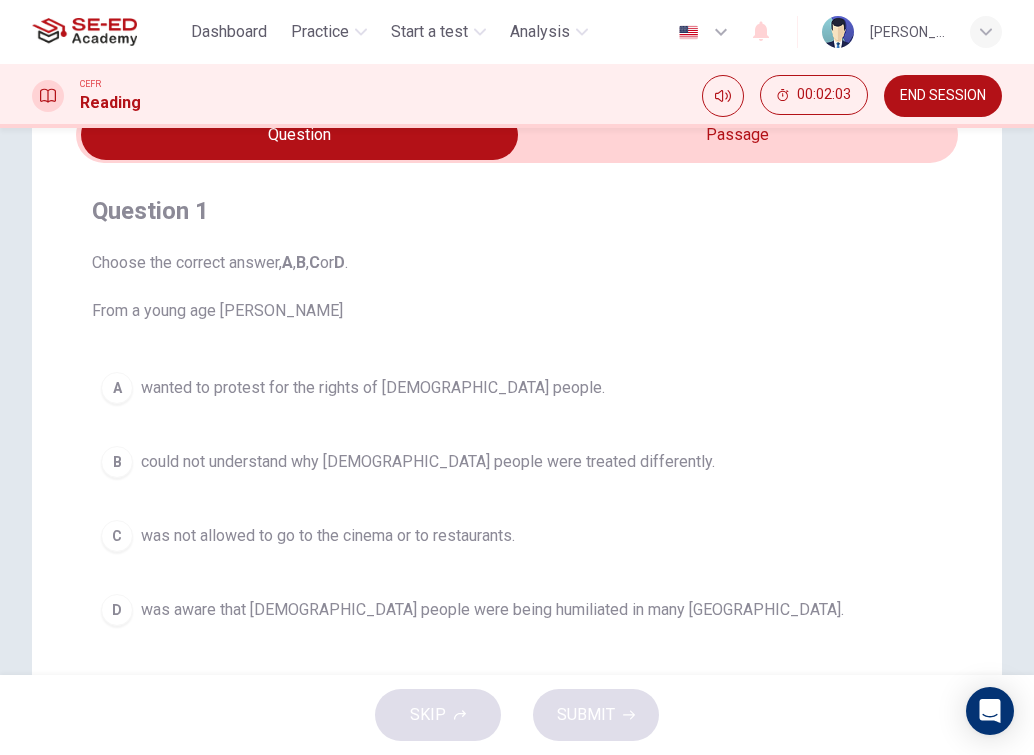 scroll, scrollTop: 0, scrollLeft: 0, axis: both 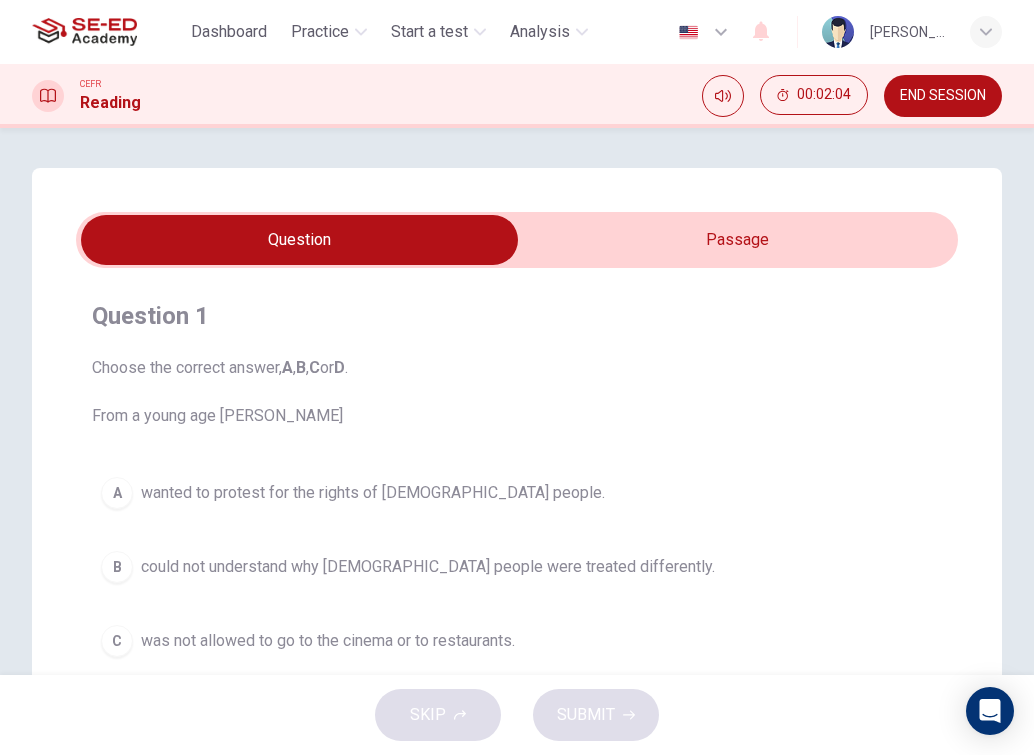 click at bounding box center (299, 240) 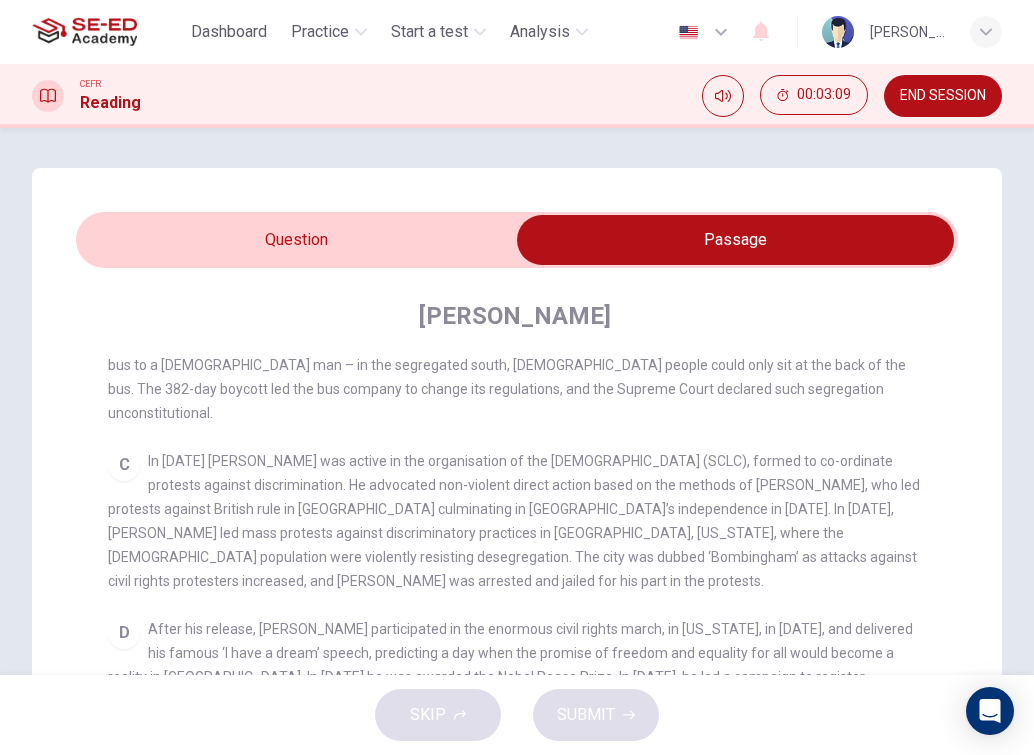 scroll, scrollTop: 713, scrollLeft: 0, axis: vertical 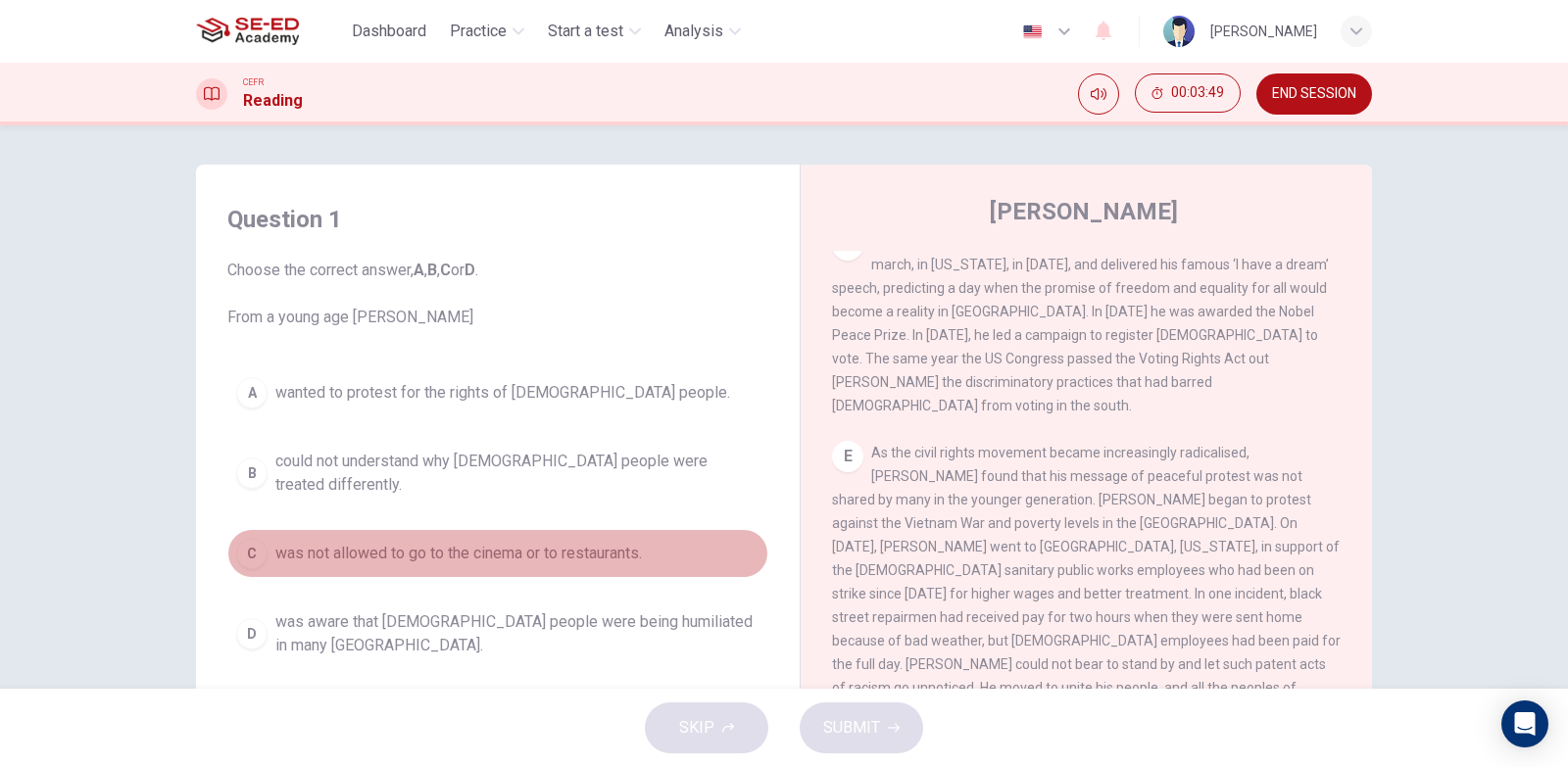click on "was not allowed to go to the cinema or to restaurants." at bounding box center (459, 553) 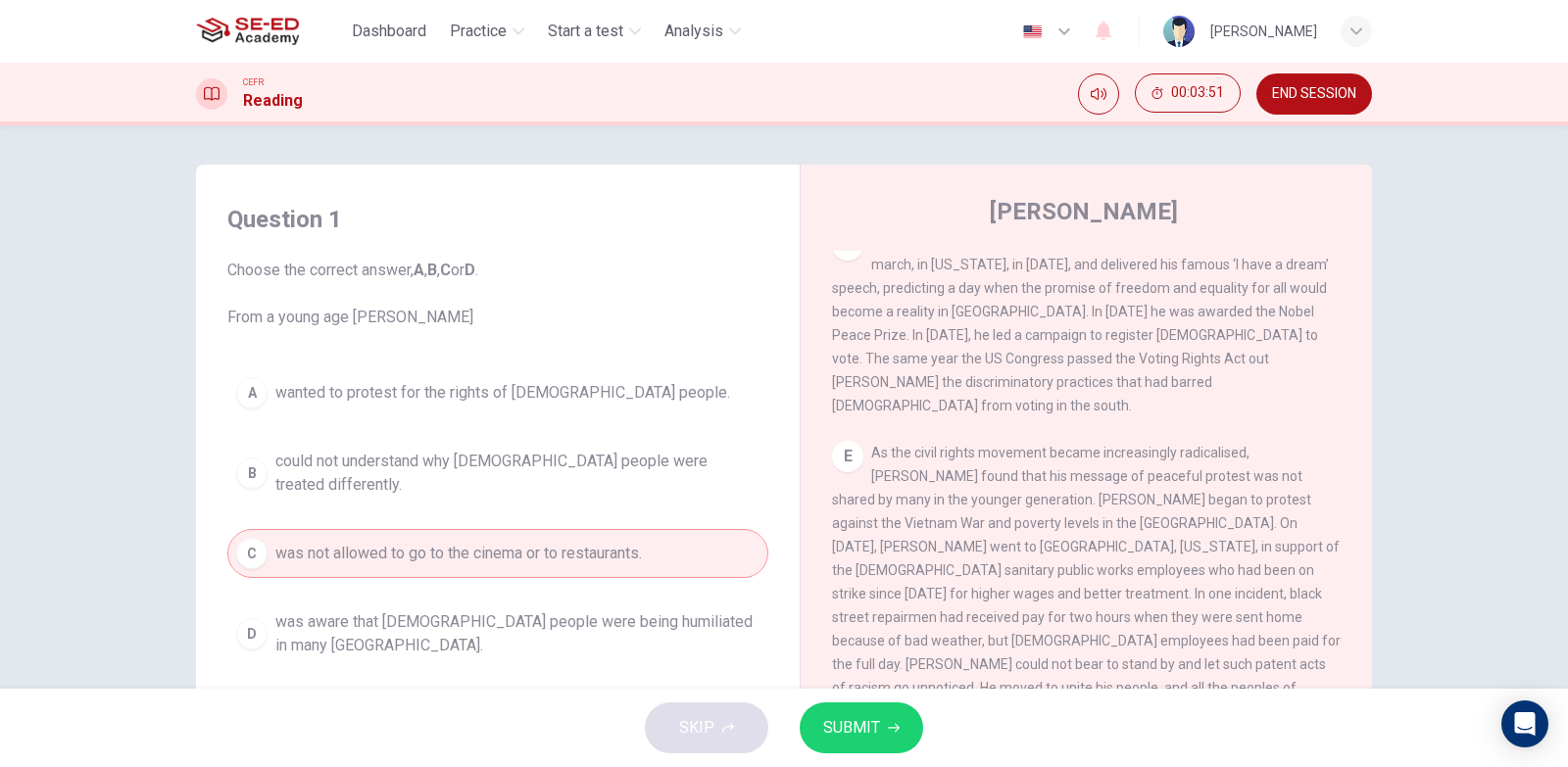 click on "SUBMIT" at bounding box center [861, 728] 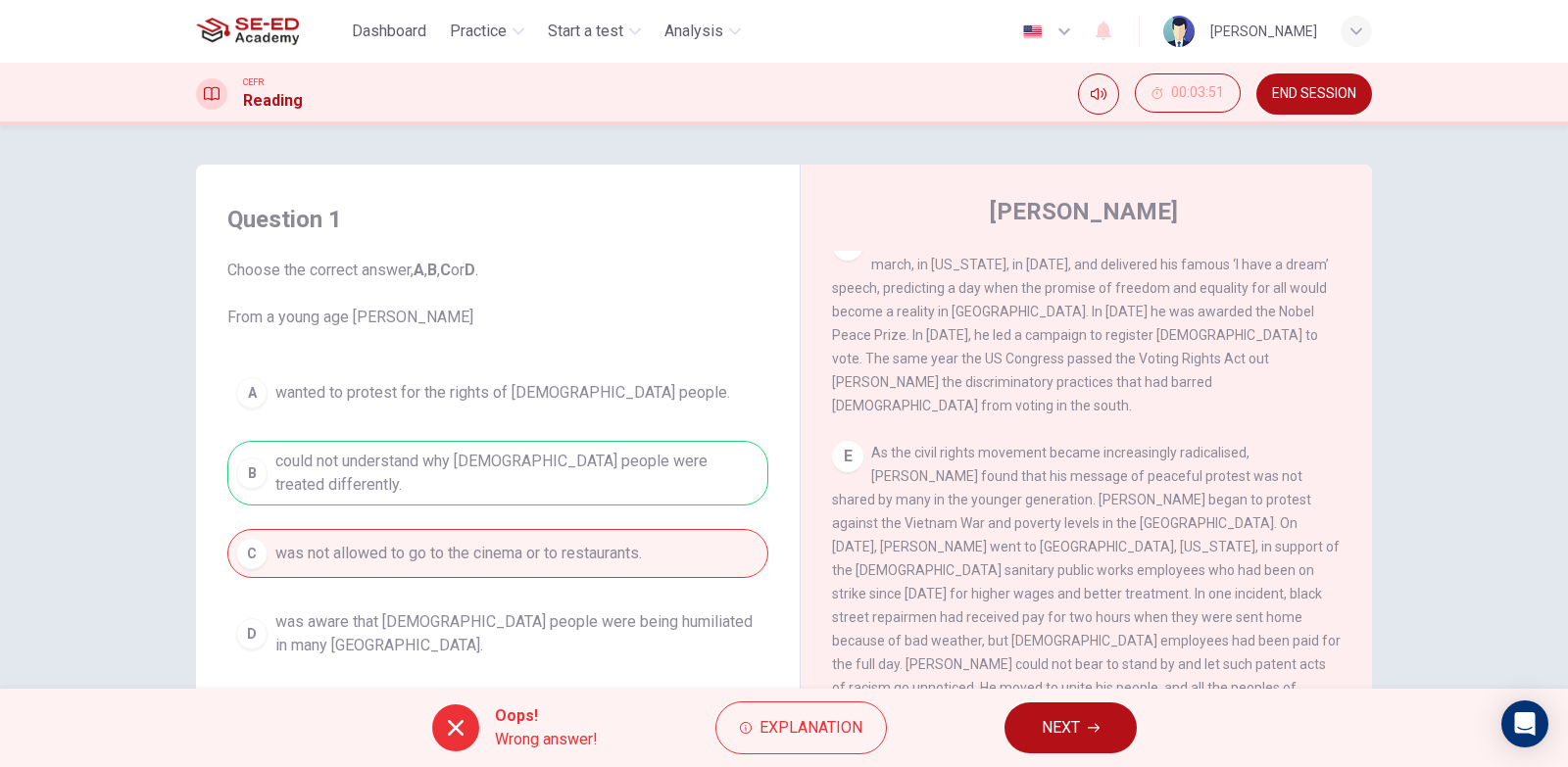 click on "NEXT" at bounding box center [1070, 728] 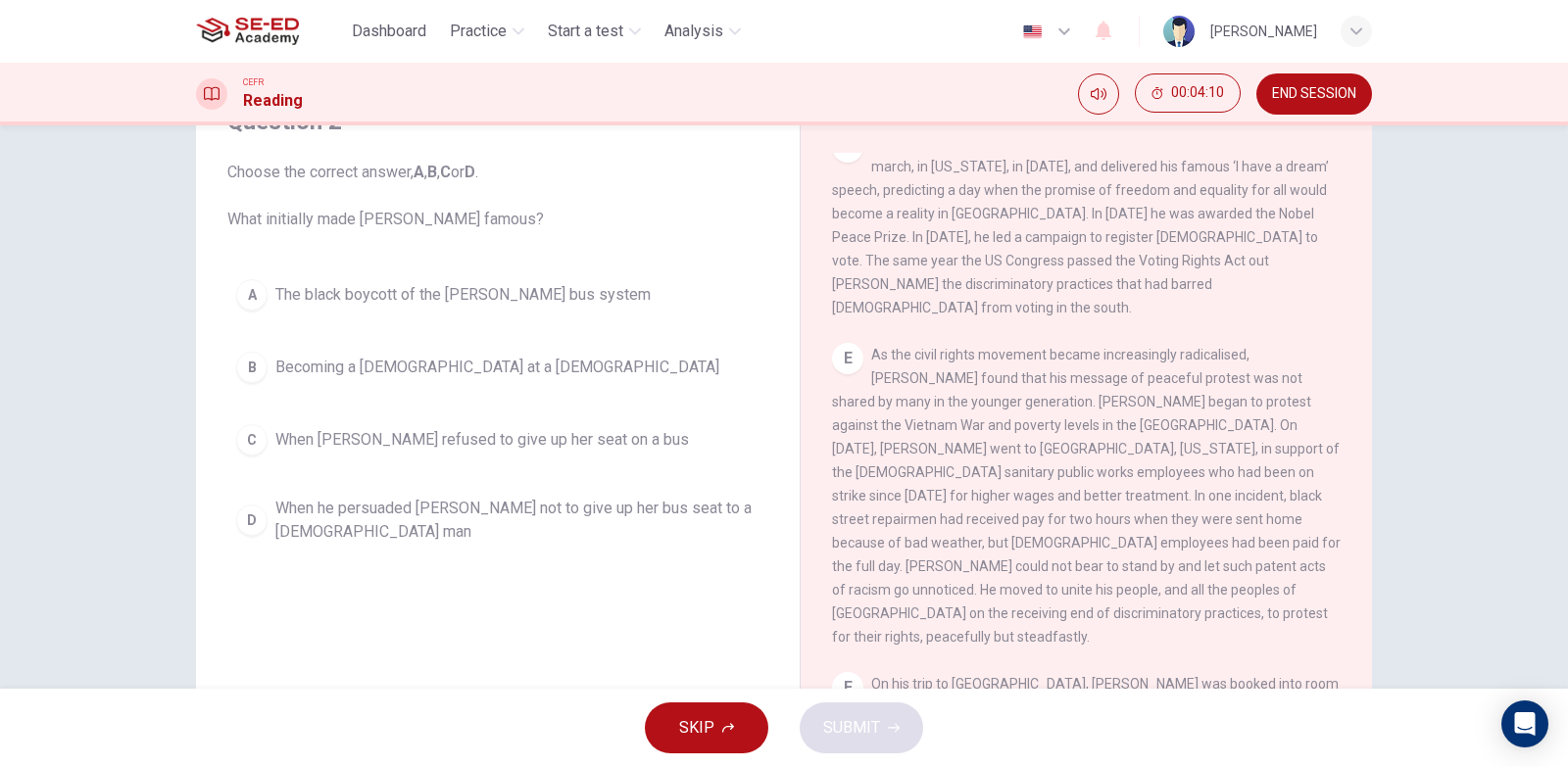 scroll, scrollTop: 196, scrollLeft: 0, axis: vertical 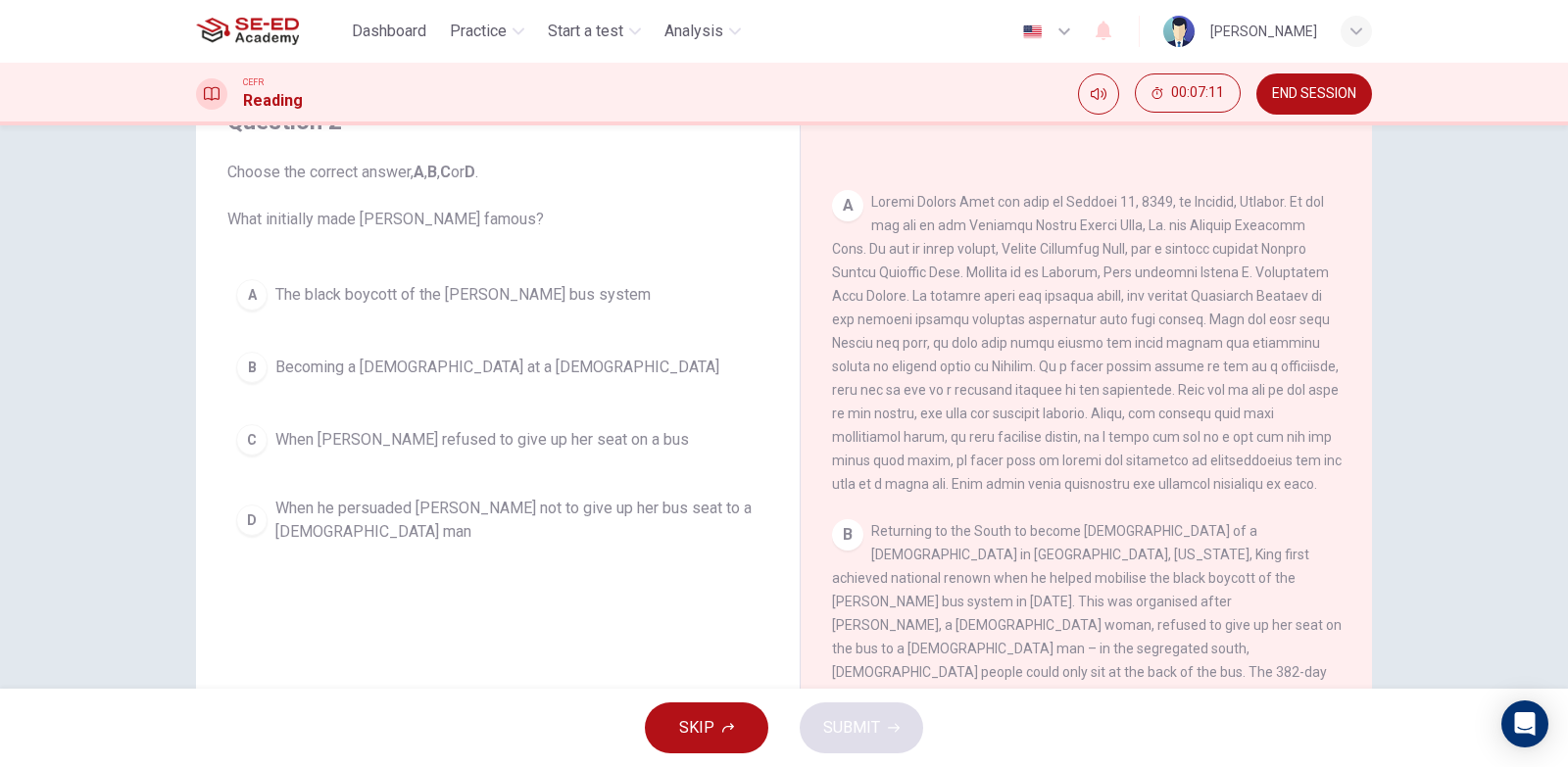 click on "When [PERSON_NAME] refused to give up her seat on a bus" at bounding box center (482, 440) 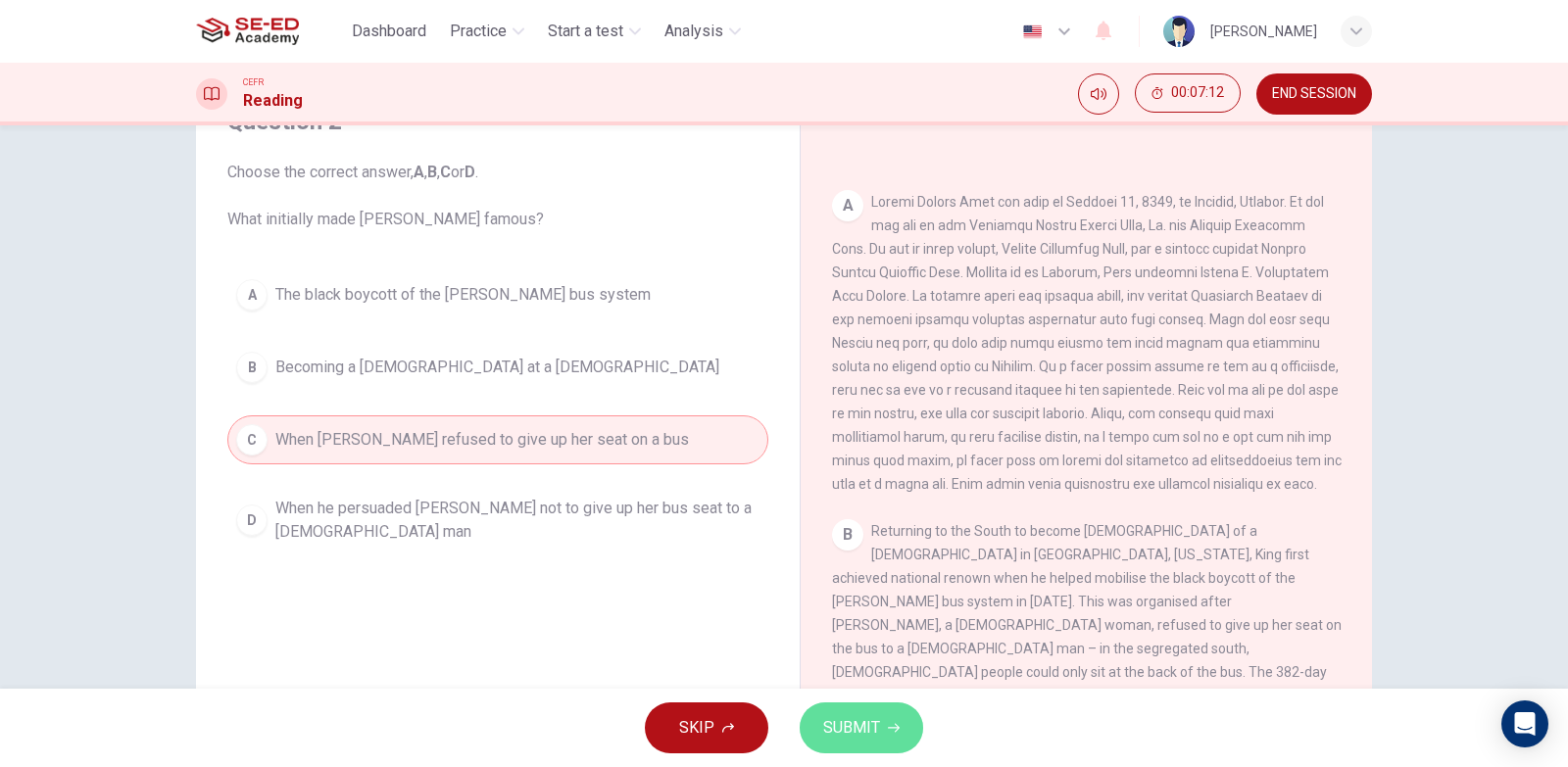 click on "SUBMIT" at bounding box center [861, 728] 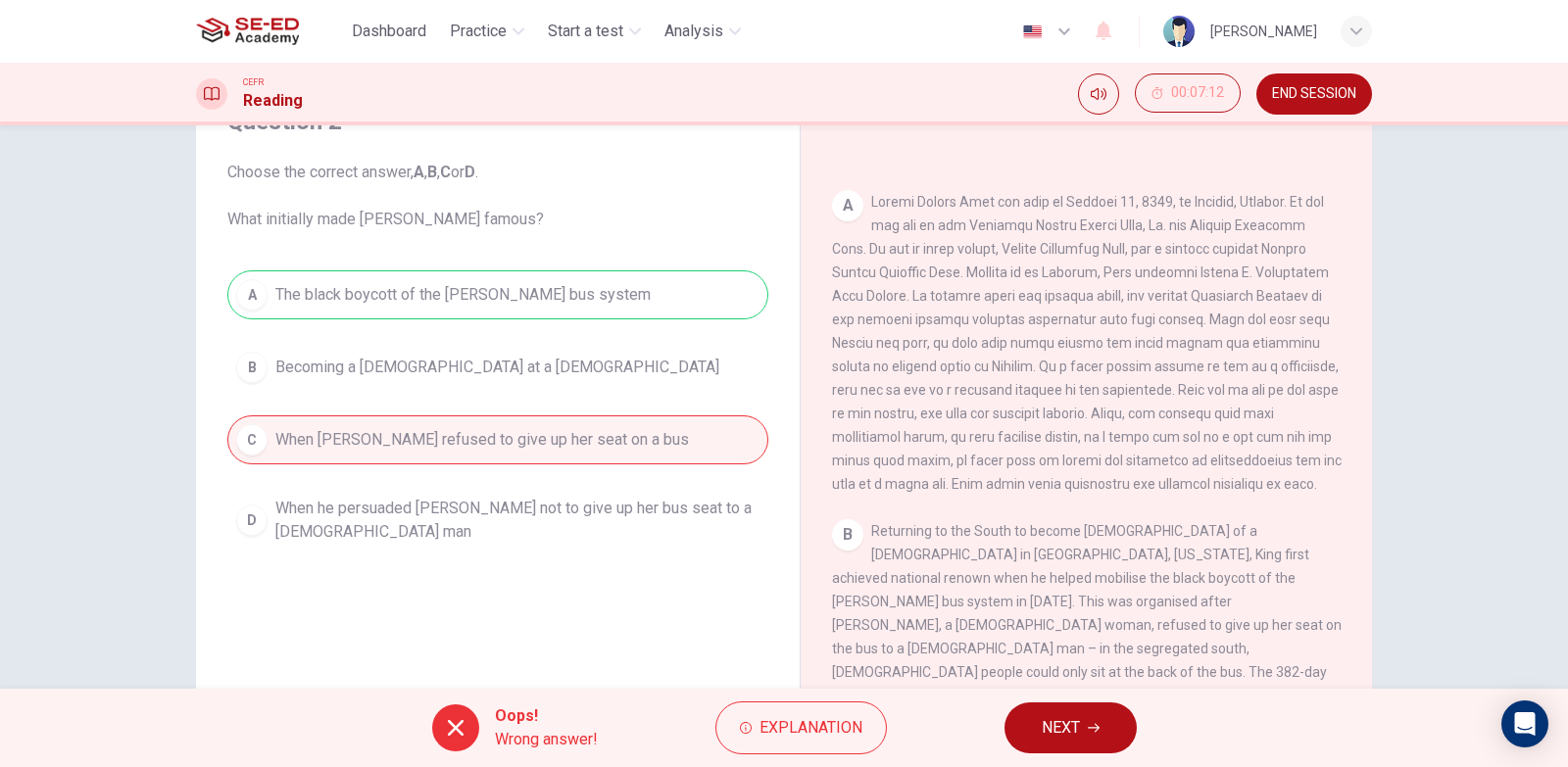 click on "NEXT" at bounding box center [1060, 728] 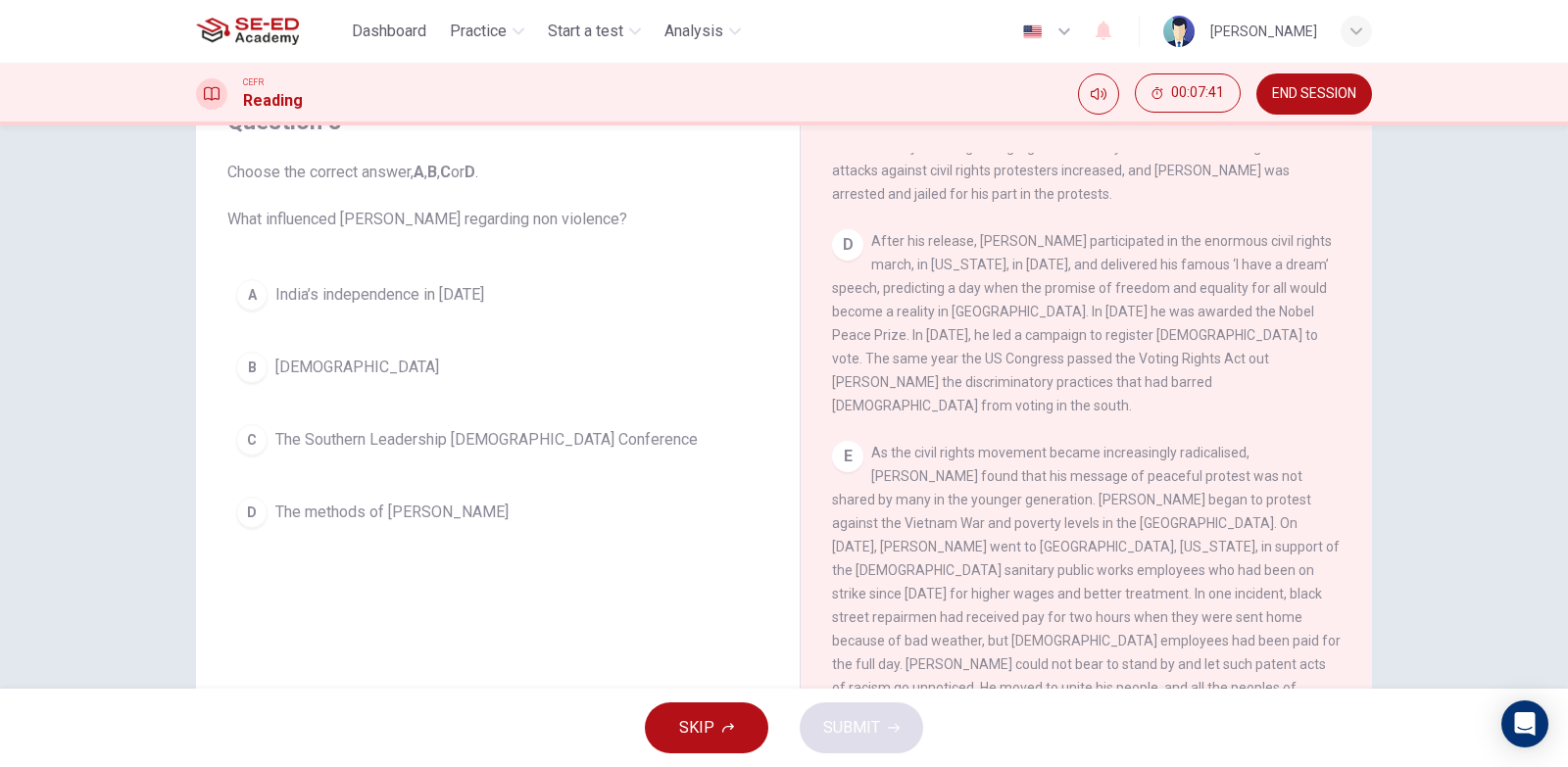 scroll, scrollTop: 1257, scrollLeft: 0, axis: vertical 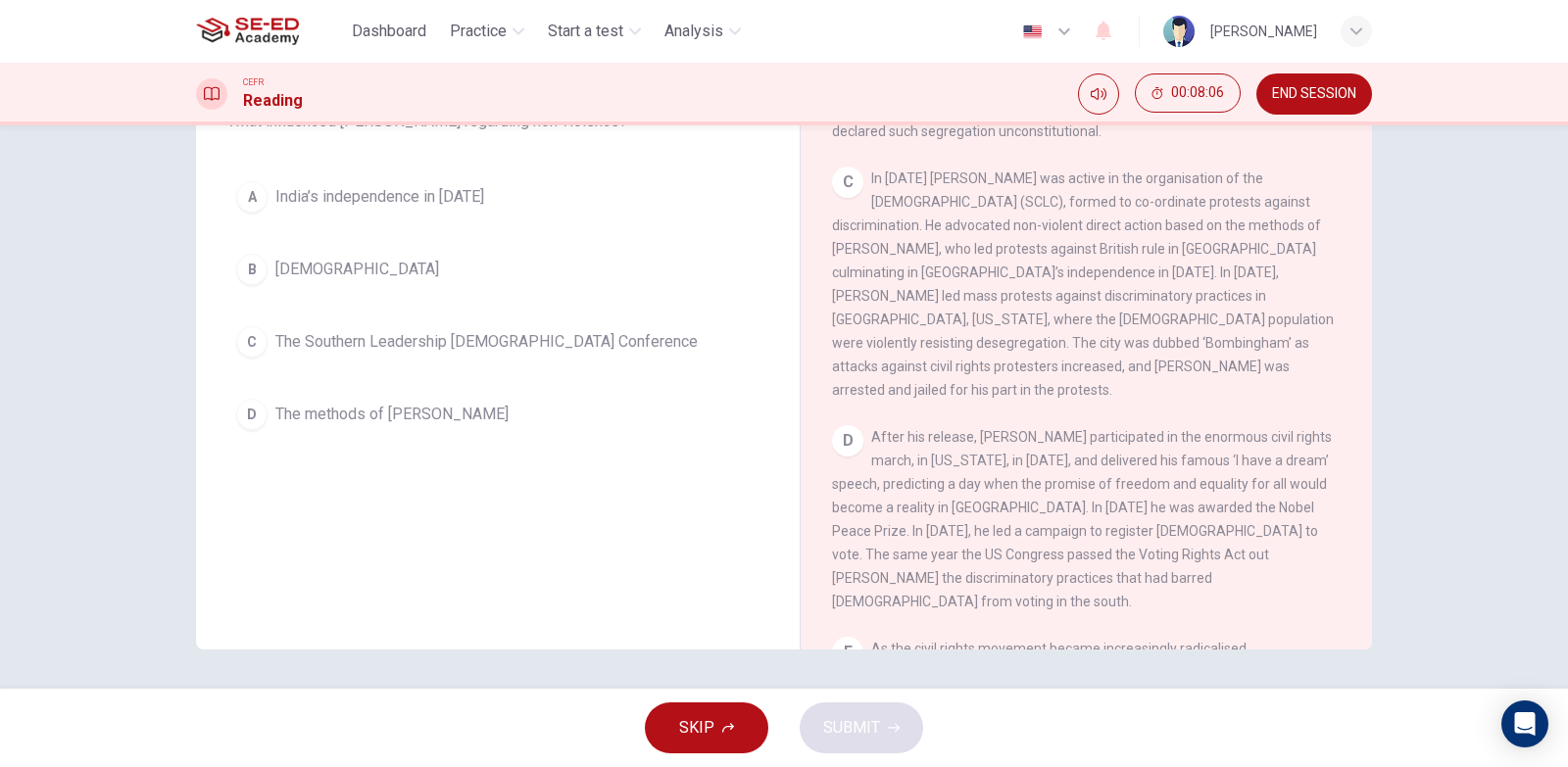 click on "India’s independence in [DATE]" at bounding box center [379, 197] 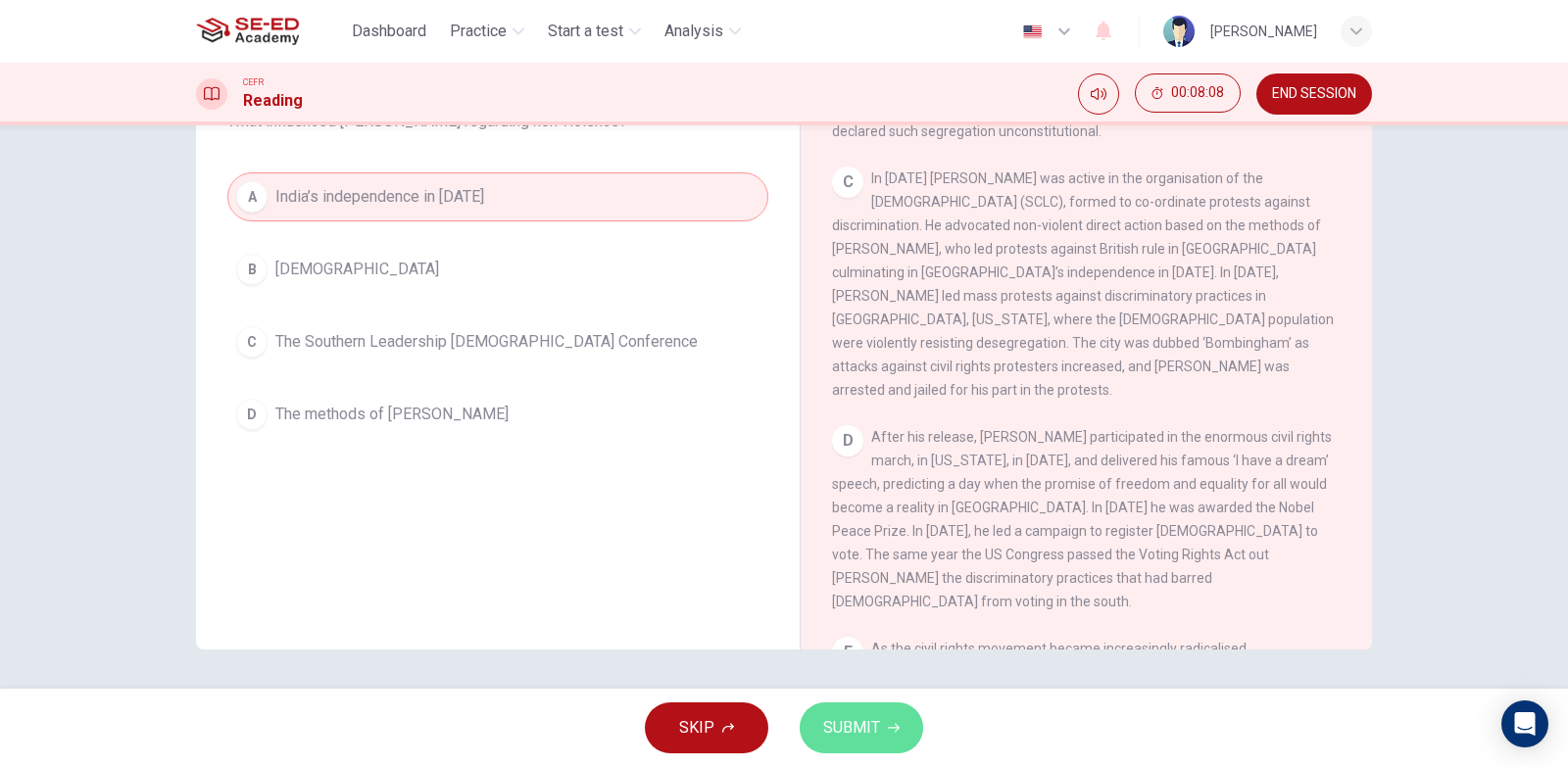 click on "SUBMIT" at bounding box center [861, 728] 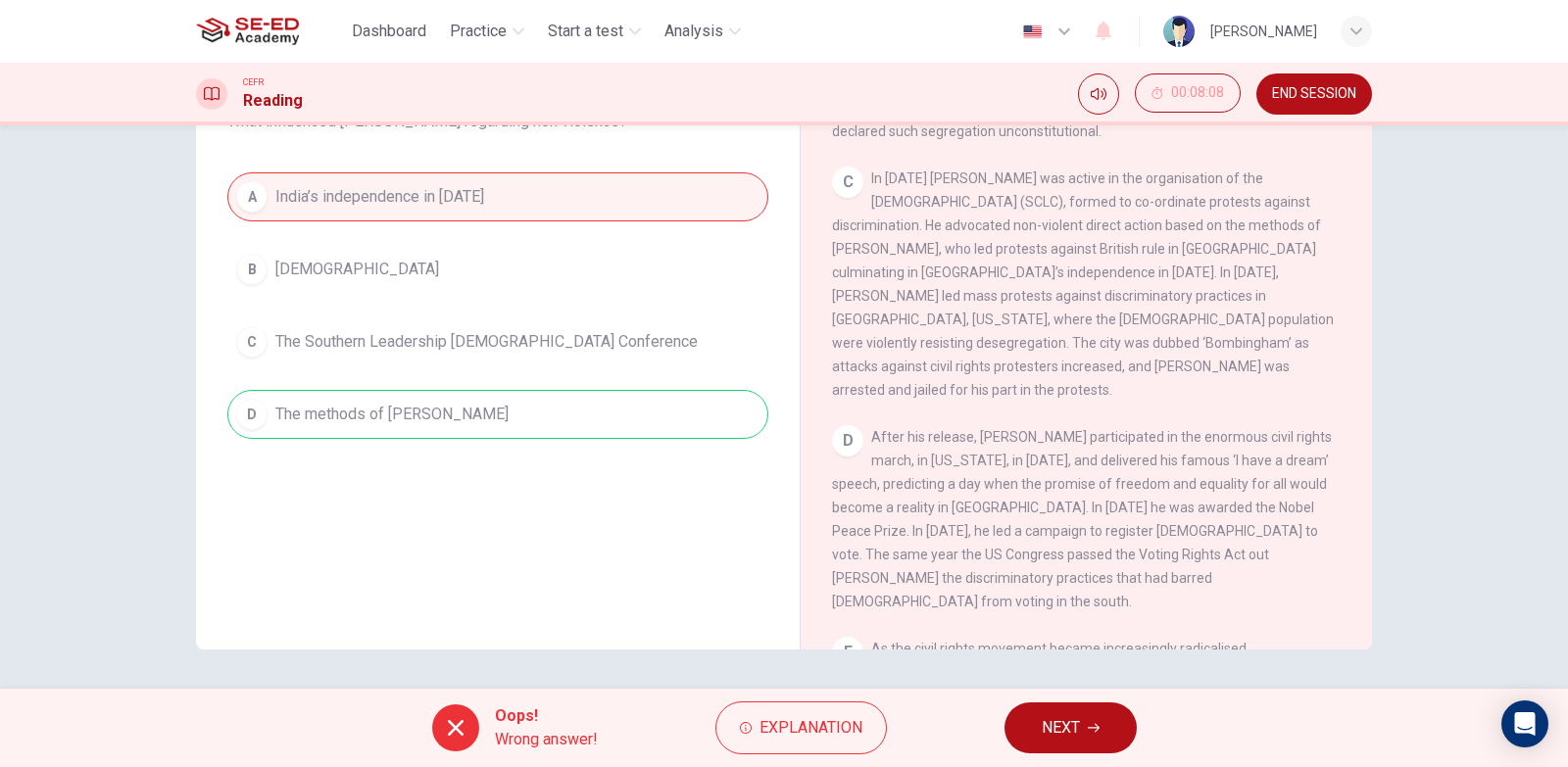 click on "NEXT" at bounding box center (1060, 728) 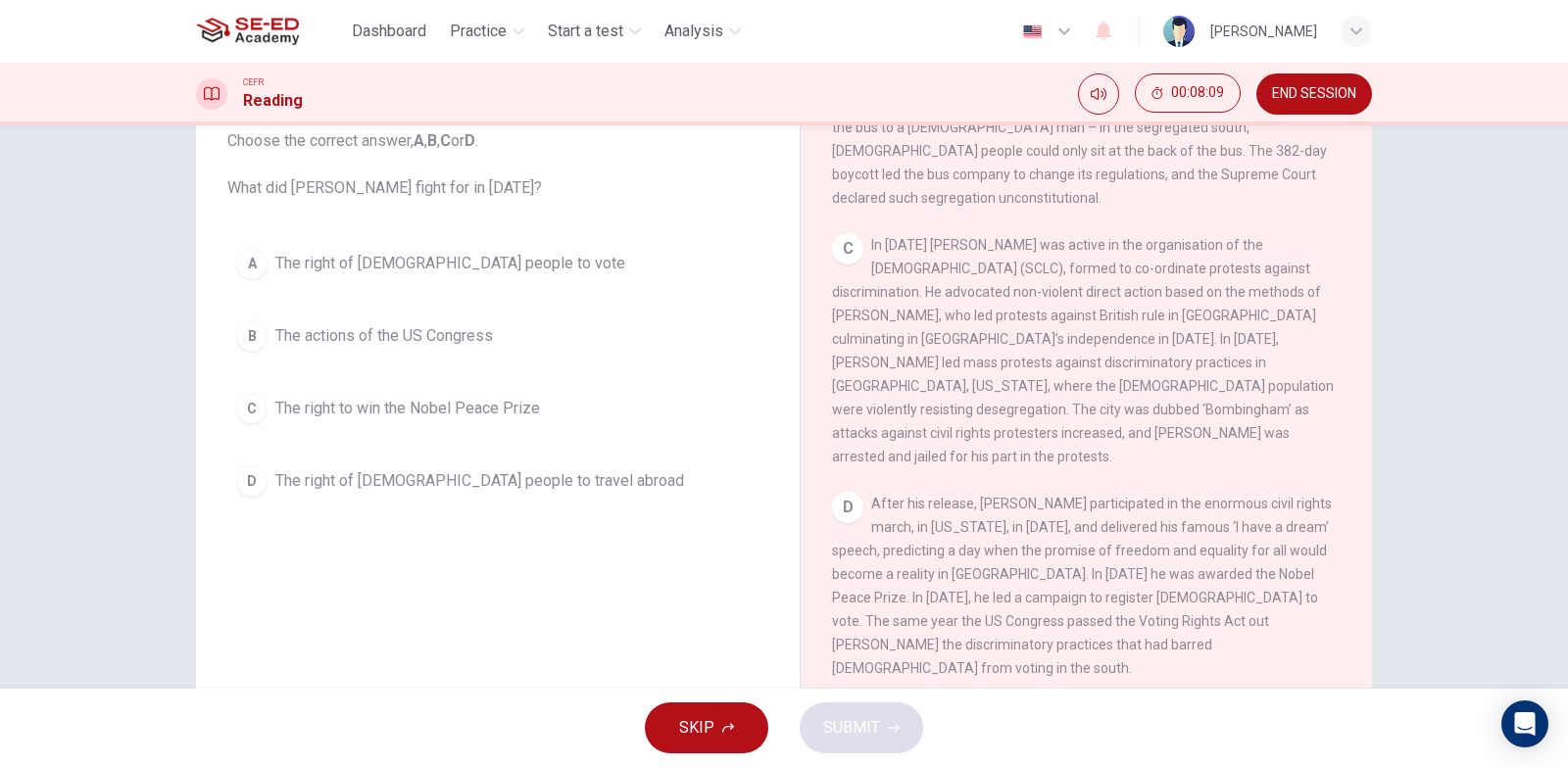 scroll, scrollTop: 98, scrollLeft: 0, axis: vertical 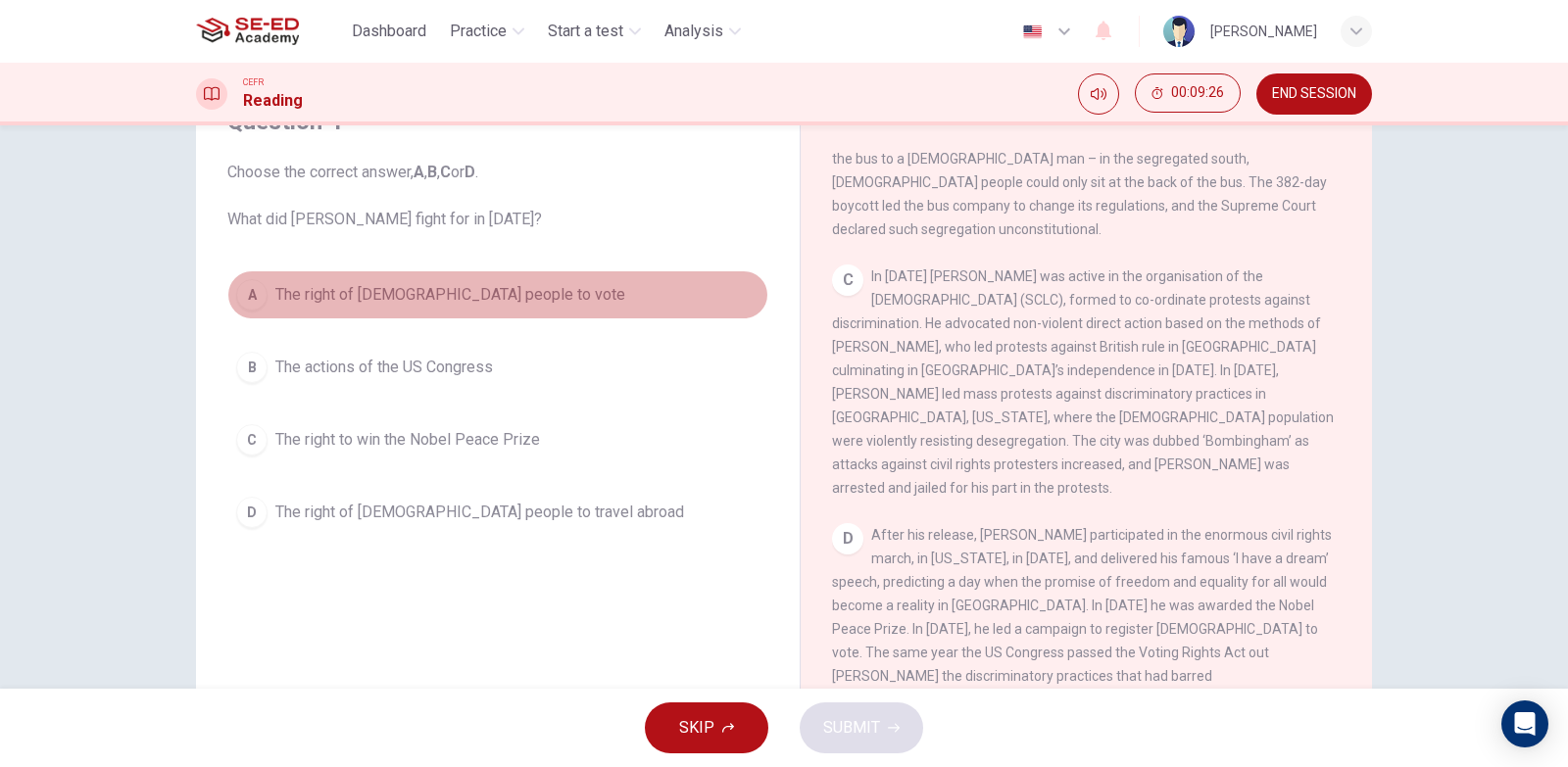 click on "The right of [DEMOGRAPHIC_DATA] people to vote" at bounding box center [450, 295] 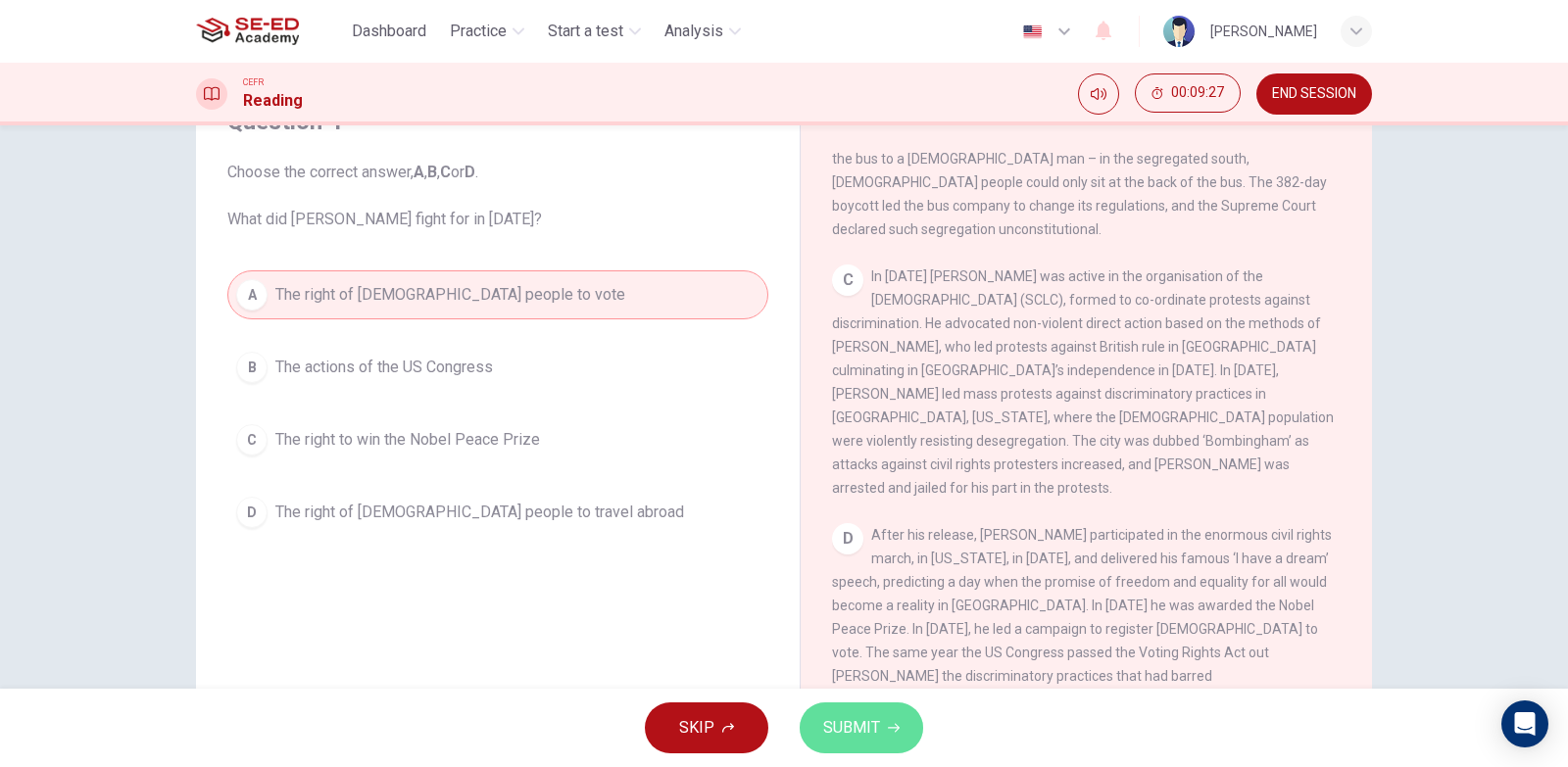 click on "SUBMIT" at bounding box center (861, 728) 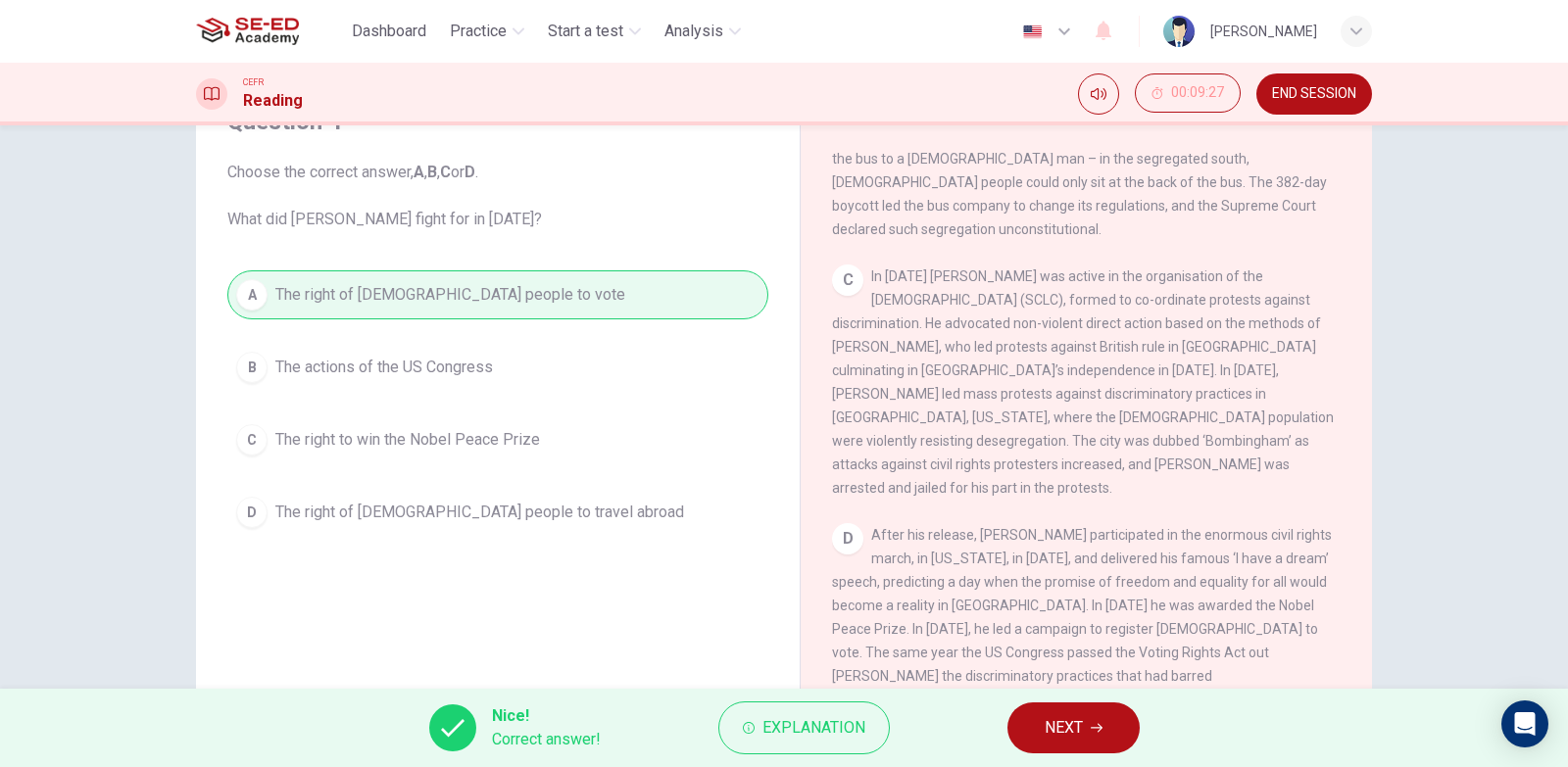 click on "NEXT" at bounding box center [1063, 728] 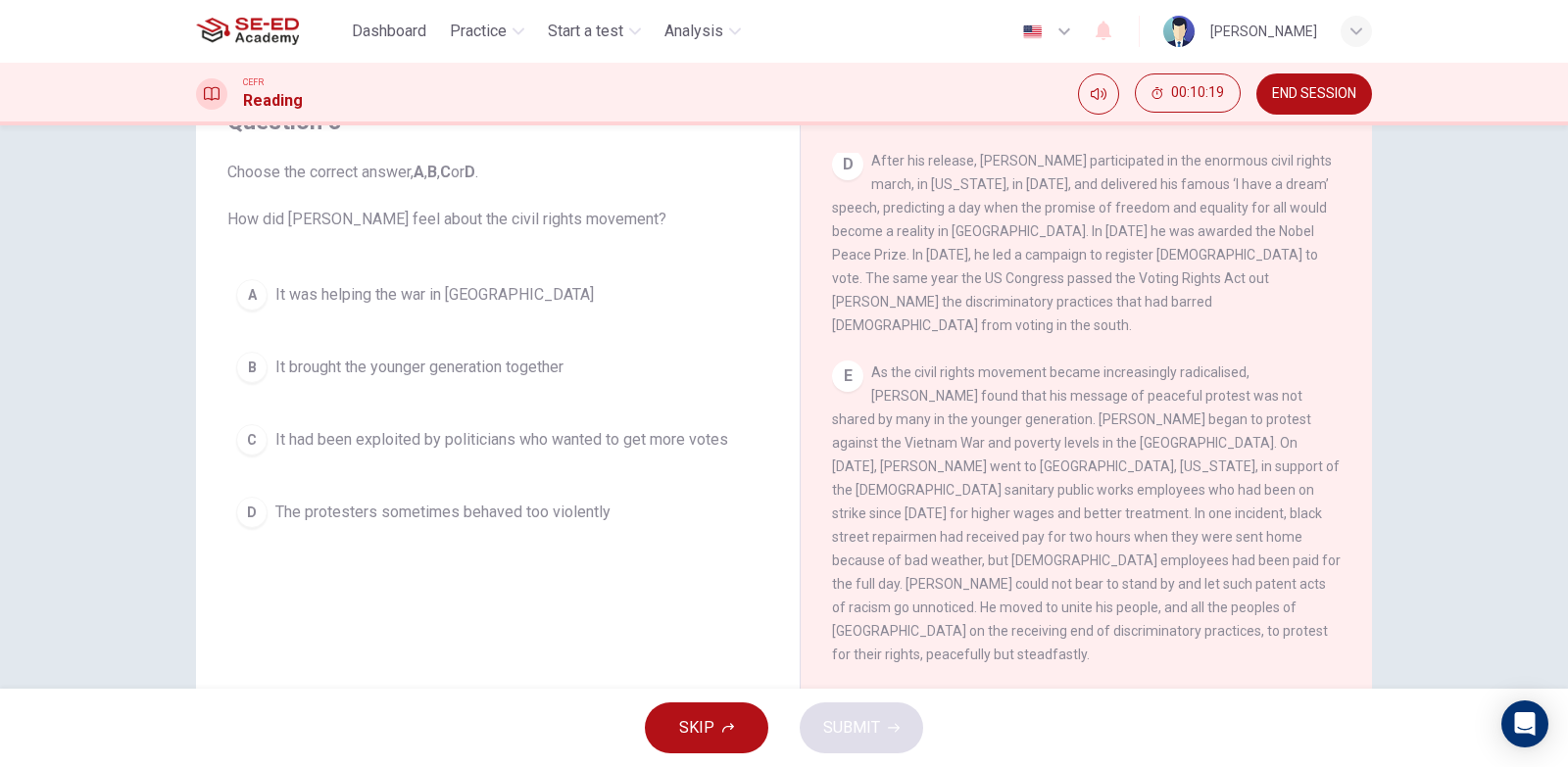 scroll, scrollTop: 1257, scrollLeft: 0, axis: vertical 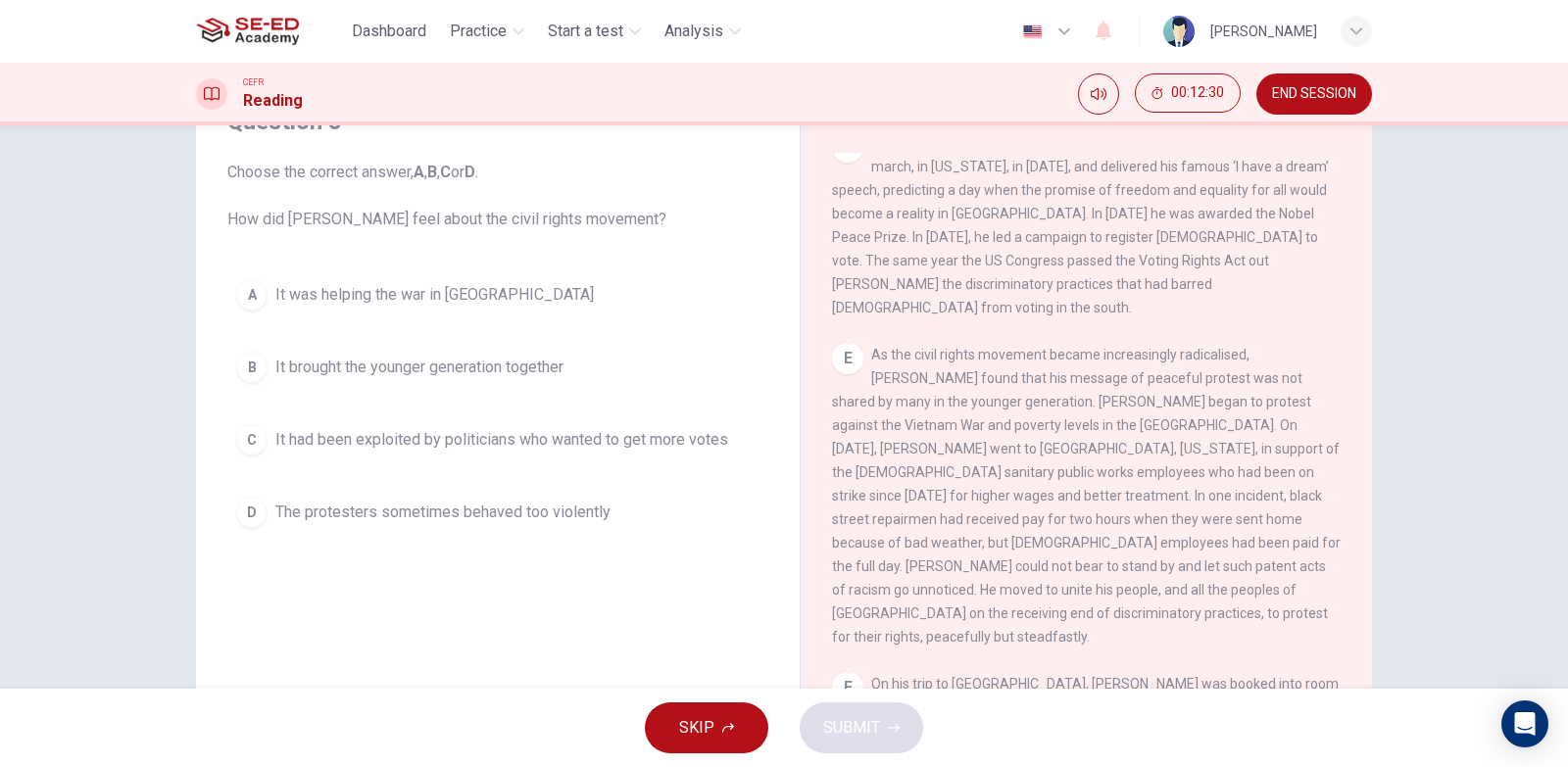 click on "It brought the younger generation together" at bounding box center (419, 367) 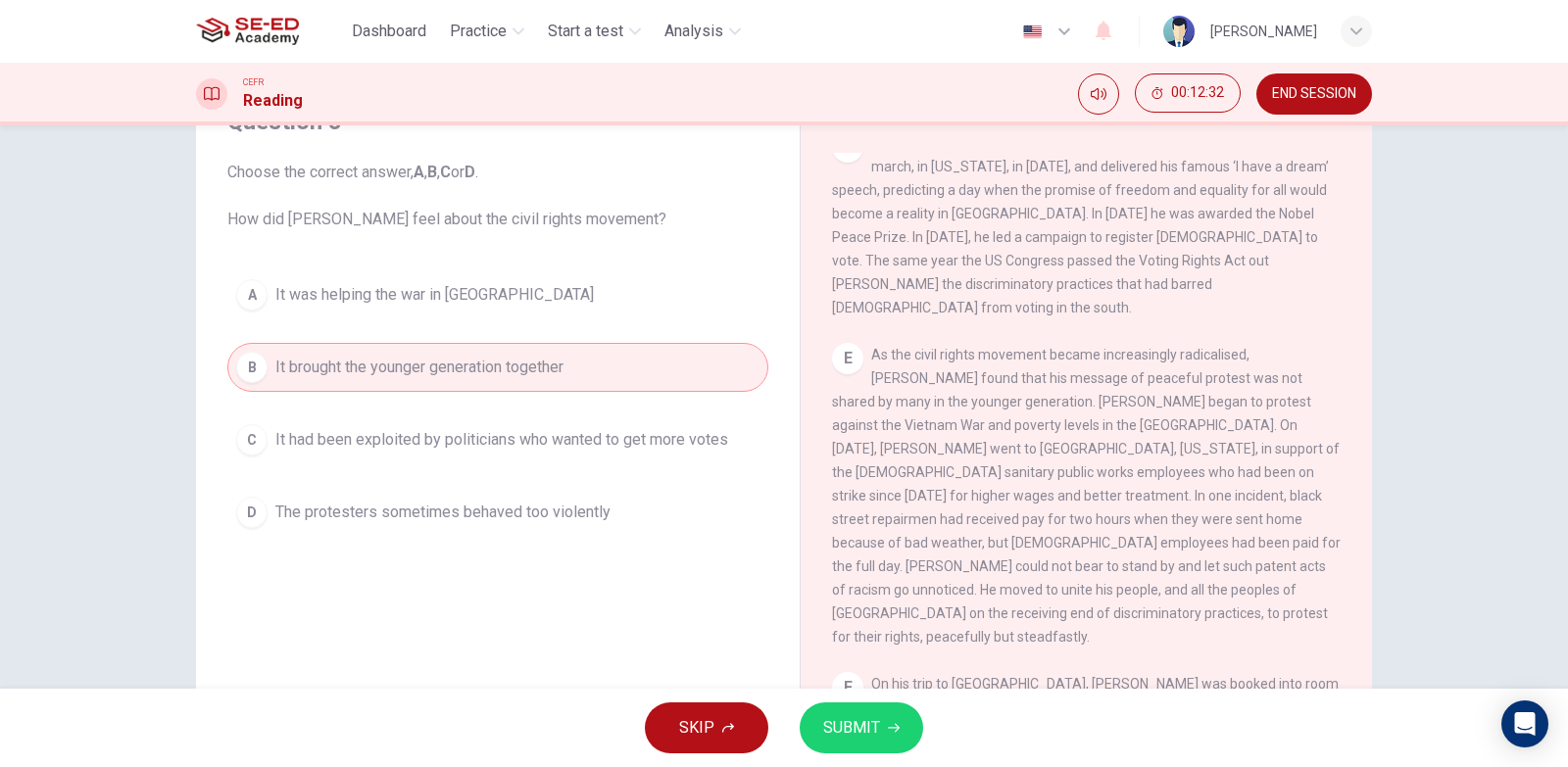 click on "SUBMIT" at bounding box center (861, 728) 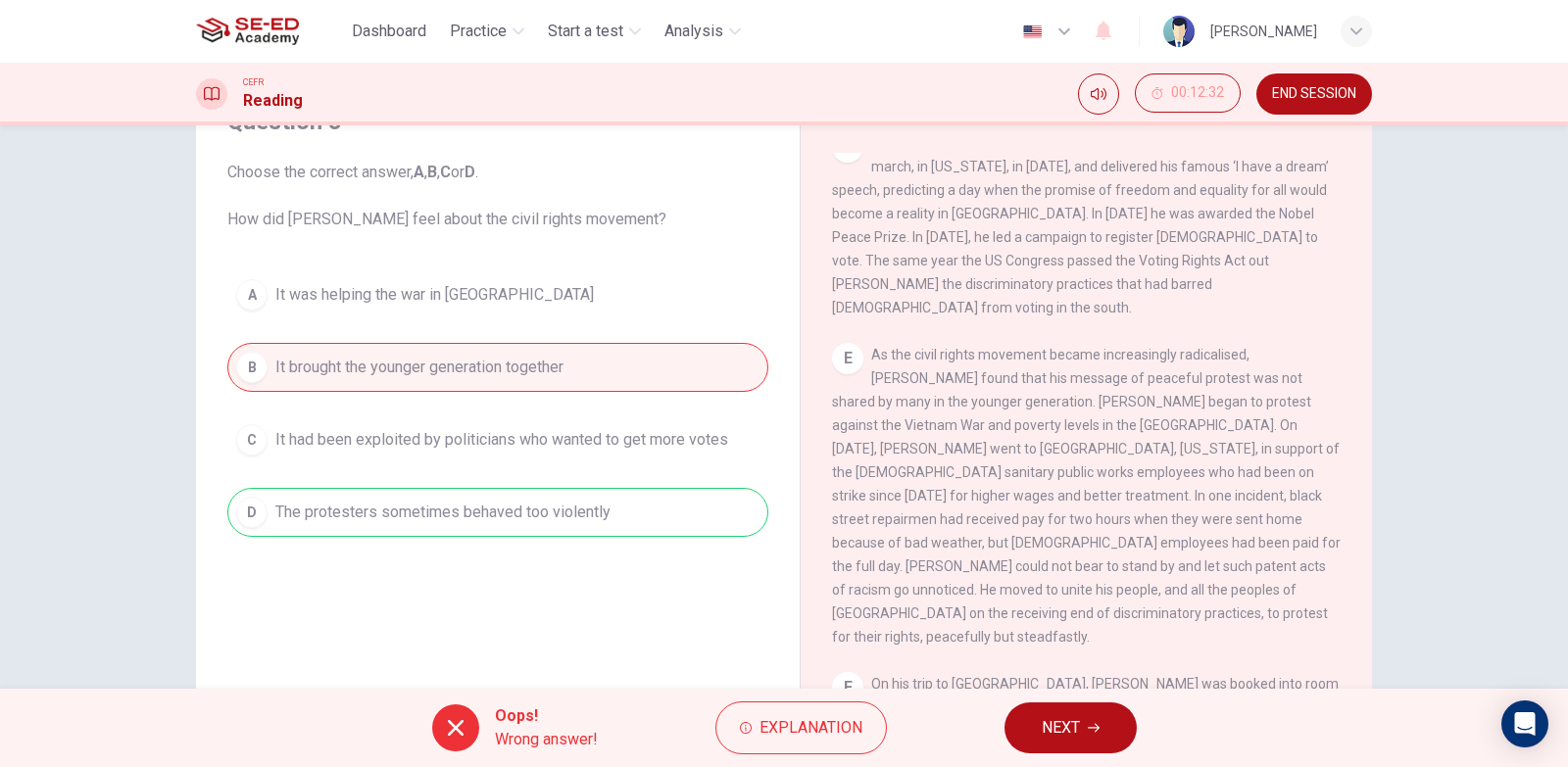 click on "NEXT" at bounding box center (1070, 728) 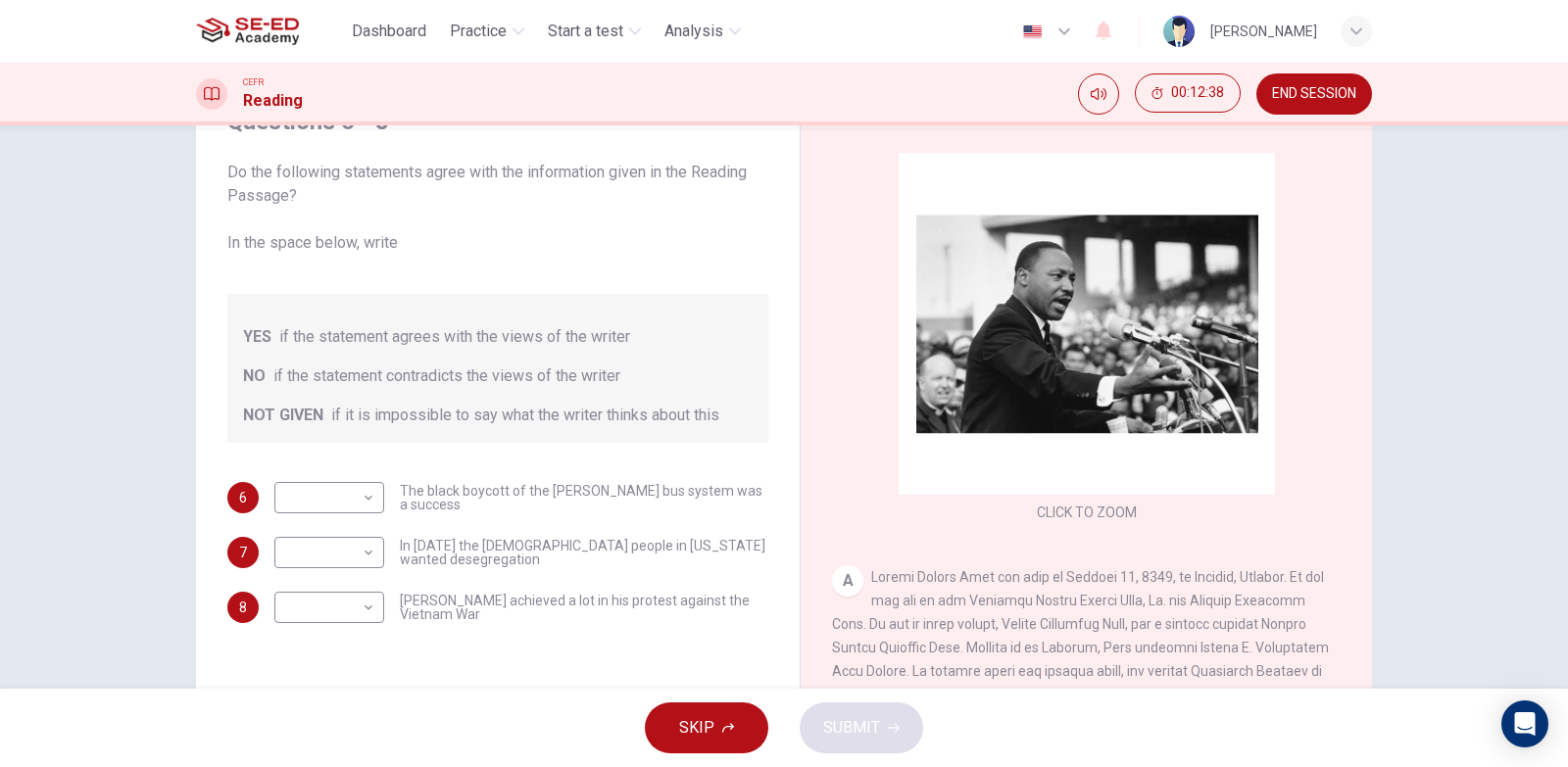 scroll, scrollTop: 196, scrollLeft: 0, axis: vertical 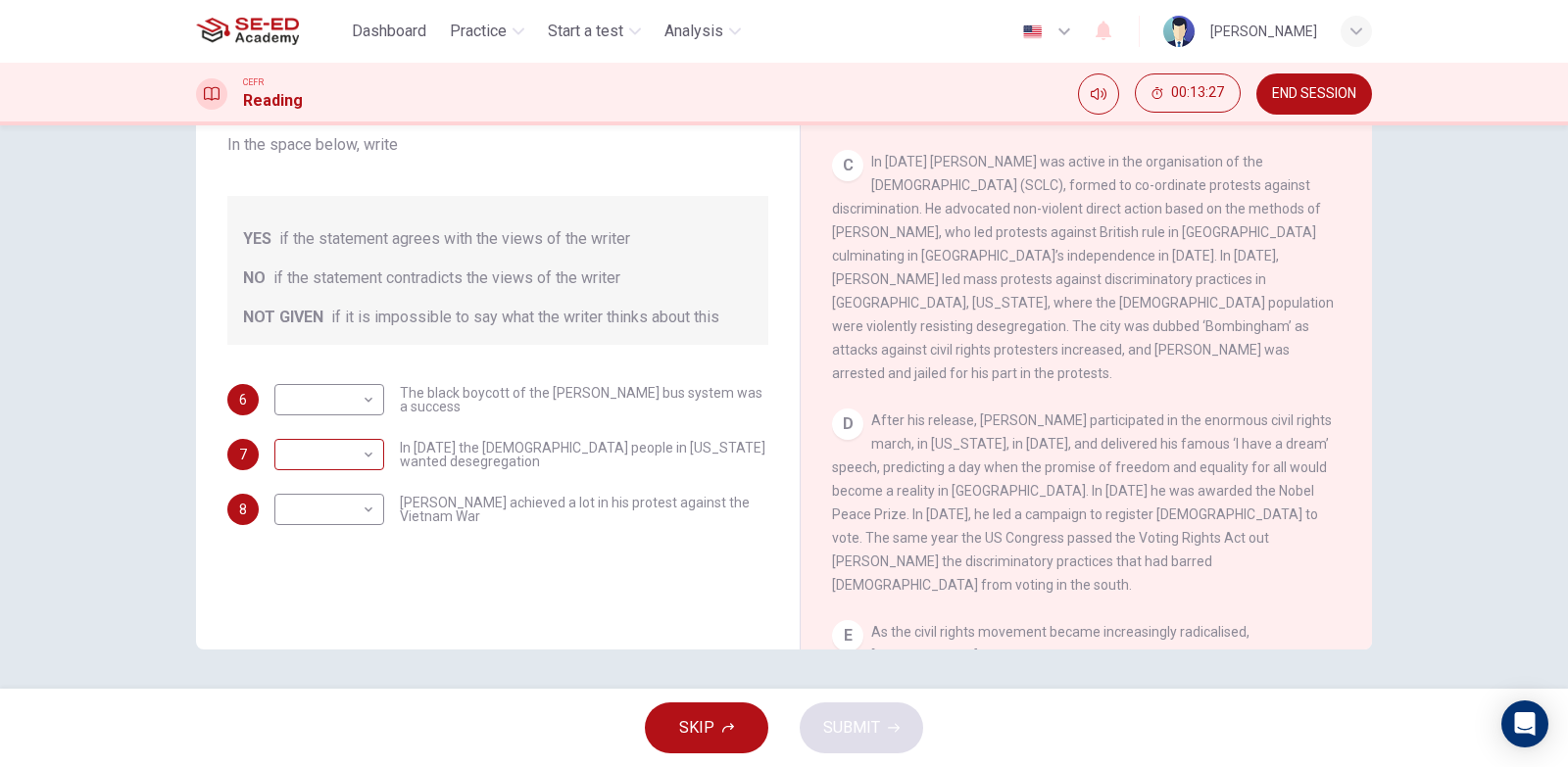 click on "This site uses cookies, as explained in our  Privacy Policy . If you agree to the use of cookies, please click the Accept button and continue to browse our site.   Privacy Policy Accept Dashboard Practice Start a test Analysis English en ​ [PERSON_NAME] CEFR Reading 00:13:27 END SESSION Questions 6 - 8 Do the following statements agree with the information given in the Reading Passage? In the space below, write YES if the statement agrees with the views of the writer NO if the statement contradicts the views of the writer NOT GIVEN if it is impossible to say what the writer thinks about this 6 ​ ​ The black boycott of the [PERSON_NAME] bus system was a success 7 ​ ​ In [DATE] the [DEMOGRAPHIC_DATA] people in [US_STATE] wanted desegregation 8 ​ ​ [PERSON_NAME] achieved a lot in his protest against the Vietnam War [PERSON_NAME] CLICK TO ZOOM Click to Zoom A B C D E F SKIP SUBMIT SE-ED Academy - Online Testing Platform
Dashboard Practice Start a test Analysis Notifications © Copyright  2025" at bounding box center (784, 383) 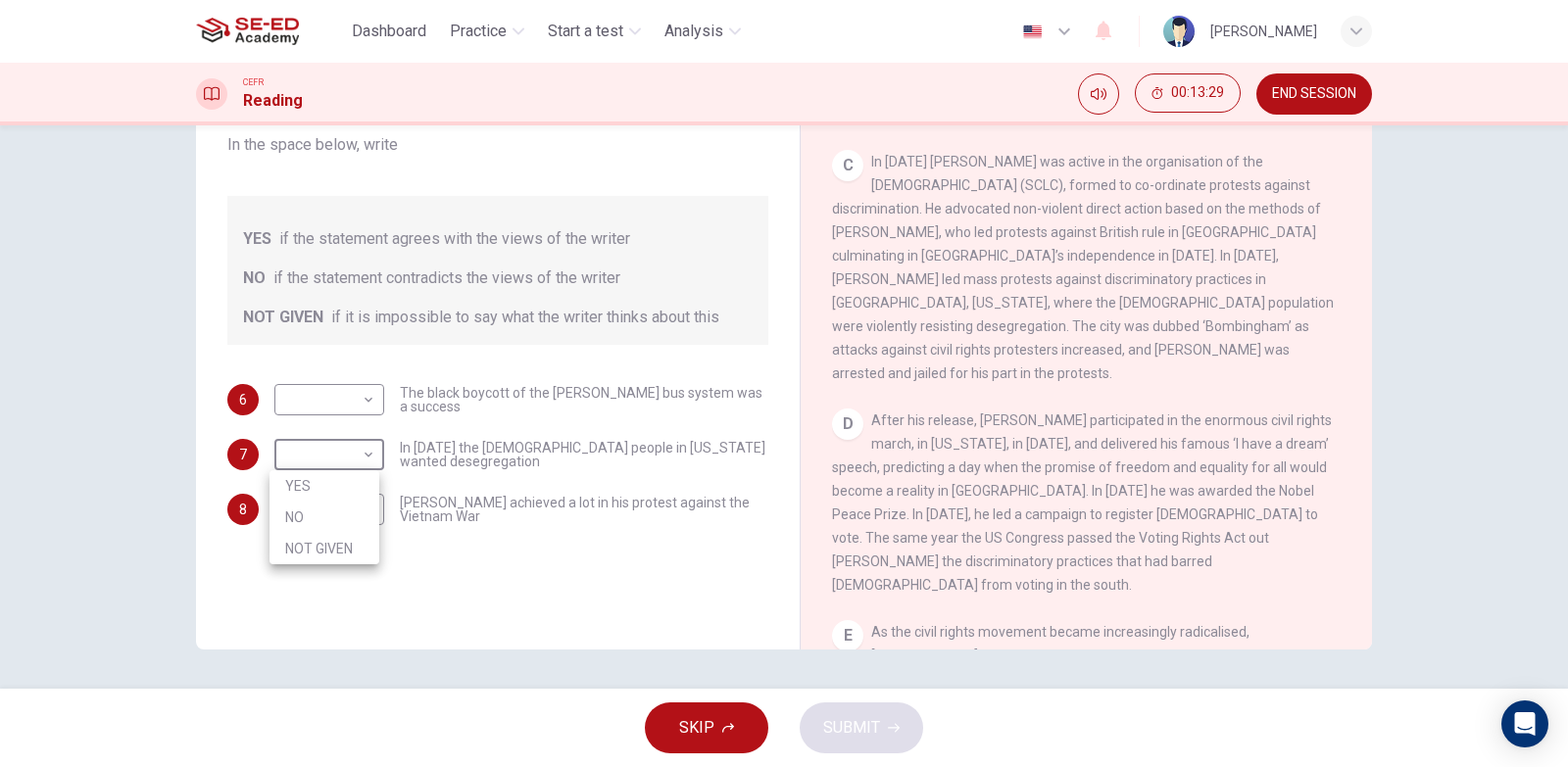 click on "YES" at bounding box center [324, 486] 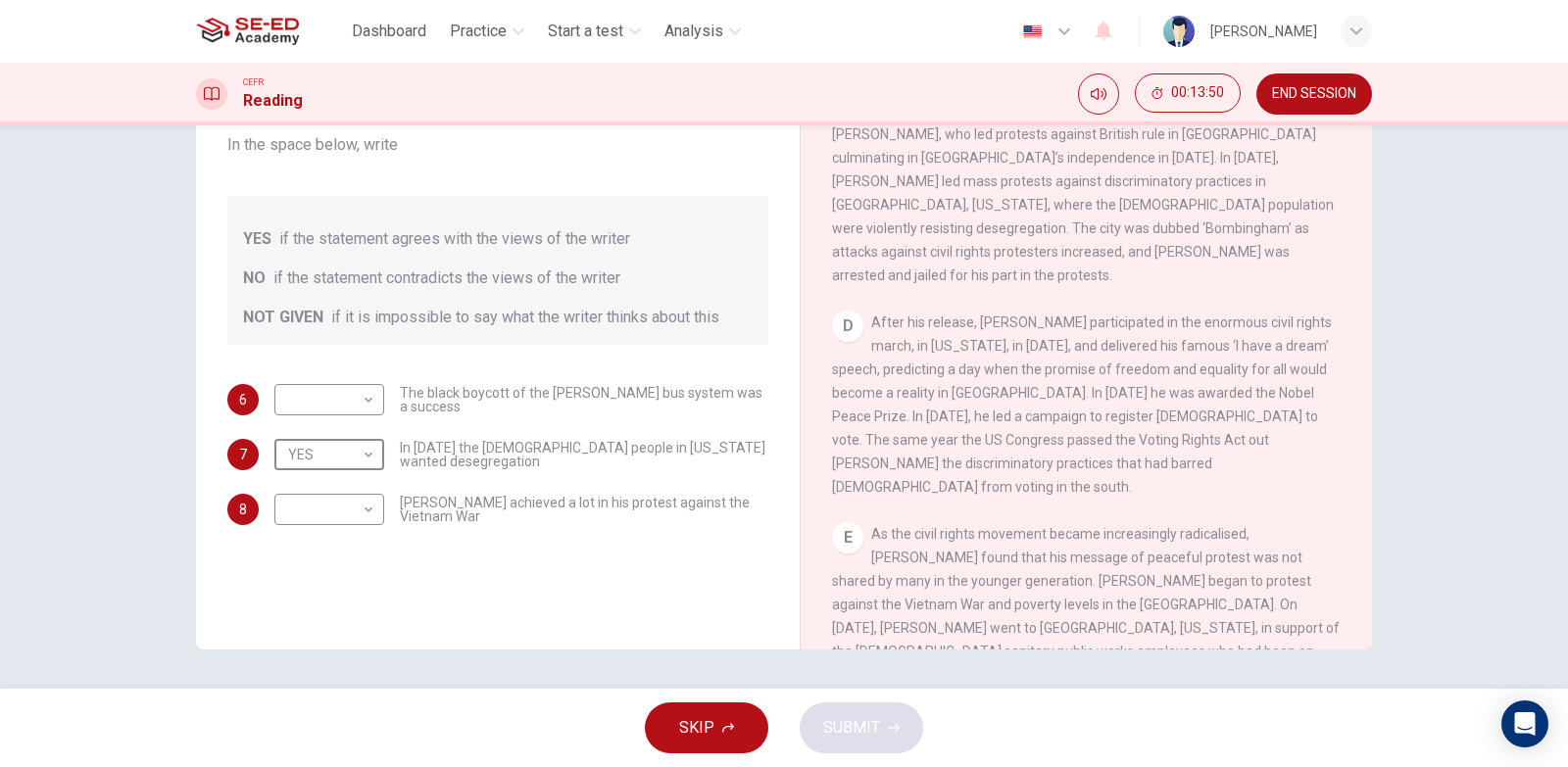 scroll, scrollTop: 1078, scrollLeft: 0, axis: vertical 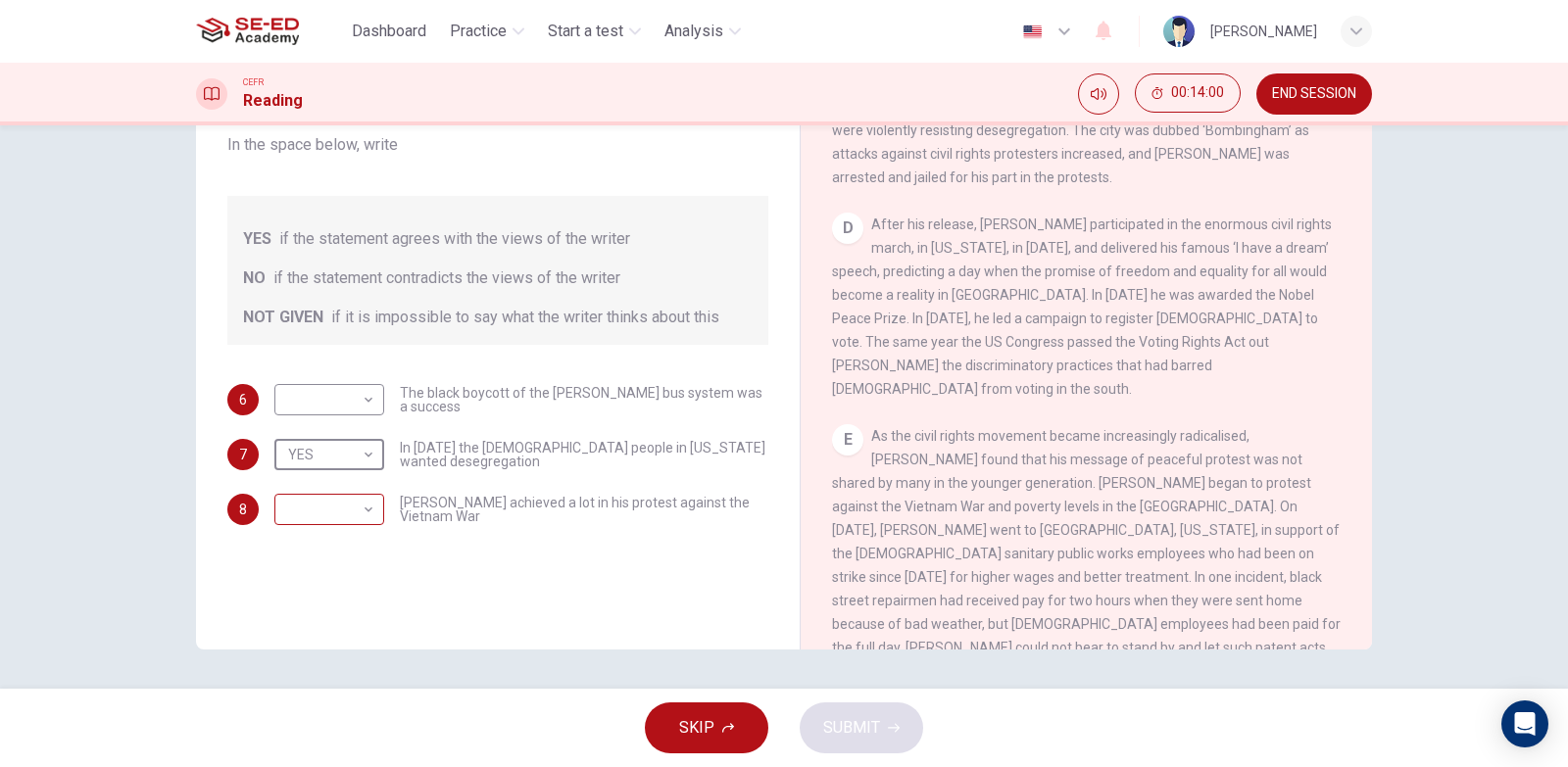 click on "This site uses cookies, as explained in our  Privacy Policy . If you agree to the use of cookies, please click the Accept button and continue to browse our site.   Privacy Policy Accept Dashboard Practice Start a test Analysis English en ​ [PERSON_NAME] CEFR Reading 00:14:00 END SESSION Questions 6 - 8 Do the following statements agree with the information given in the Reading Passage? In the space below, write YES if the statement agrees with the views of the writer NO if the statement contradicts the views of the writer NOT GIVEN if it is impossible to say what the writer thinks about this 6 ​ ​ The black boycott of the [PERSON_NAME] bus system was a success 7 YES YES ​ In [DATE] the [DEMOGRAPHIC_DATA] people in [US_STATE] wanted desegregation 8 ​ ​ [PERSON_NAME] achieved a lot in his protest against the Vietnam War [PERSON_NAME] CLICK TO ZOOM Click to Zoom A B C D E F SKIP SUBMIT SE-ED Academy - Online Testing Platform
Dashboard Practice Start a test Analysis Notifications © Copyright  2025" at bounding box center [784, 383] 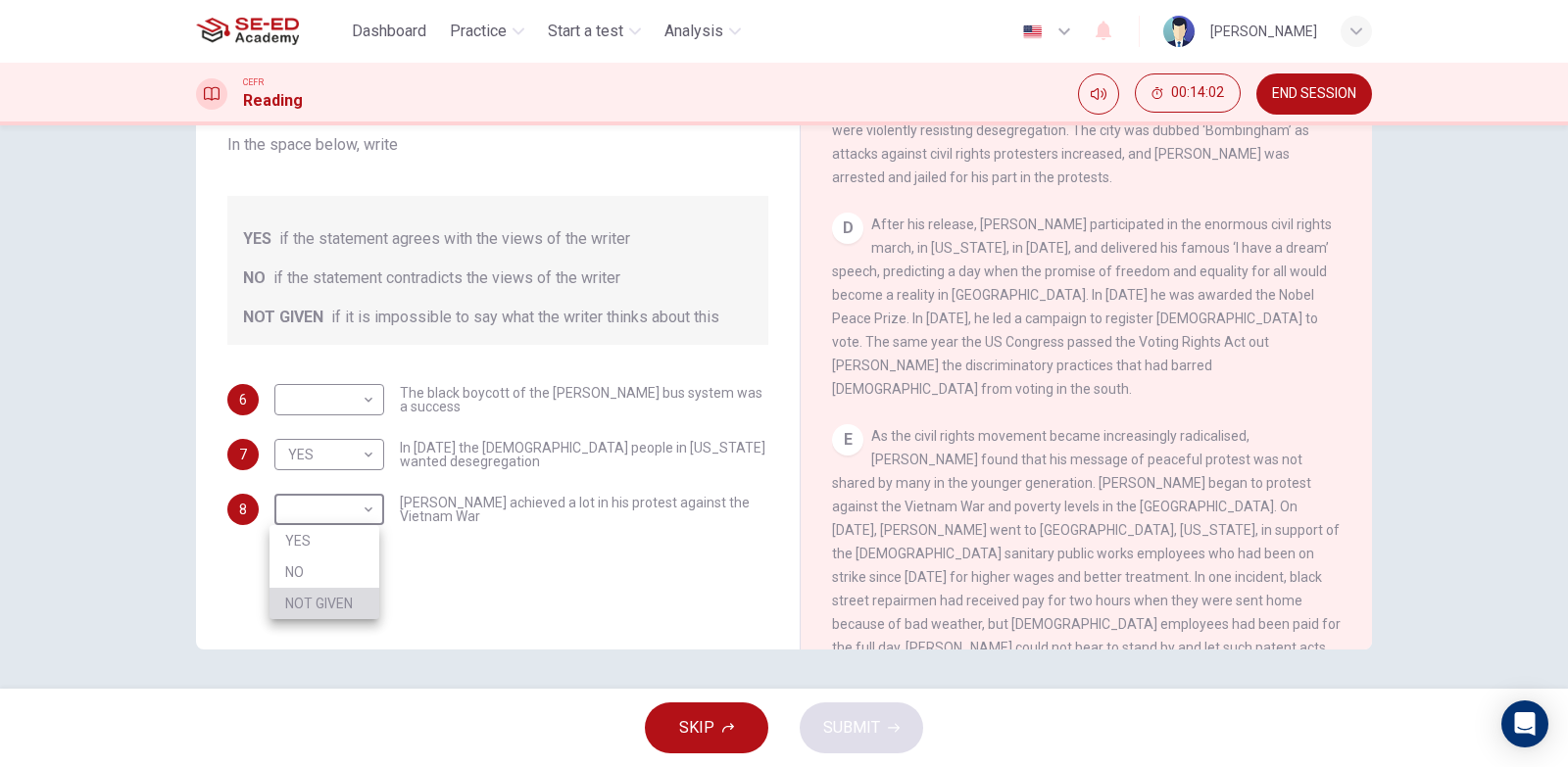 click on "NOT GIVEN" at bounding box center [324, 603] 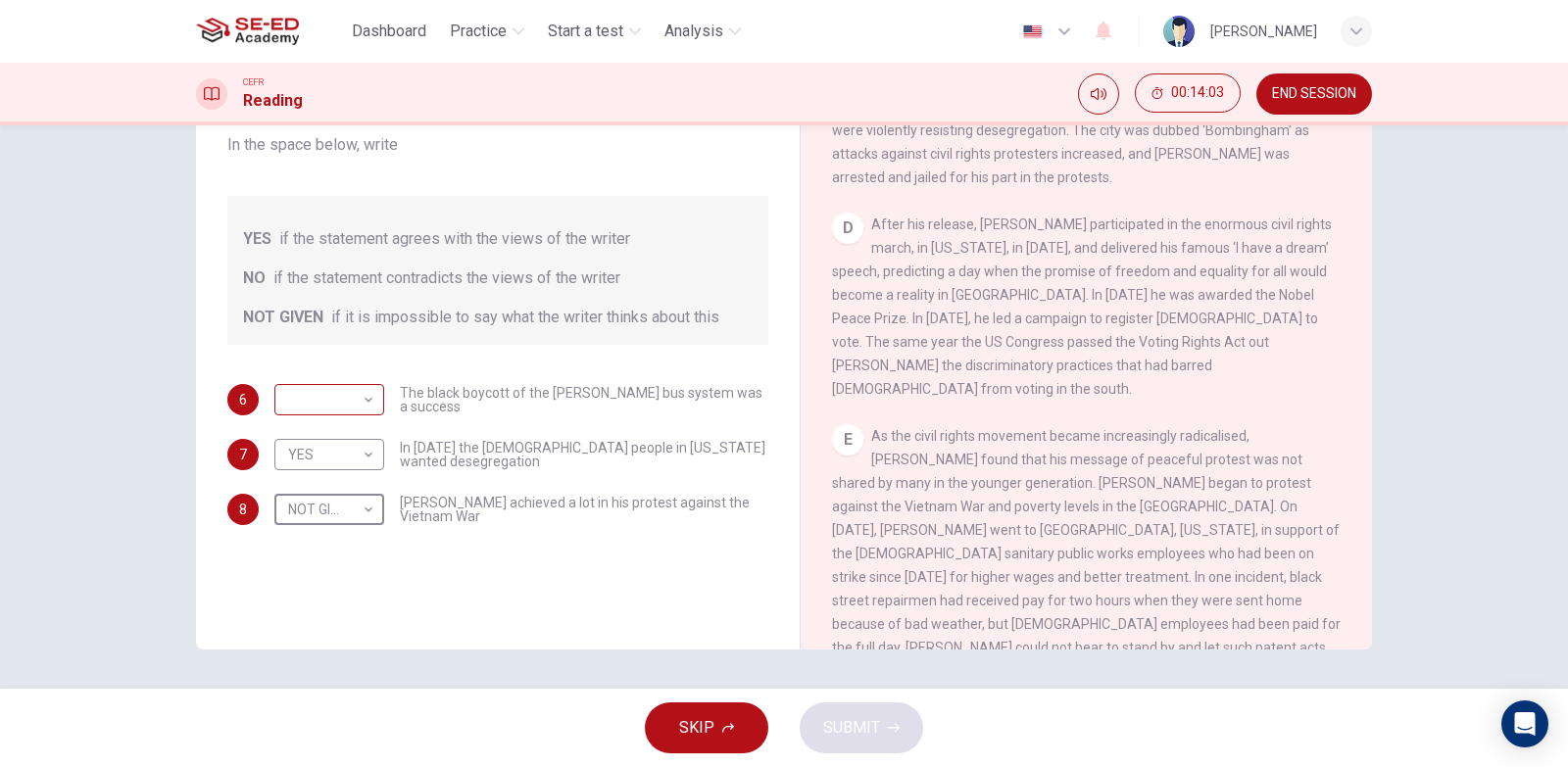 click on "This site uses cookies, as explained in our  Privacy Policy . If you agree to the use of cookies, please click the Accept button and continue to browse our site.   Privacy Policy Accept Dashboard Practice Start a test Analysis English en ​ [PERSON_NAME] CEFR Reading 00:14:03 END SESSION Questions 6 - 8 Do the following statements agree with the information given in the Reading Passage? In the space below, write YES if the statement agrees with the views of the writer NO if the statement contradicts the views of the writer NOT GIVEN if it is impossible to say what the writer thinks about this 6 ​ ​ The black boycott of the [PERSON_NAME] bus system was a success 7 YES YES ​ In [DATE] the [DEMOGRAPHIC_DATA] people in [US_STATE] wanted desegregation 8 NOT GIVEN NOT GIVEN ​ [PERSON_NAME] achieved a lot in his protest against the Vietnam War [PERSON_NAME] CLICK TO ZOOM Click to Zoom A B C D E F SKIP SUBMIT SE-ED Academy - Online Testing Platform
Dashboard Practice Start a test Analysis Notifications 2025" at bounding box center [784, 383] 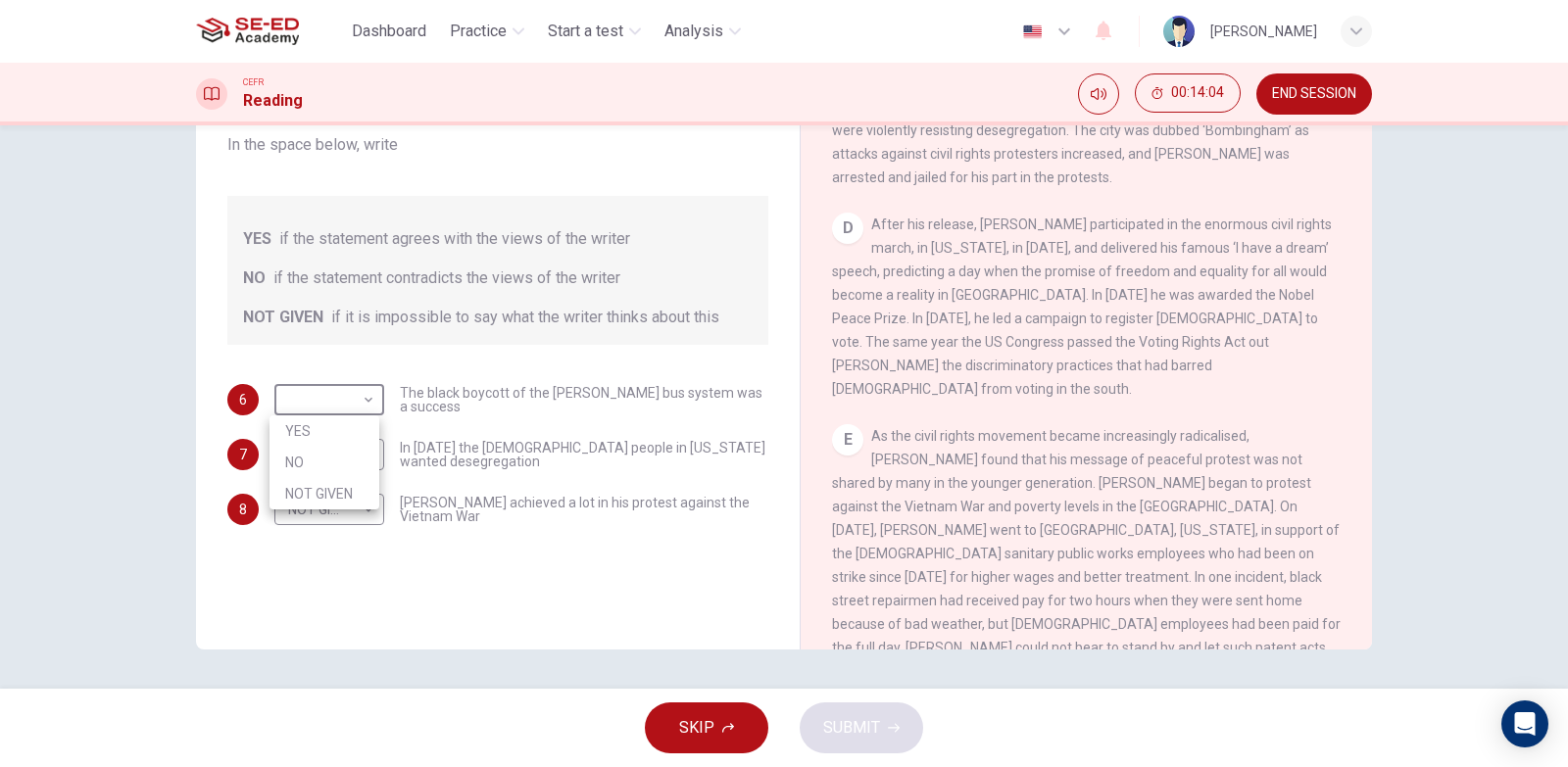 click on "NO" at bounding box center (324, 462) 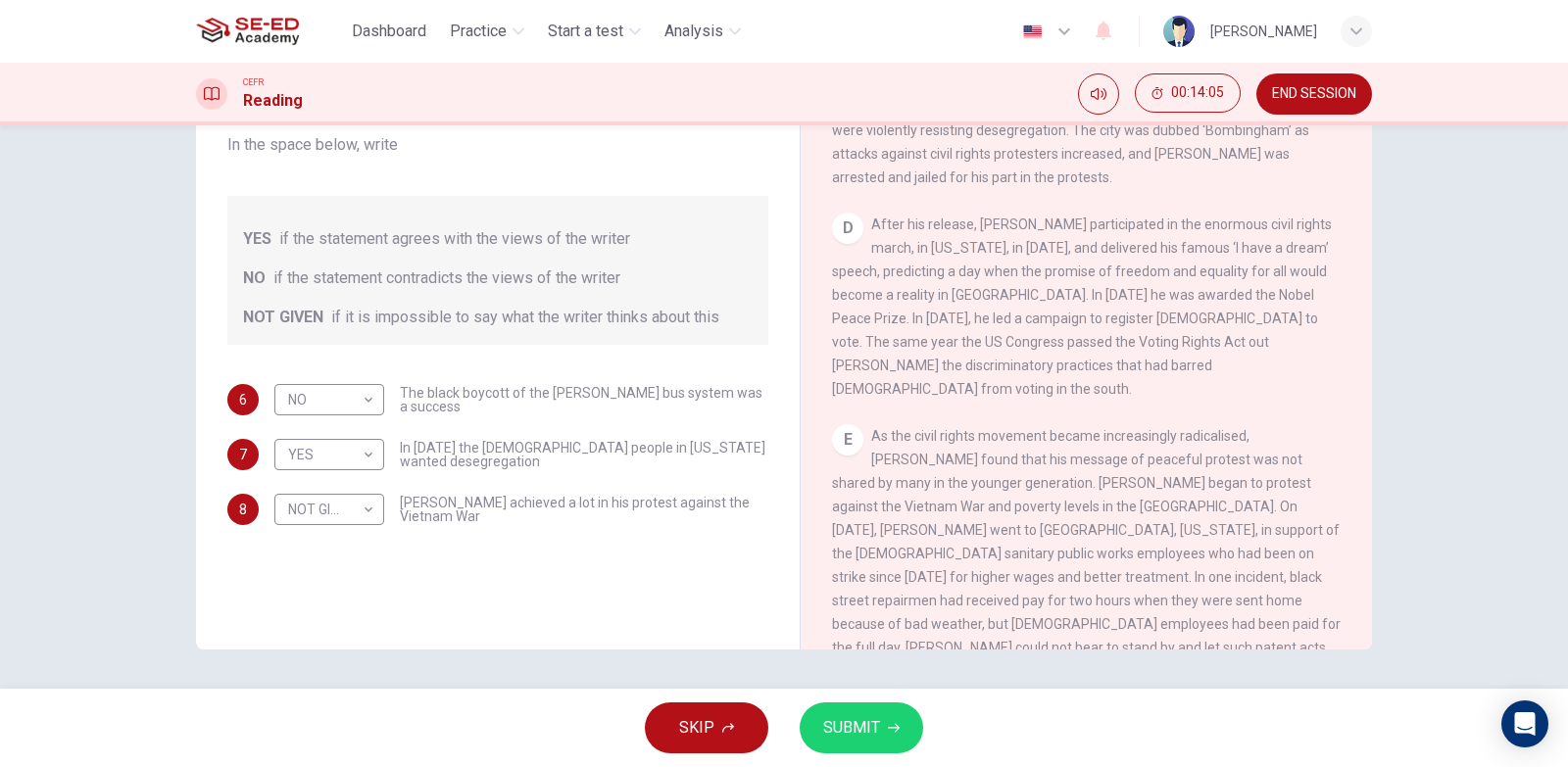 drag, startPoint x: 920, startPoint y: 716, endPoint x: 889, endPoint y: 735, distance: 36.359318 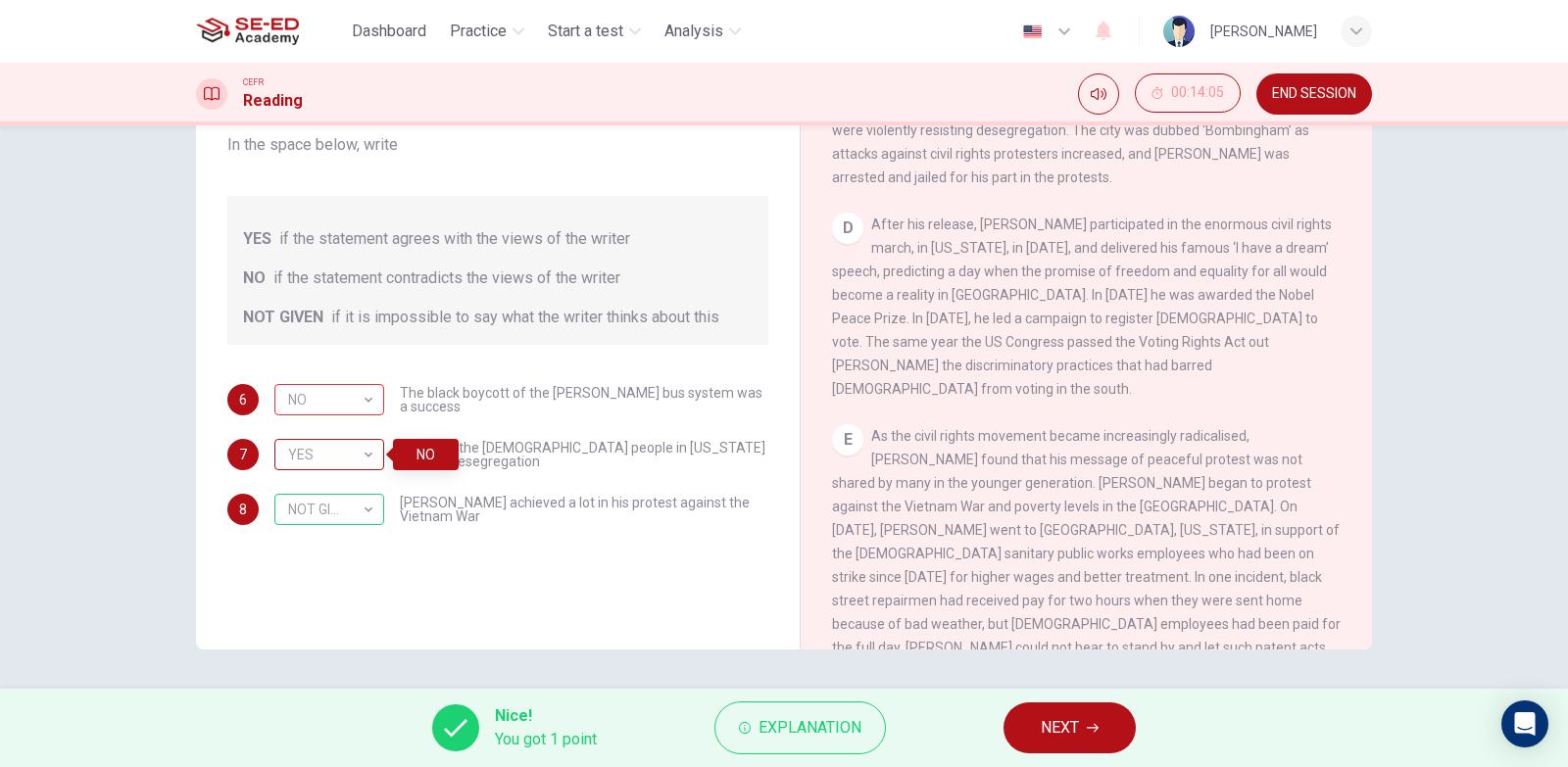 click on "YES" at bounding box center [325, 455] 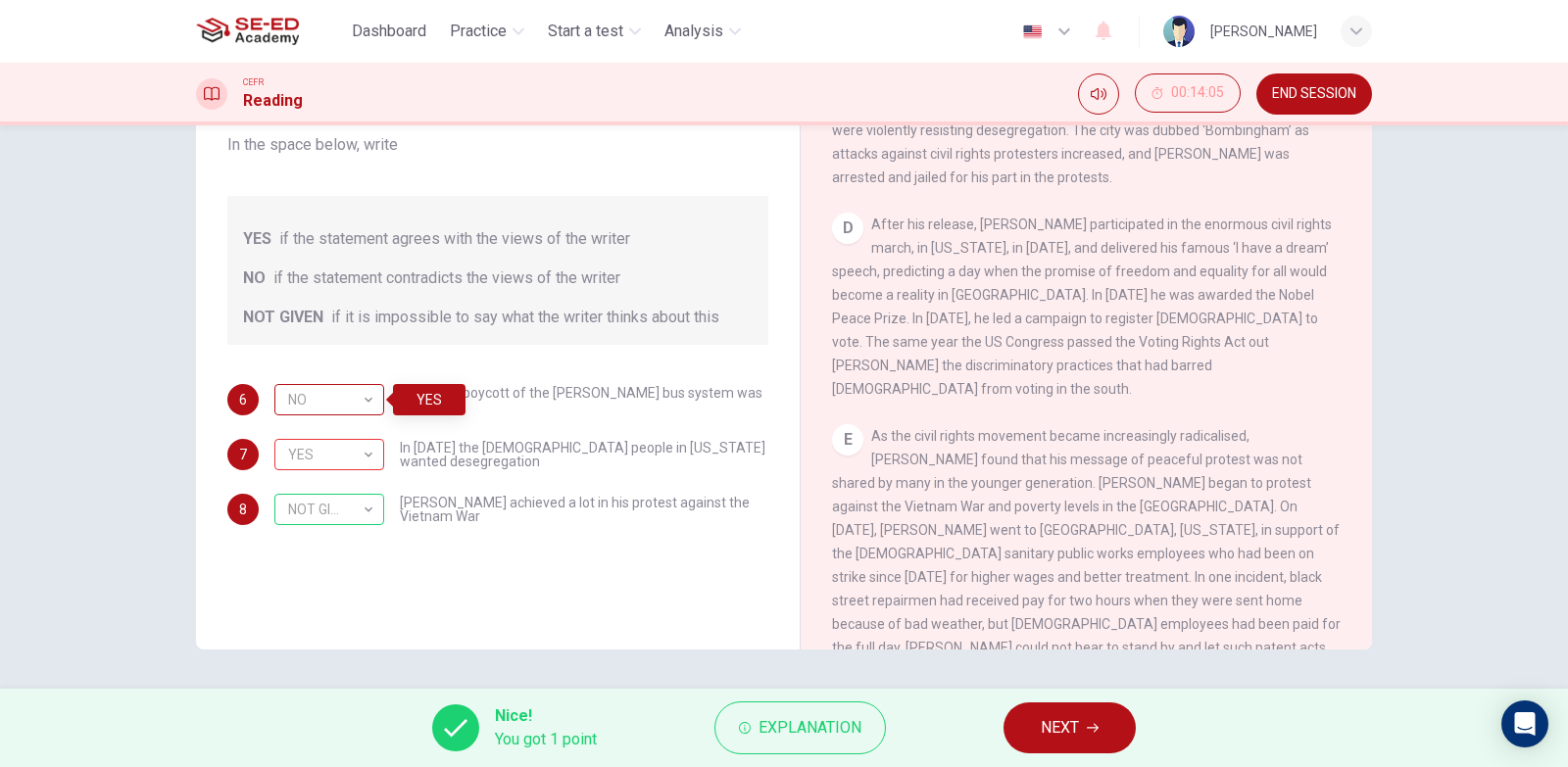 click on "NO" at bounding box center [325, 400] 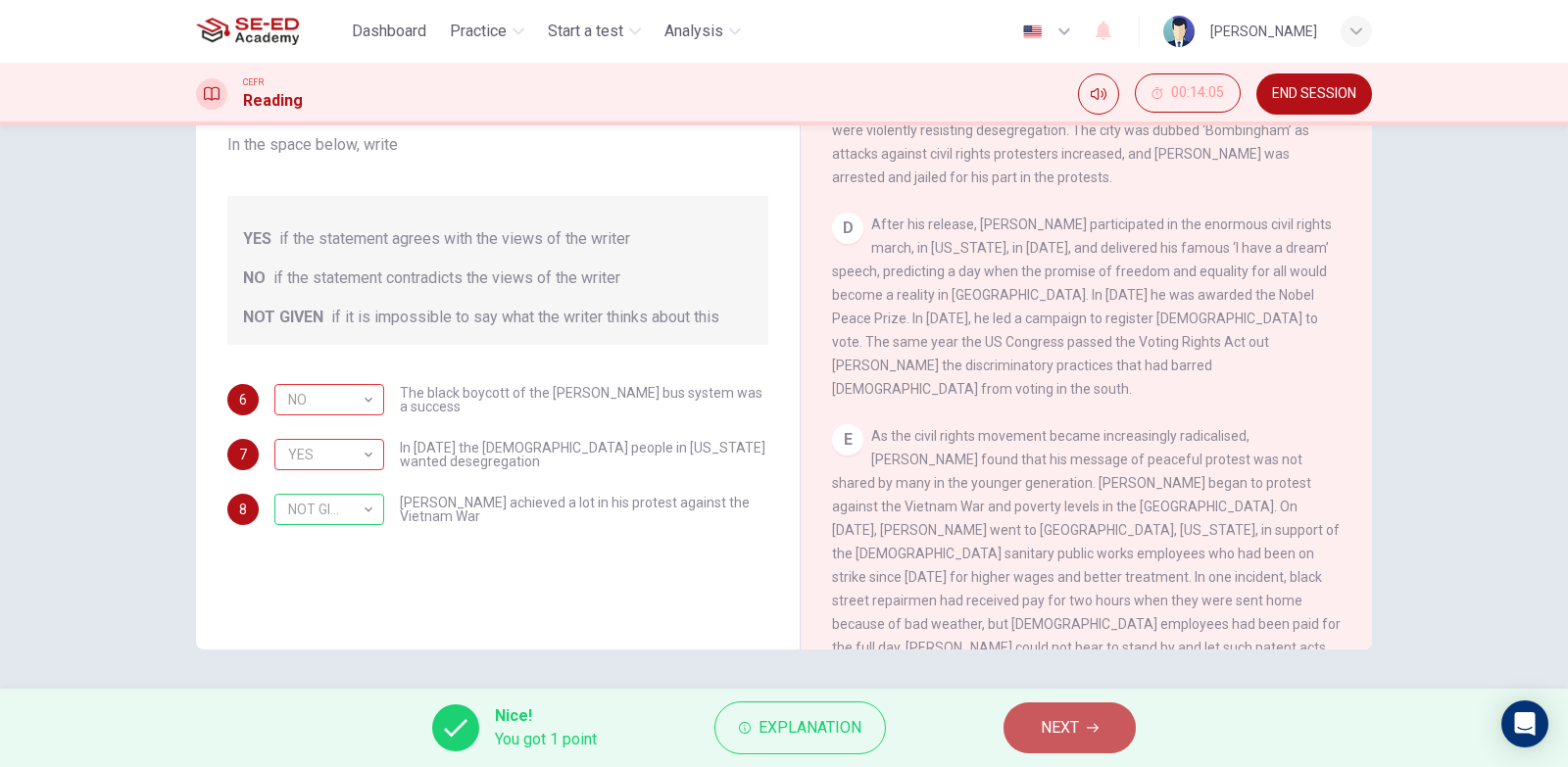 click on "NEXT" at bounding box center (1069, 728) 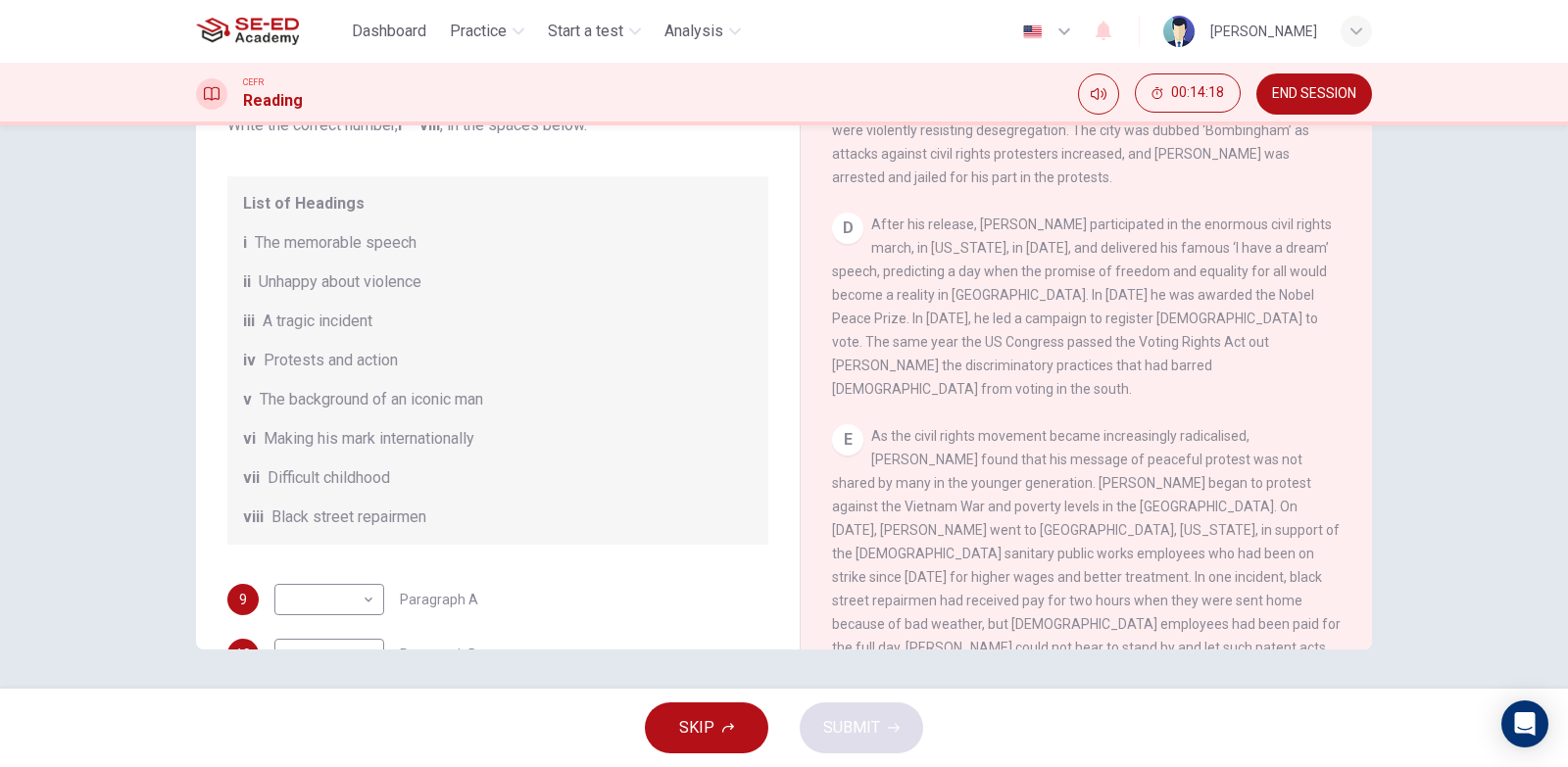 scroll, scrollTop: 0, scrollLeft: 0, axis: both 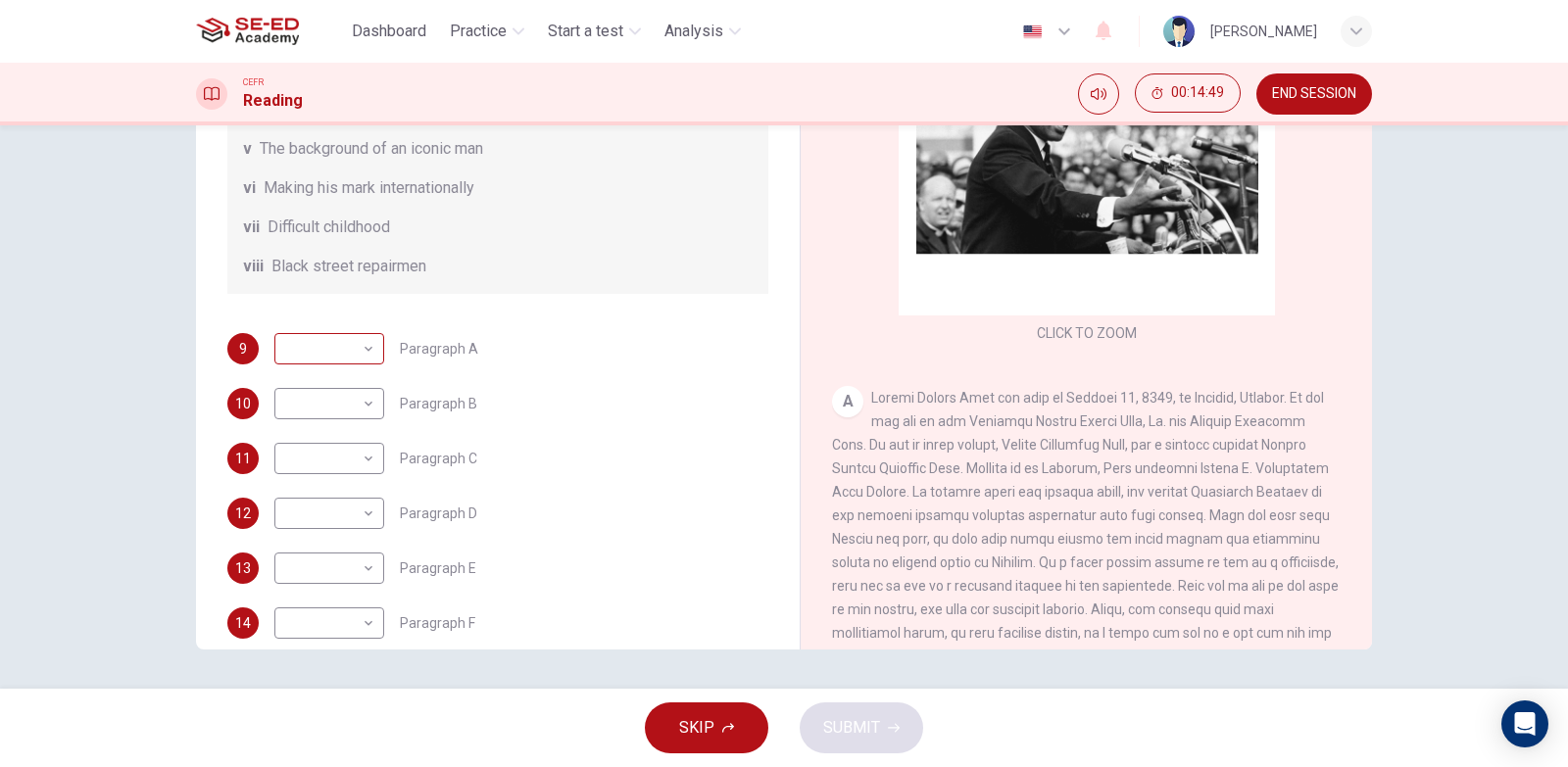 click on "This site uses cookies, as explained in our  Privacy Policy . If you agree to the use of cookies, please click the Accept button and continue to browse our site.   Privacy Policy Accept Dashboard Practice Start a test Analysis English en ​ [PERSON_NAME] CEFR Reading 00:14:49 END SESSION Questions 9 - 14 The Reading Passage has 6 paragraphs.
Choose the correct heading for each paragraph  A – F , from the list of headings.
Write the correct number,  i – viii , in the spaces below. List of Headings i The memorable speech ii Unhappy about violence iii A tragic incident iv Protests and action v The background of an iconic man vi Making his mark internationally vii Difficult childhood viii Black street repairmen 9 ​ ​ Paragraph A 10 ​ ​ Paragraph B 11 ​ ​ Paragraph C 12 ​ ​ Paragraph D 13 ​ ​ Paragraph E 14 ​ ​ Paragraph F [PERSON_NAME] CLICK TO ZOOM Click to Zoom A B C D E F SKIP SUBMIT SE-ED Academy - Online Testing Platform
Dashboard Practice Start a test Analysis" at bounding box center [784, 383] 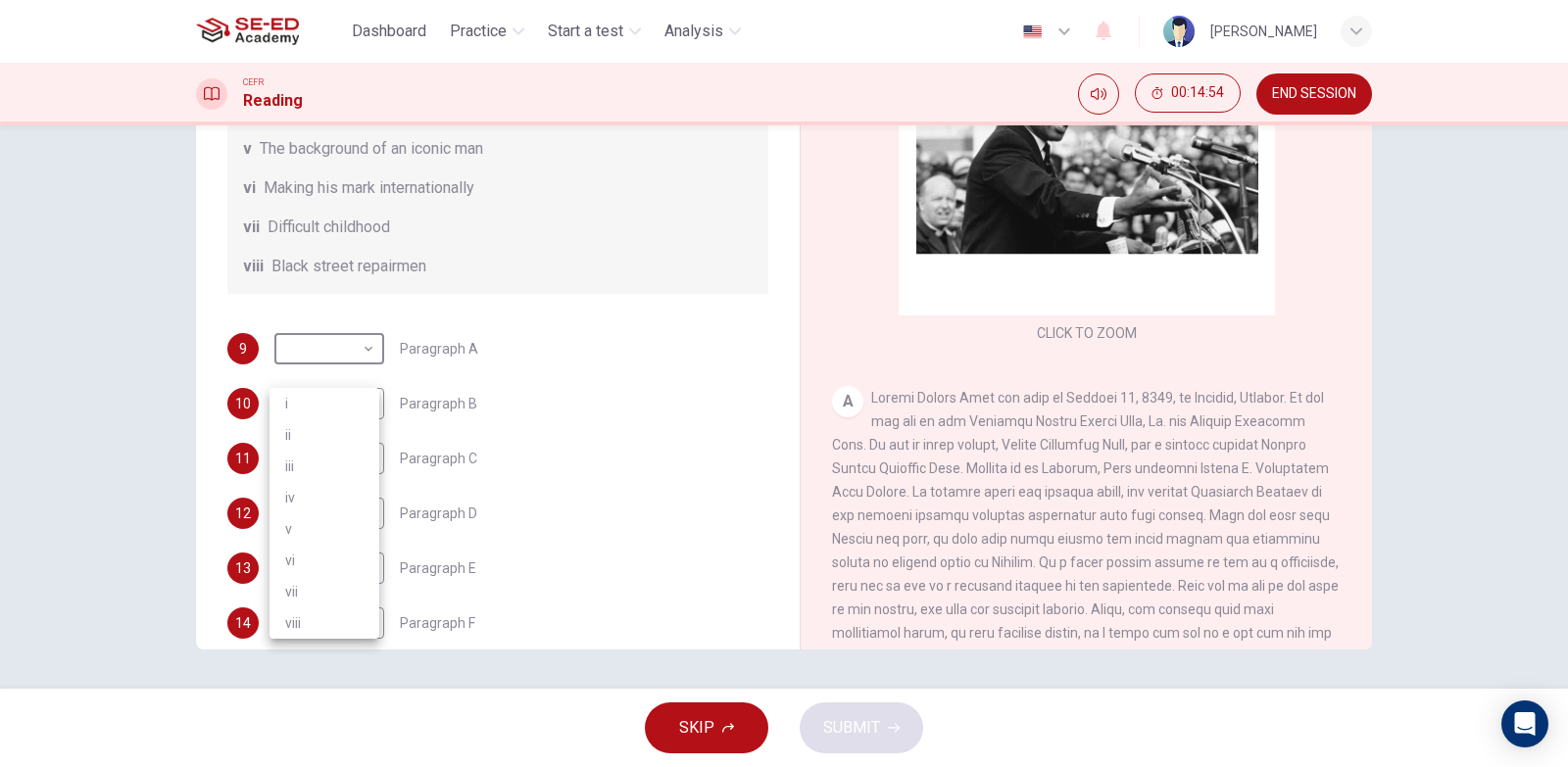 click on "v" at bounding box center [324, 529] 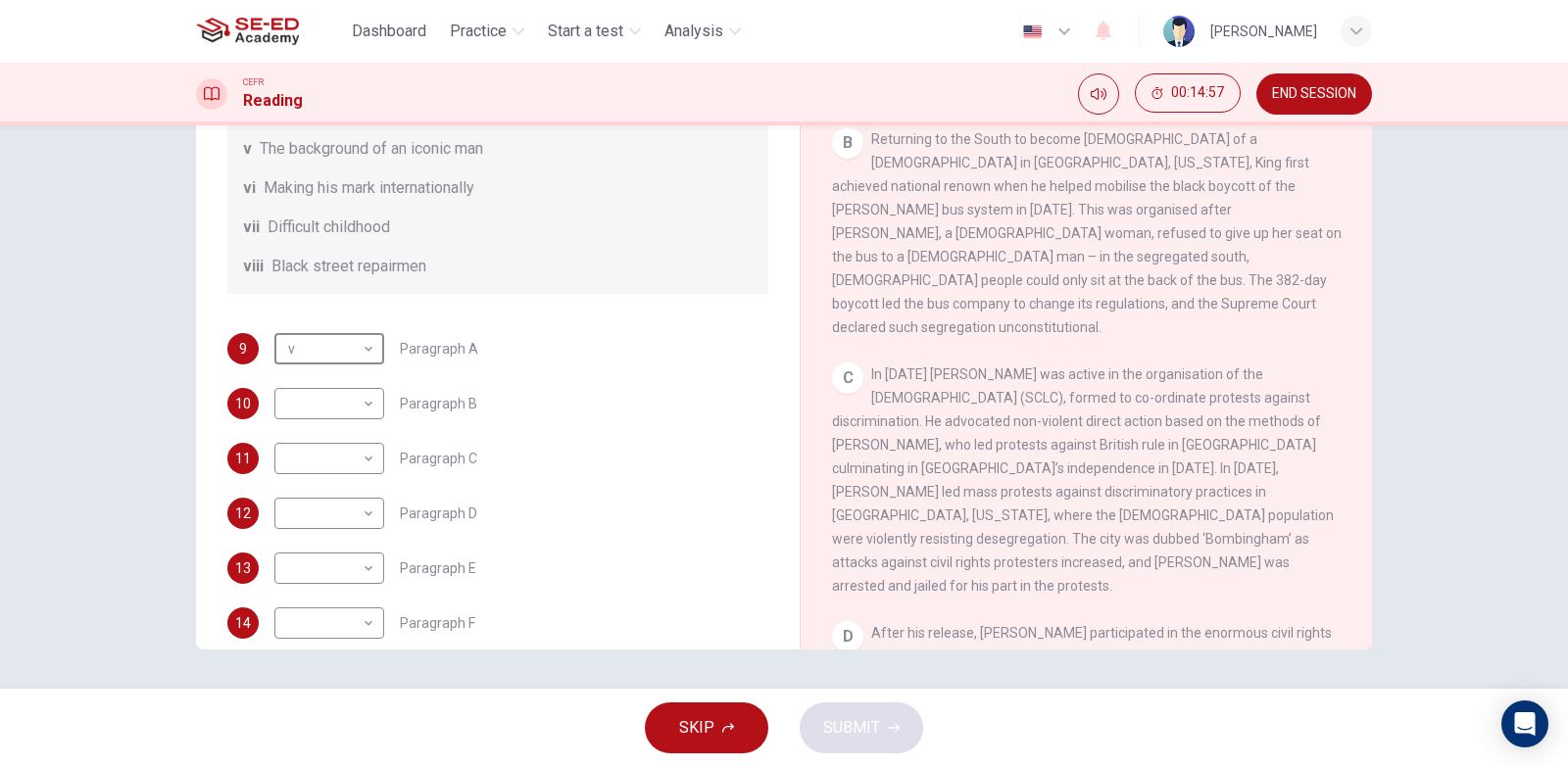 scroll, scrollTop: 571, scrollLeft: 0, axis: vertical 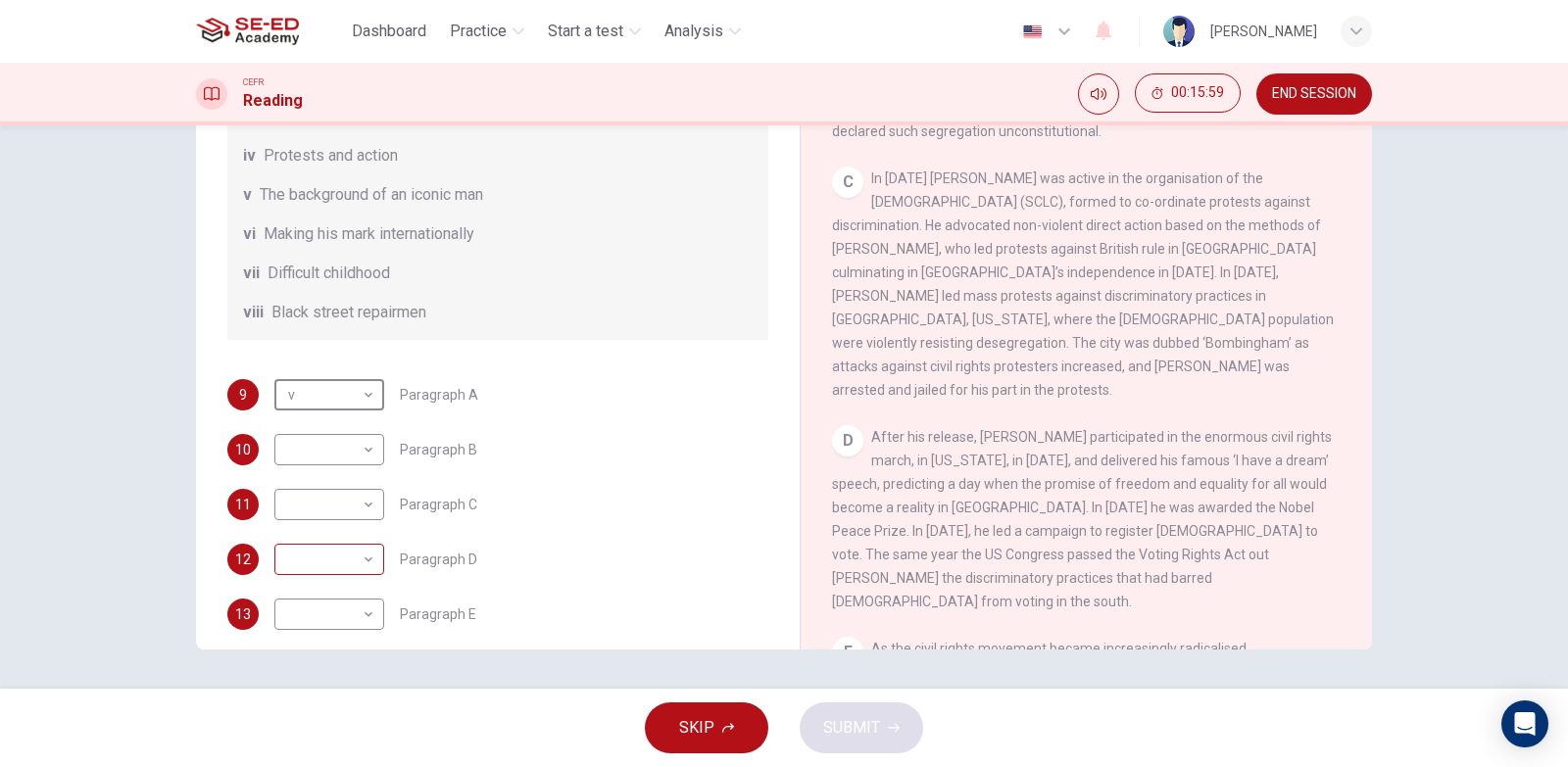 click on "This site uses cookies, as explained in our  Privacy Policy . If you agree to the use of cookies, please click the Accept button and continue to browse our site.   Privacy Policy Accept Dashboard Practice Start a test Analysis English en ​ [PERSON_NAME] CEFR Reading 00:15:59 END SESSION Questions 9 - 14 The Reading Passage has 6 paragraphs.
Choose the correct heading for each paragraph  A – F , from the list of headings.
Write the correct number,  i – viii , in the spaces below. List of Headings i The memorable speech ii Unhappy about violence iii A tragic incident iv Protests and action v The background of an iconic man vi Making his mark internationally vii Difficult childhood viii Black street repairmen 9 v v ​ Paragraph A 10 ​ ​ Paragraph B 11 ​ ​ Paragraph C 12 ​ ​ Paragraph D 13 ​ ​ Paragraph E 14 ​ ​ Paragraph F [PERSON_NAME] CLICK TO ZOOM Click to Zoom A B C D E F SKIP SUBMIT SE-ED Academy - Online Testing Platform
Dashboard Practice Start a test Analysis" at bounding box center (784, 383) 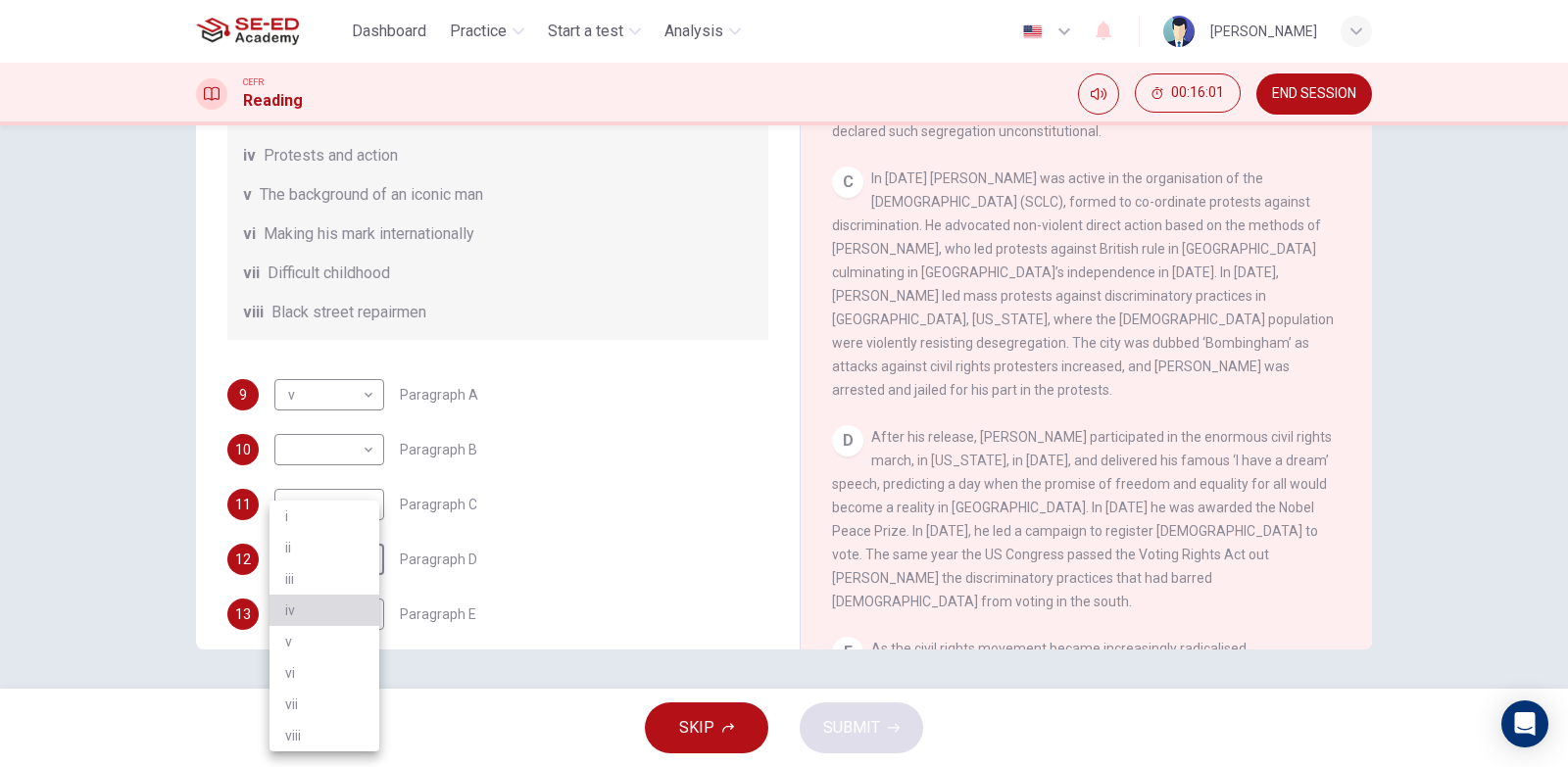 click on "iv" at bounding box center [324, 610] 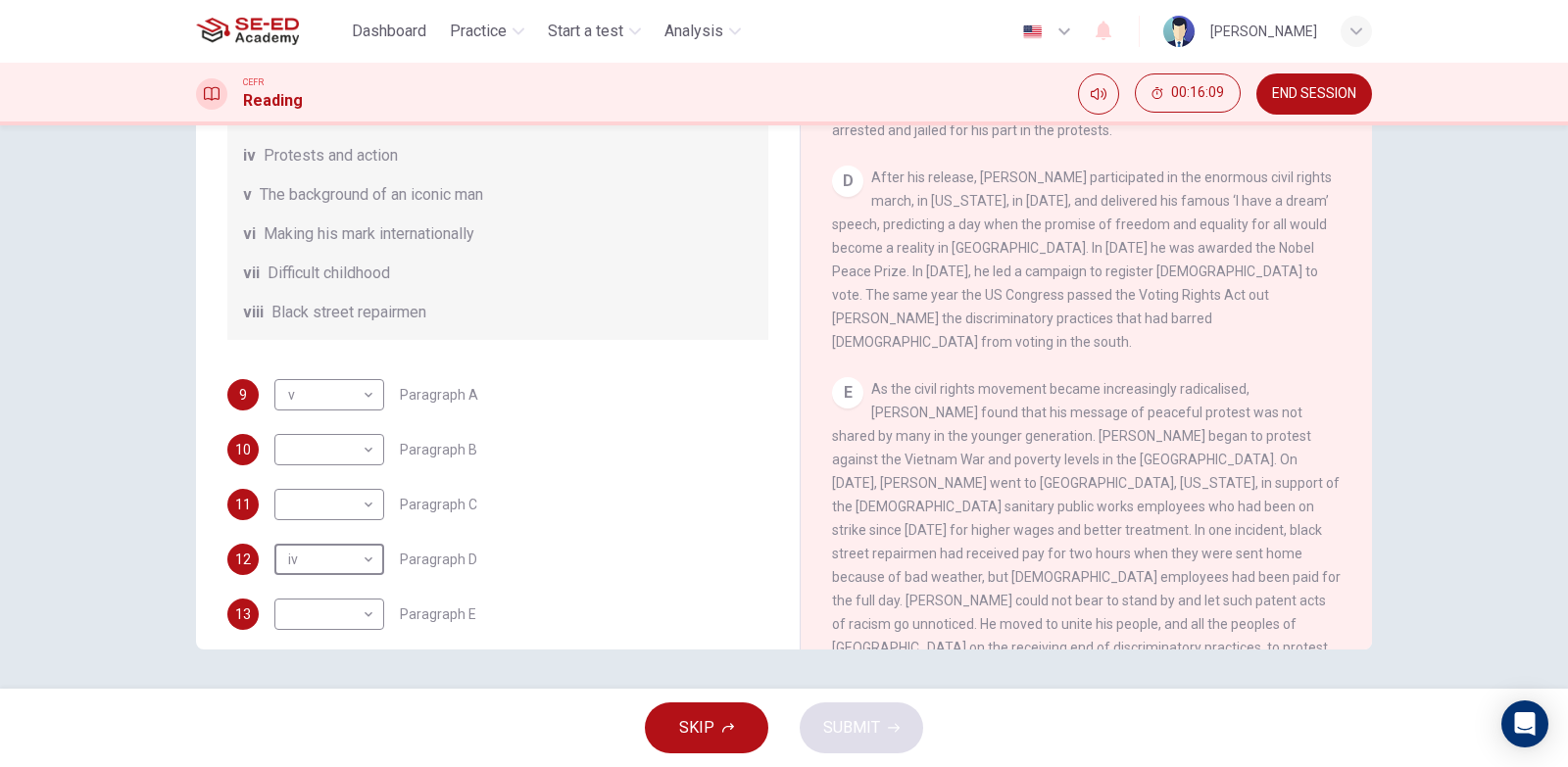 scroll, scrollTop: 1159, scrollLeft: 0, axis: vertical 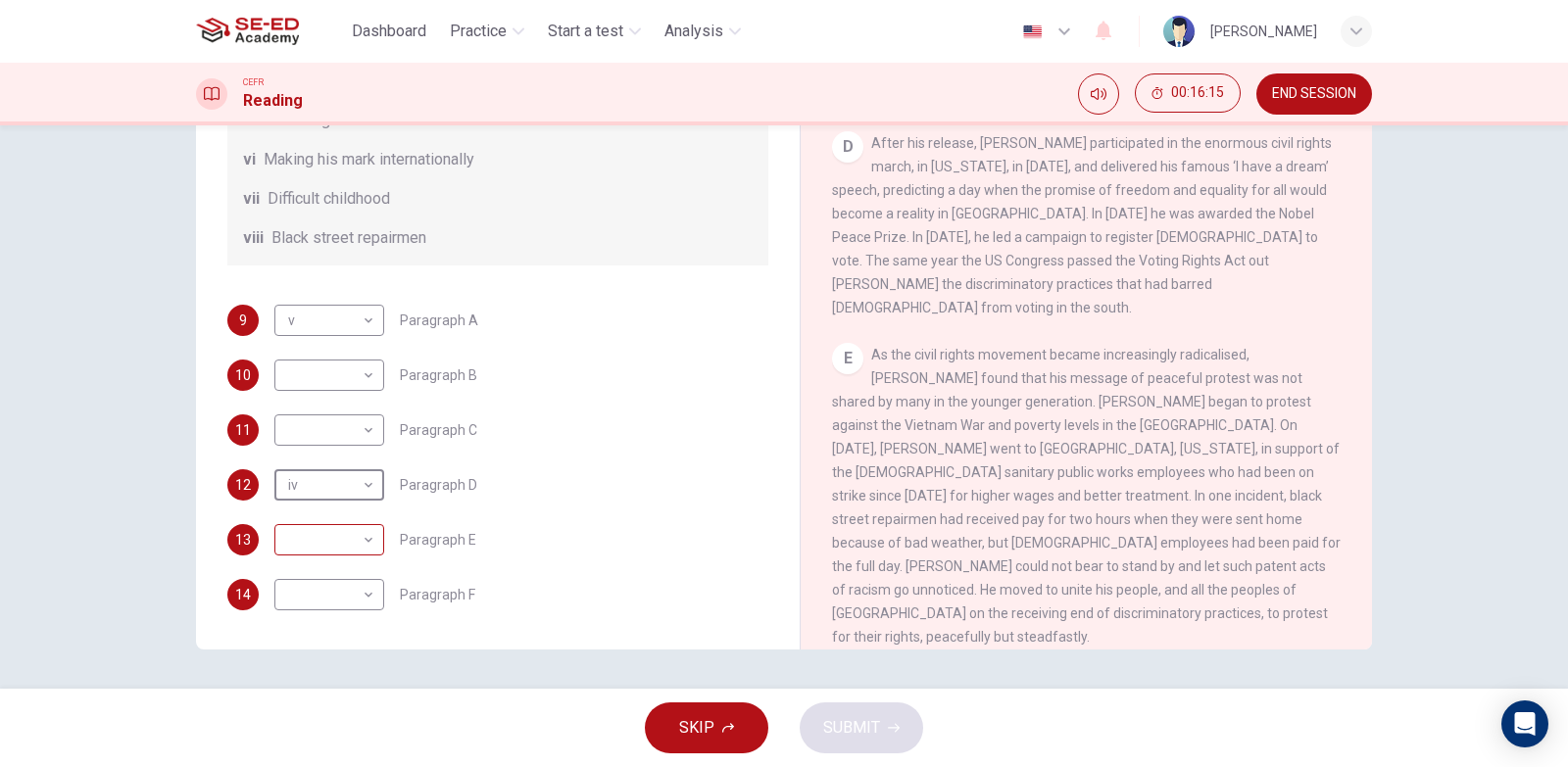 click on "This site uses cookies, as explained in our  Privacy Policy . If you agree to the use of cookies, please click the Accept button and continue to browse our site.   Privacy Policy Accept Dashboard Practice Start a test Analysis English en ​ [PERSON_NAME] CEFR Reading 00:16:15 END SESSION Questions 9 - 14 The Reading Passage has 6 paragraphs.
Choose the correct heading for each paragraph  A – F , from the list of headings.
Write the correct number,  i – viii , in the spaces below. List of Headings i The memorable speech ii Unhappy about violence iii A tragic incident iv Protests and action v The background of an iconic man vi Making his mark internationally vii Difficult childhood viii Black street repairmen 9 v v ​ Paragraph A 10 ​ ​ Paragraph B 11 ​ ​ Paragraph C 12 iv iv ​ Paragraph D 13 ​ ​ Paragraph E 14 ​ ​ Paragraph F [PERSON_NAME] CLICK TO ZOOM Click to Zoom A B C D E F SKIP SUBMIT SE-ED Academy - Online Testing Platform
Dashboard Practice Start a test 2025" at bounding box center (784, 383) 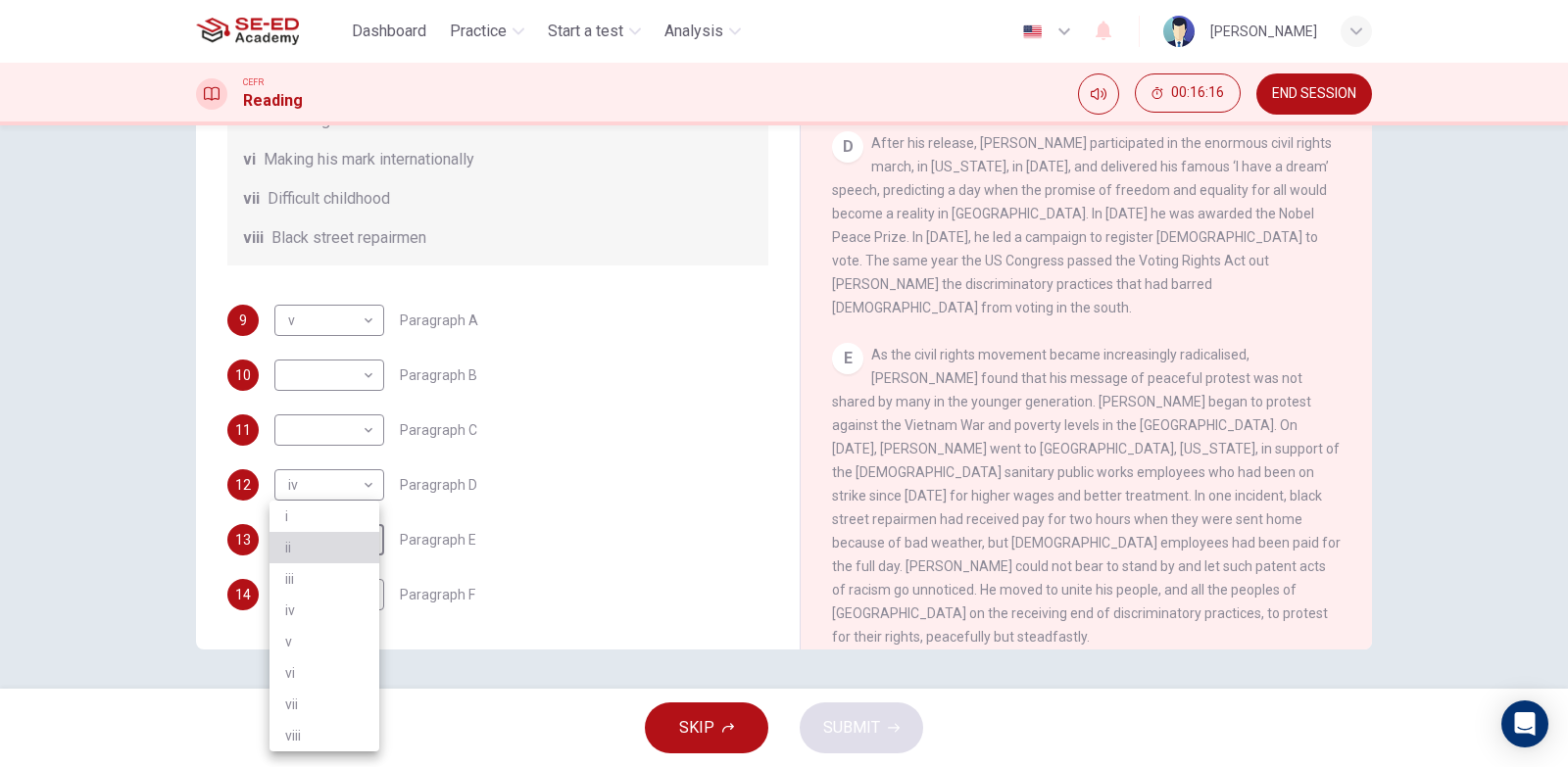 click on "ii" at bounding box center [324, 548] 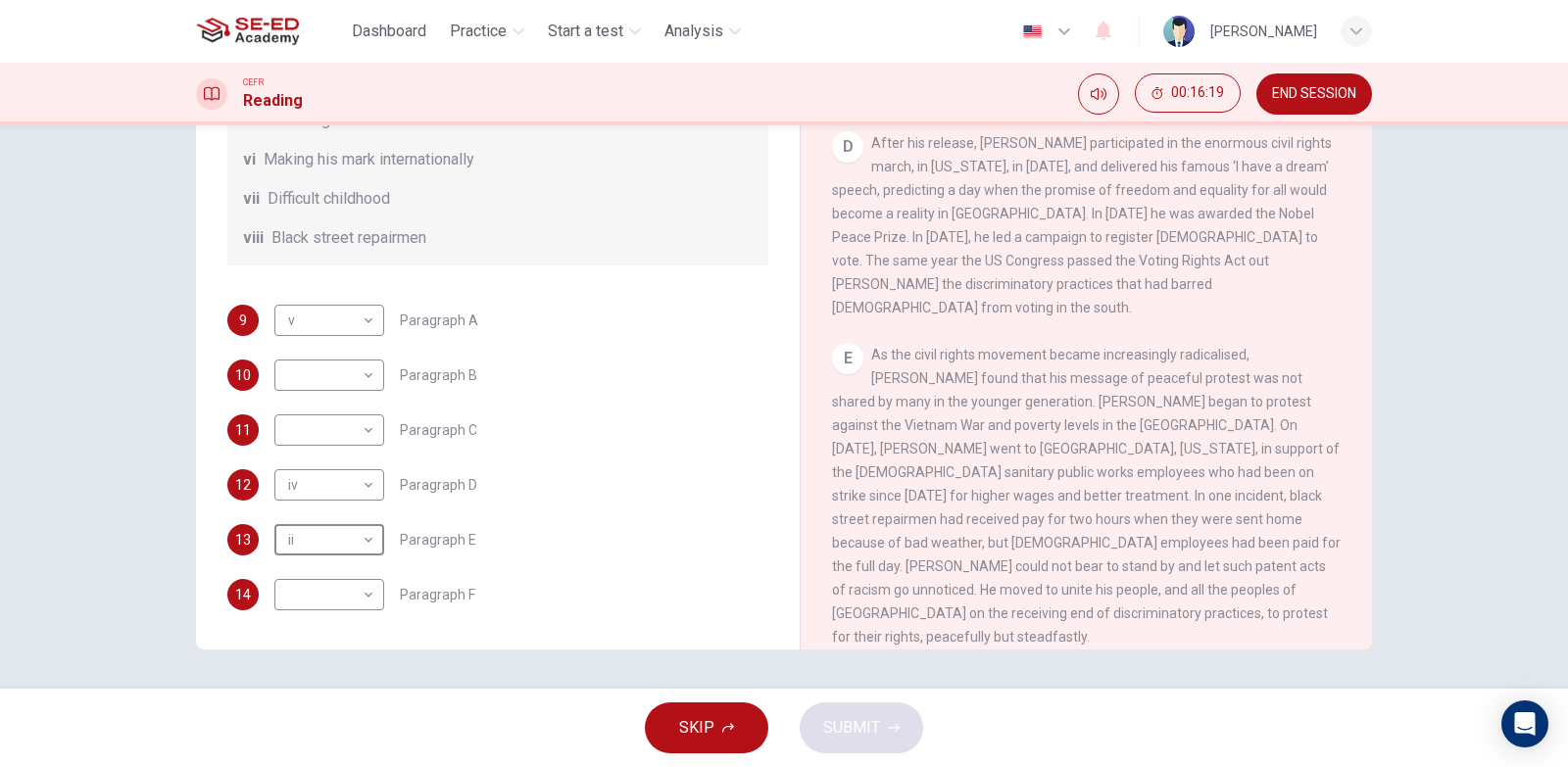 scroll, scrollTop: 1257, scrollLeft: 0, axis: vertical 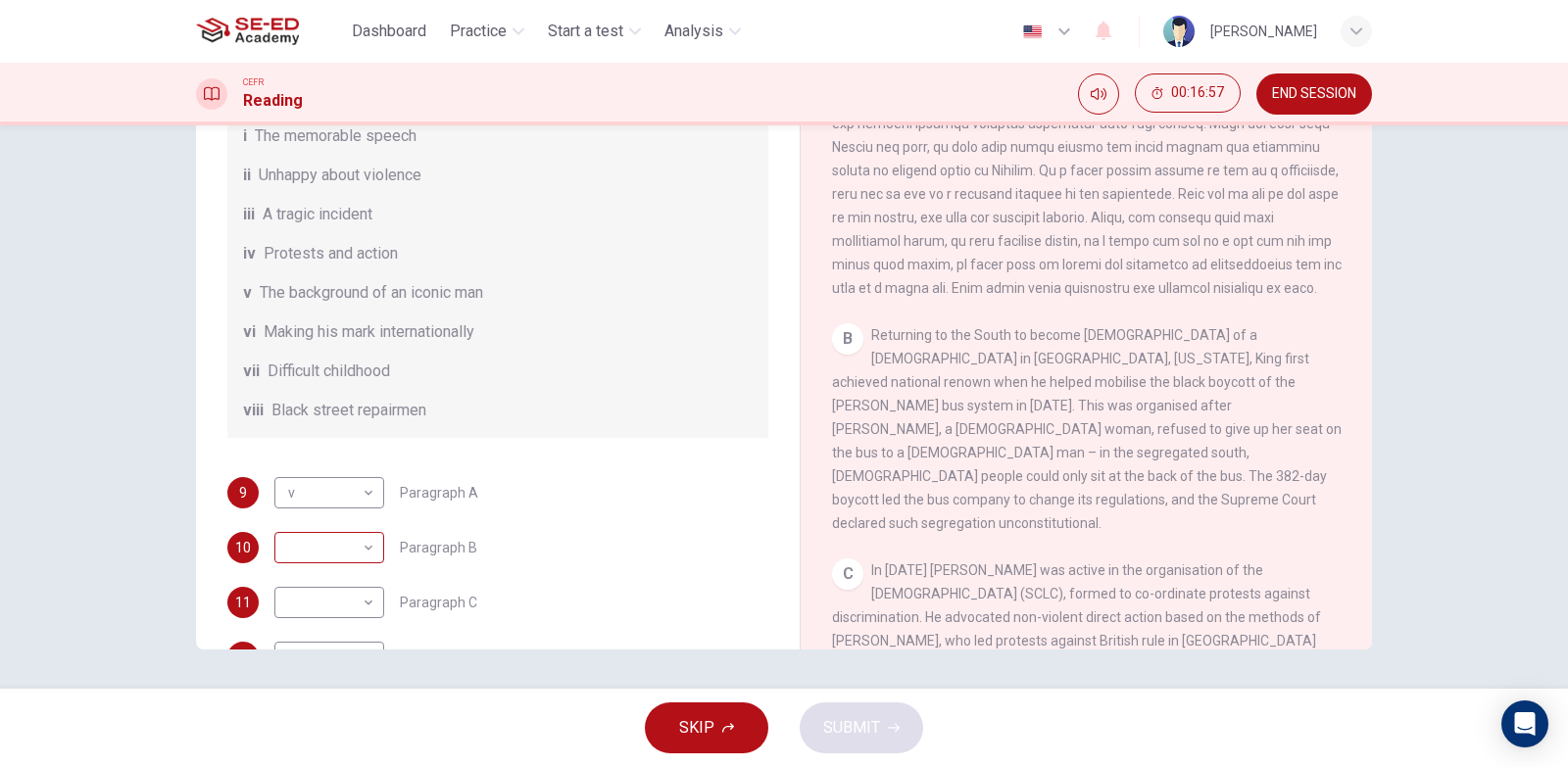 click on "This site uses cookies, as explained in our  Privacy Policy . If you agree to the use of cookies, please click the Accept button and continue to browse our site.   Privacy Policy Accept Dashboard Practice Start a test Analysis English en ​ [PERSON_NAME] CEFR Reading 00:16:57 END SESSION Questions 9 - 14 The Reading Passage has 6 paragraphs.
Choose the correct heading for each paragraph  A – F , from the list of headings.
Write the correct number,  i – viii , in the spaces below. List of Headings i The memorable speech ii Unhappy about violence iii A tragic incident iv Protests and action v The background of an iconic man vi Making his mark internationally vii Difficult childhood viii Black street repairmen 9 v v ​ Paragraph A 10 ​ ​ Paragraph B 11 ​ ​ Paragraph C 12 iv iv ​ Paragraph D 13 ii ii ​ Paragraph E 14 ​ ​ Paragraph F [PERSON_NAME] CLICK TO ZOOM Click to Zoom A B C D E F SKIP SUBMIT SE-ED Academy - Online Testing Platform
Dashboard Practice Start a test 2025" at bounding box center (784, 383) 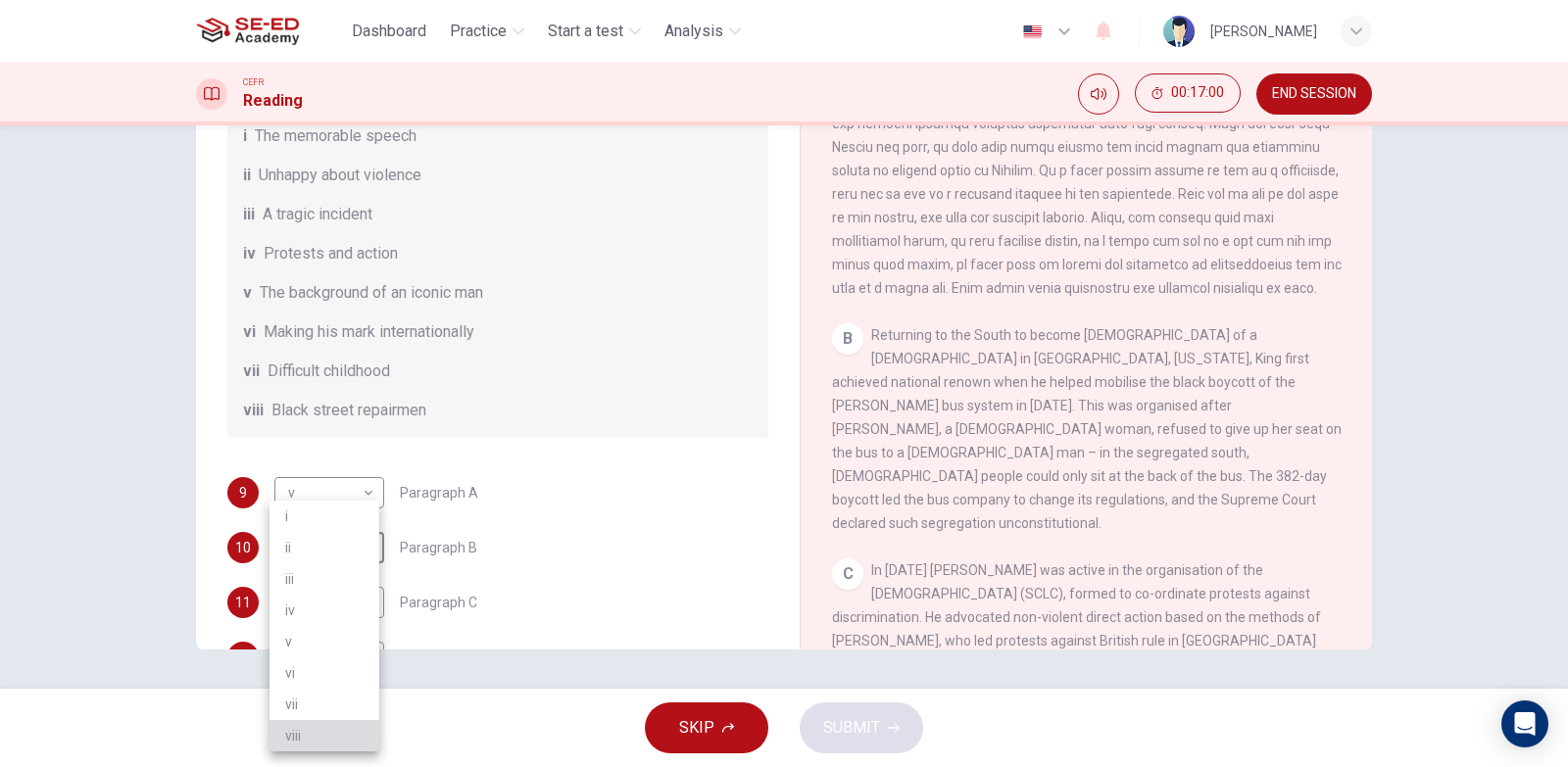 click on "viii" at bounding box center [324, 736] 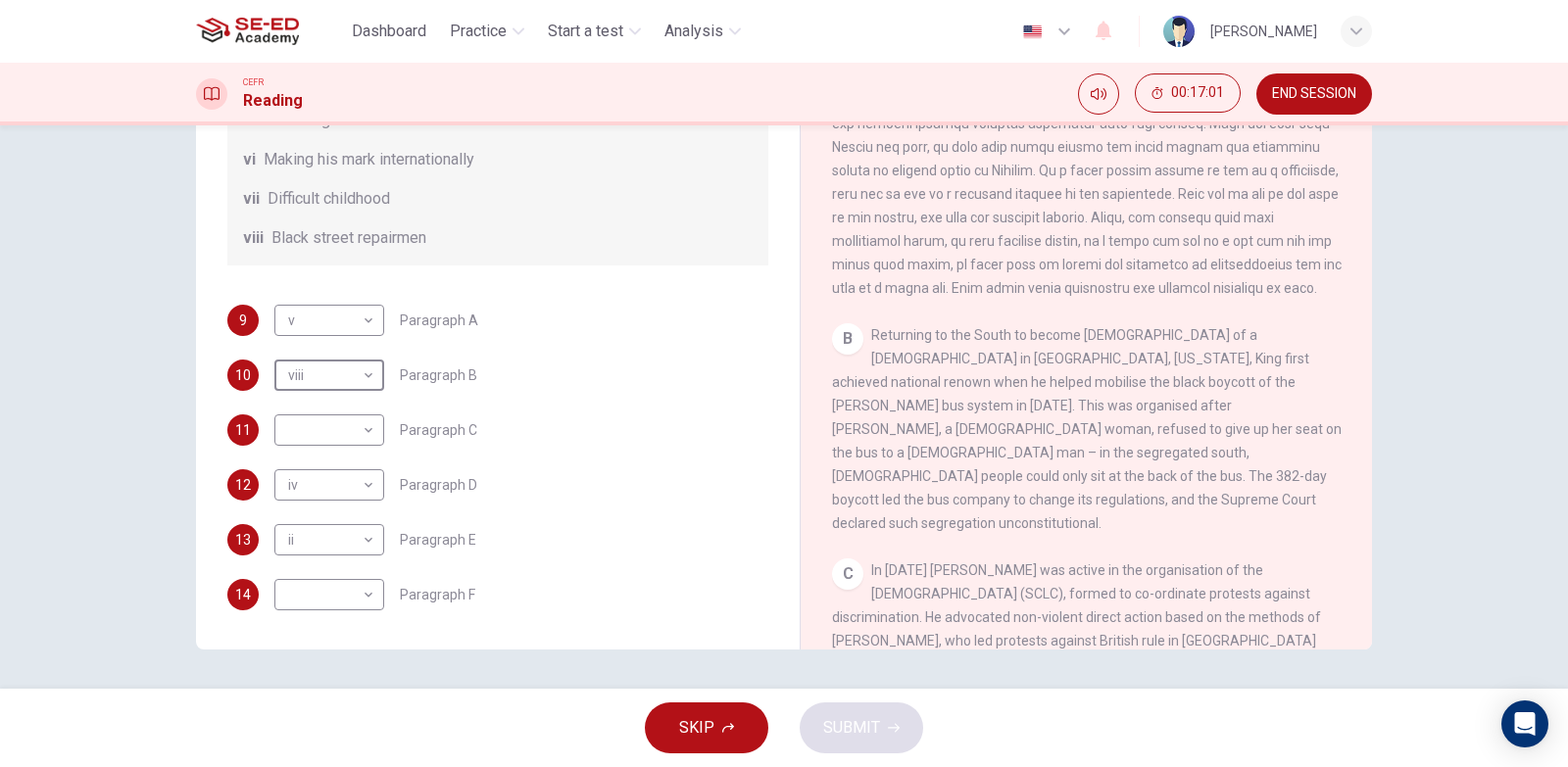 scroll, scrollTop: 346, scrollLeft: 0, axis: vertical 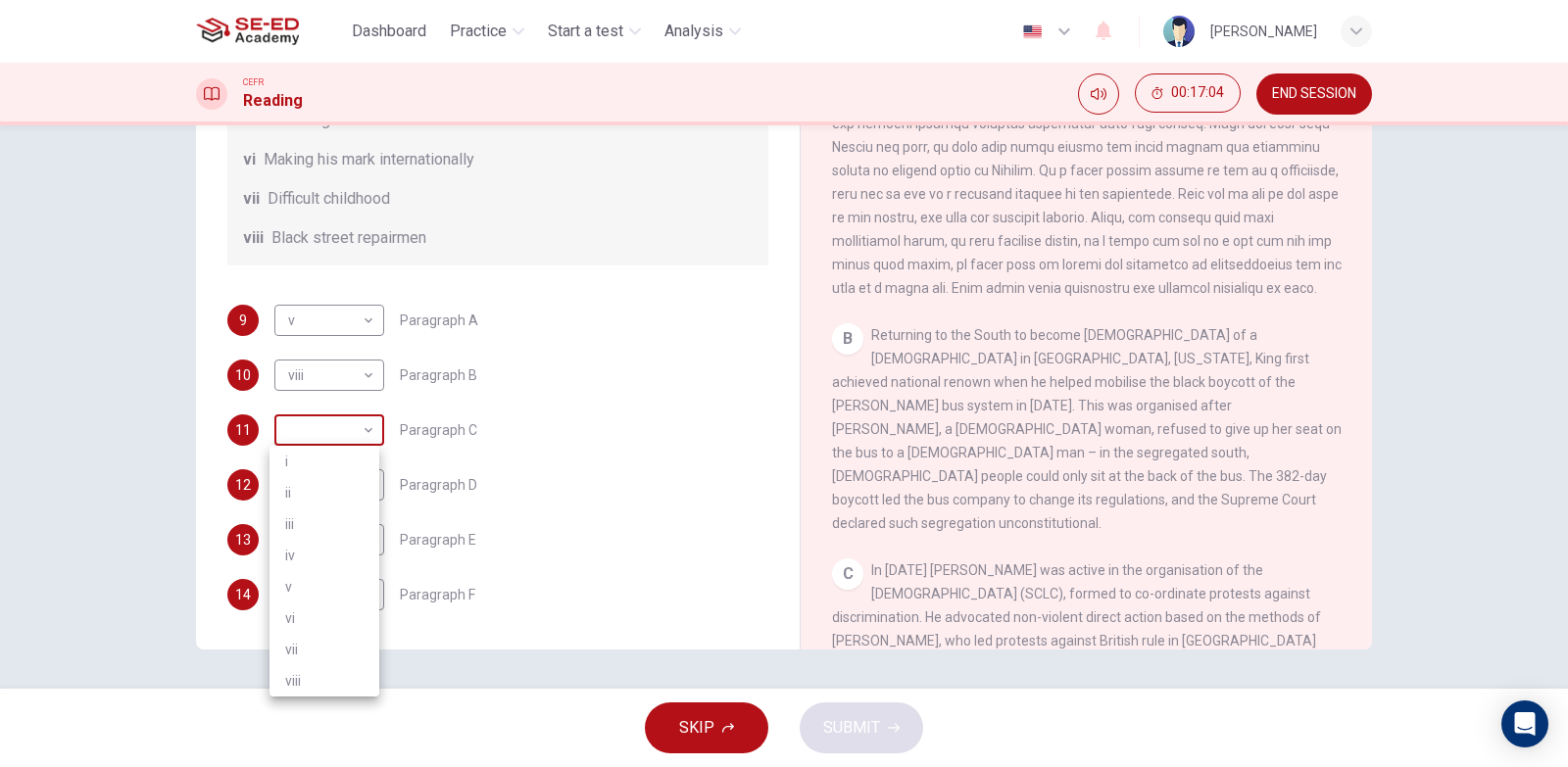 click on "This site uses cookies, as explained in our  Privacy Policy . If you agree to the use of cookies, please click the Accept button and continue to browse our site.   Privacy Policy Accept Dashboard Practice Start a test Analysis English en ​ [PERSON_NAME] CEFR Reading 00:17:04 END SESSION Questions 9 - 14 The Reading Passage has 6 paragraphs.
Choose the correct heading for each paragraph  A – F , from the list of headings.
Write the correct number,  i – viii , in the spaces below. List of Headings i The memorable speech ii Unhappy about violence iii A tragic incident iv Protests and action v The background of an iconic man vi Making his mark internationally vii Difficult childhood viii Black street repairmen 9 v v ​ Paragraph A 10 viii viii ​ Paragraph B 11 ​ ​ Paragraph C 12 iv iv ​ Paragraph D 13 ii ii ​ Paragraph E 14 ​ ​ Paragraph F [PERSON_NAME] CLICK TO ZOOM Click to Zoom A B C D E F SKIP SUBMIT SE-ED Academy - Online Testing Platform
Dashboard Practice Analysis i" at bounding box center [784, 383] 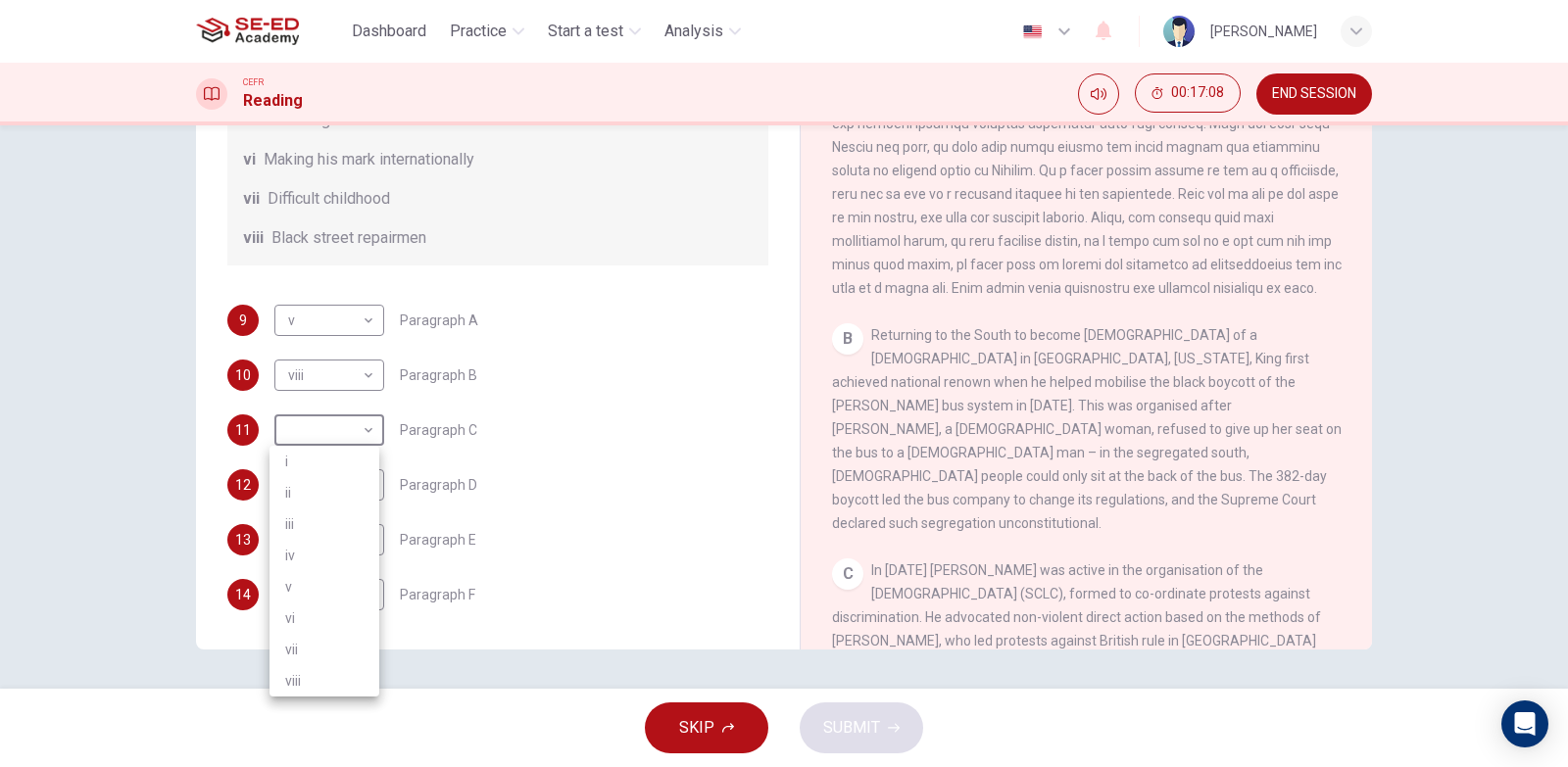 click on "v" at bounding box center [324, 587] 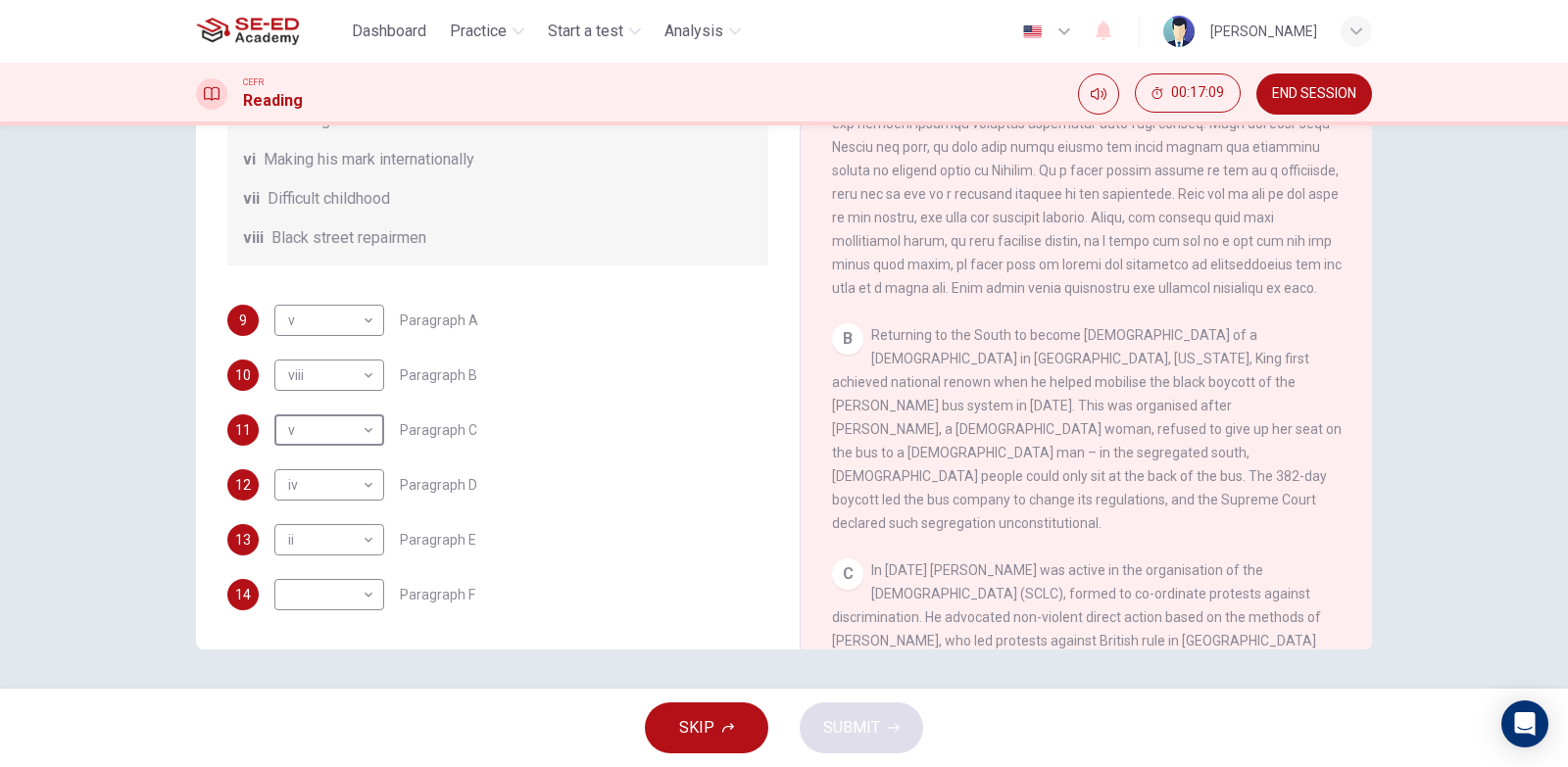 scroll, scrollTop: 248, scrollLeft: 0, axis: vertical 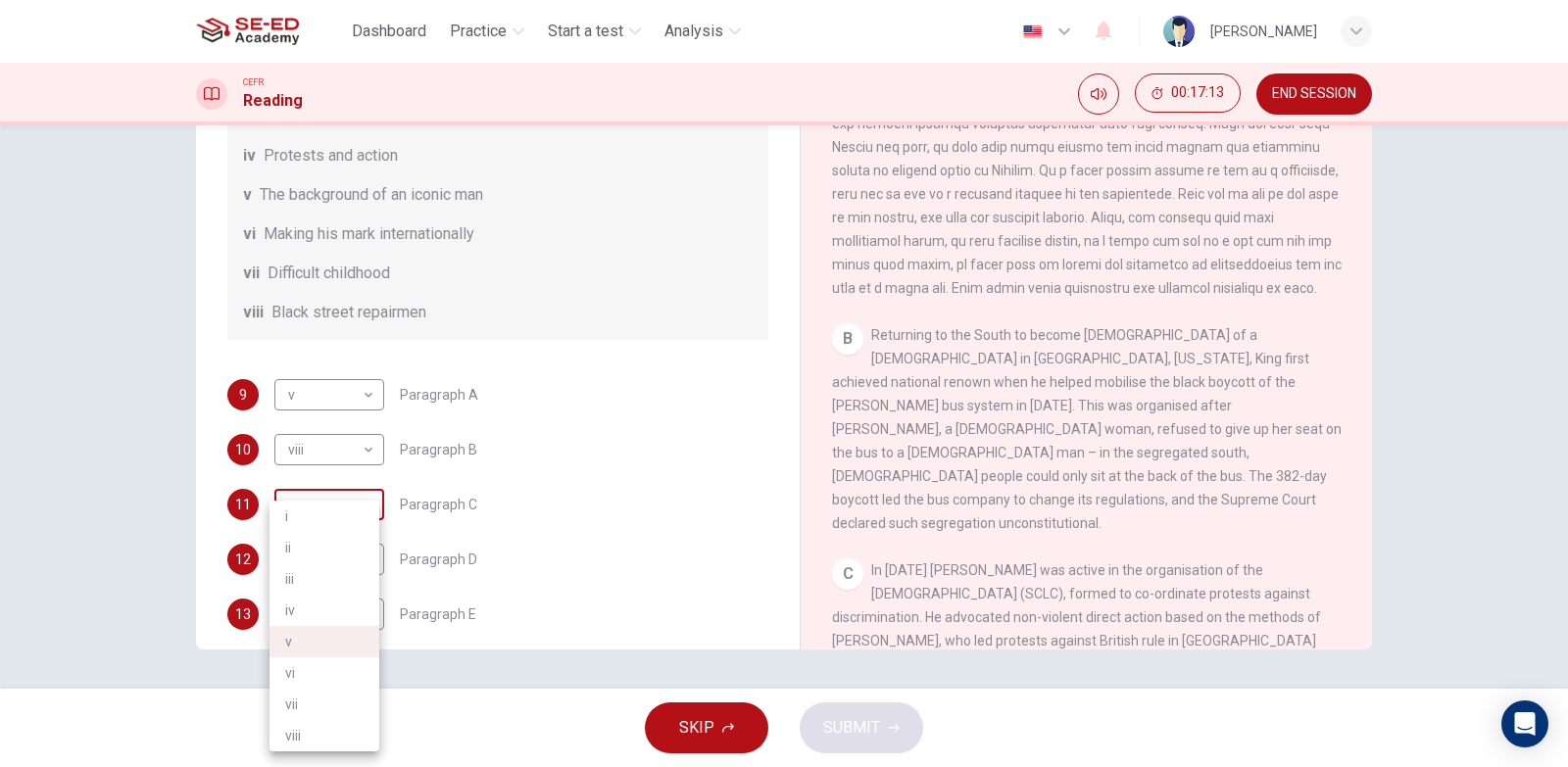 click on "This site uses cookies, as explained in our  Privacy Policy . If you agree to the use of cookies, please click the Accept button and continue to browse our site.   Privacy Policy Accept Dashboard Practice Start a test Analysis English en ​ [PERSON_NAME] CEFR Reading 00:17:13 END SESSION Questions 9 - 14 The Reading Passage has 6 paragraphs.
Choose the correct heading for each paragraph  A – F , from the list of headings.
Write the correct number,  i – viii , in the spaces below. List of Headings i The memorable speech ii Unhappy about violence iii A tragic incident iv Protests and action v The background of an iconic man vi Making his mark internationally vii Difficult childhood viii Black street repairmen 9 v v ​ Paragraph A 10 viii viii ​ Paragraph B 11 v v ​ Paragraph C 12 iv iv ​ Paragraph D 13 ii ii ​ Paragraph E 14 ​ ​ Paragraph F [PERSON_NAME] CLICK TO ZOOM Click to Zoom A B C D E F SKIP SUBMIT SE-ED Academy - Online Testing Platform
Dashboard Practice Analysis i" at bounding box center (784, 383) 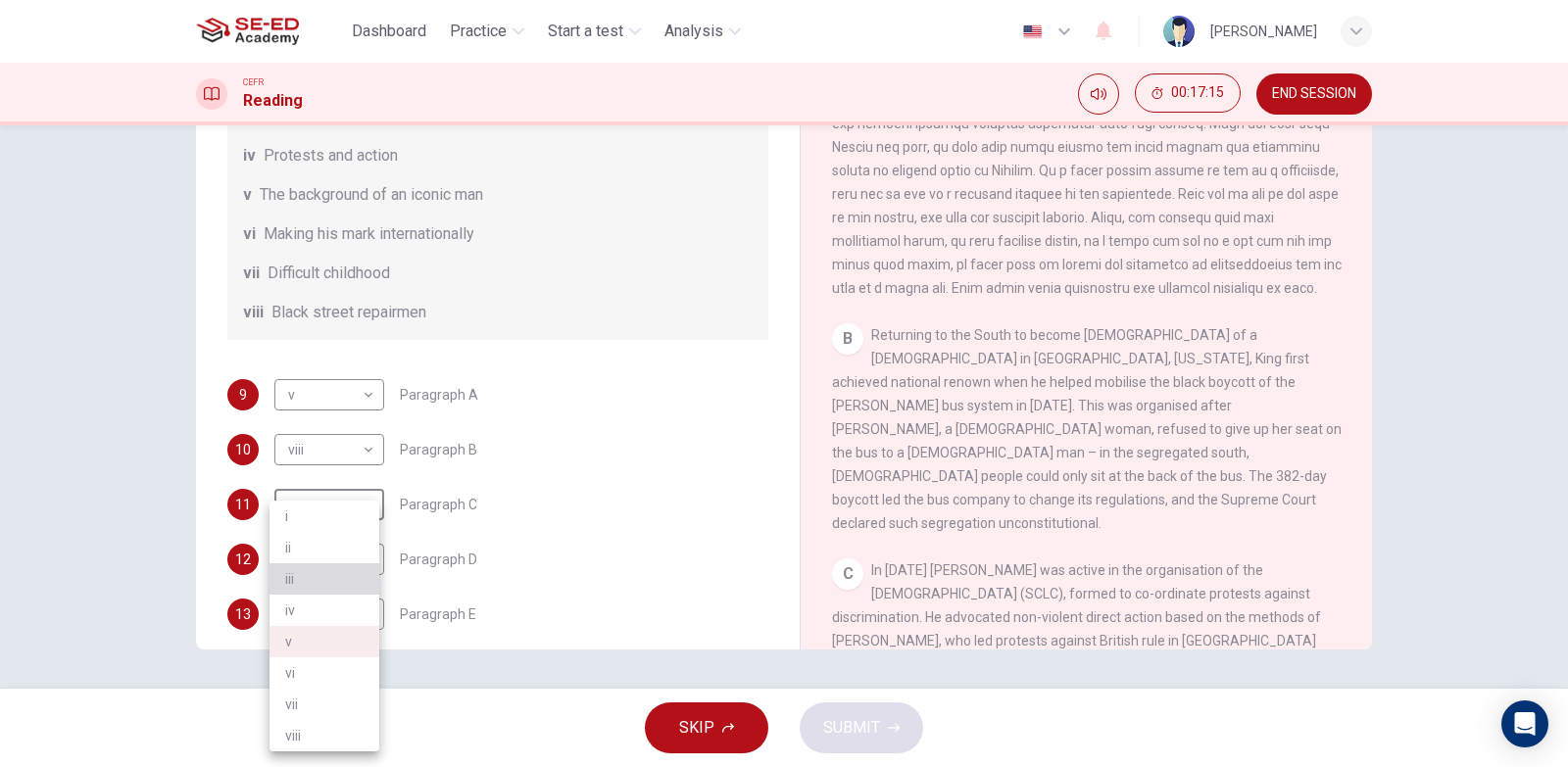 click on "iii" at bounding box center [324, 579] 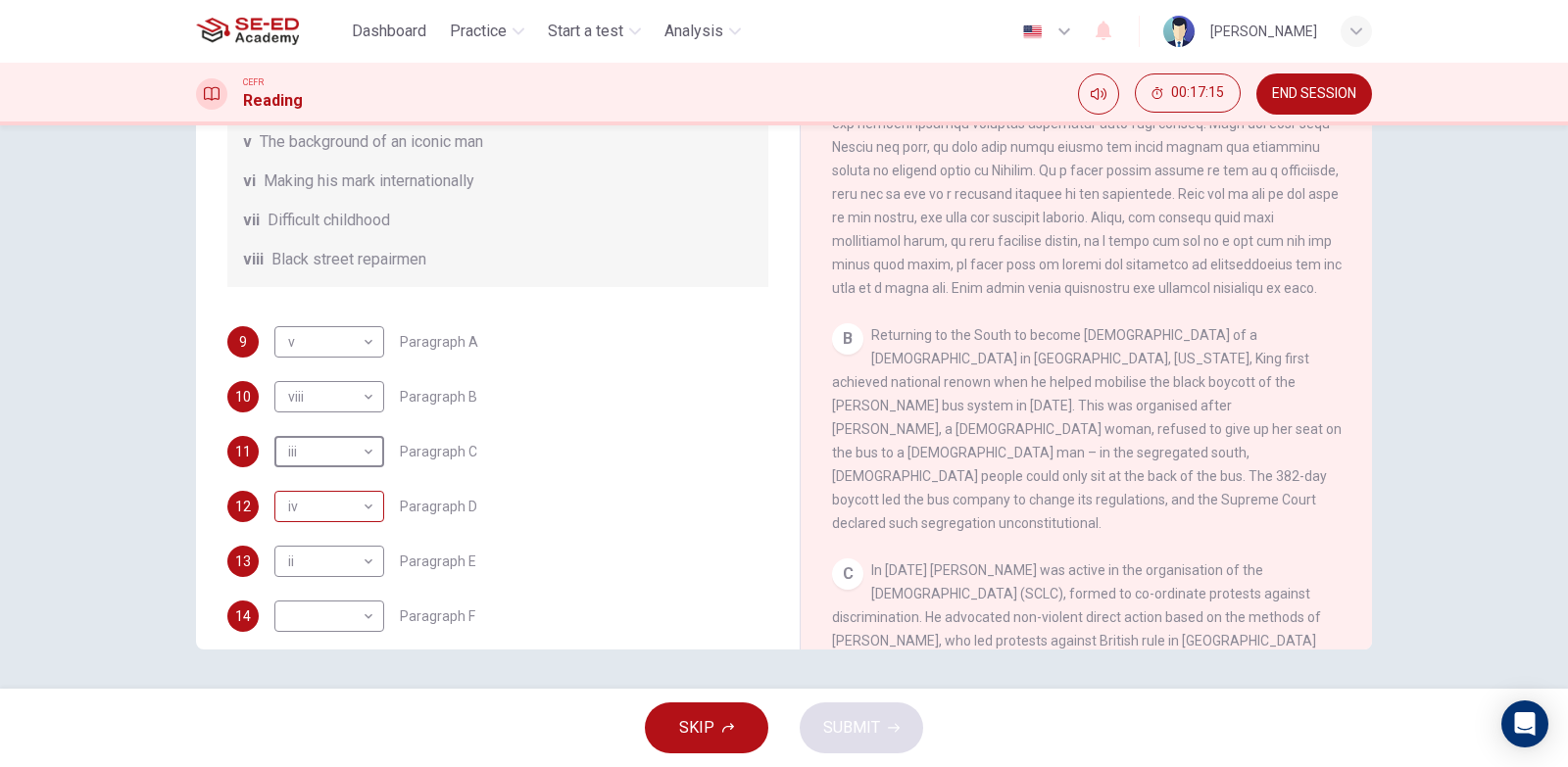 scroll, scrollTop: 346, scrollLeft: 0, axis: vertical 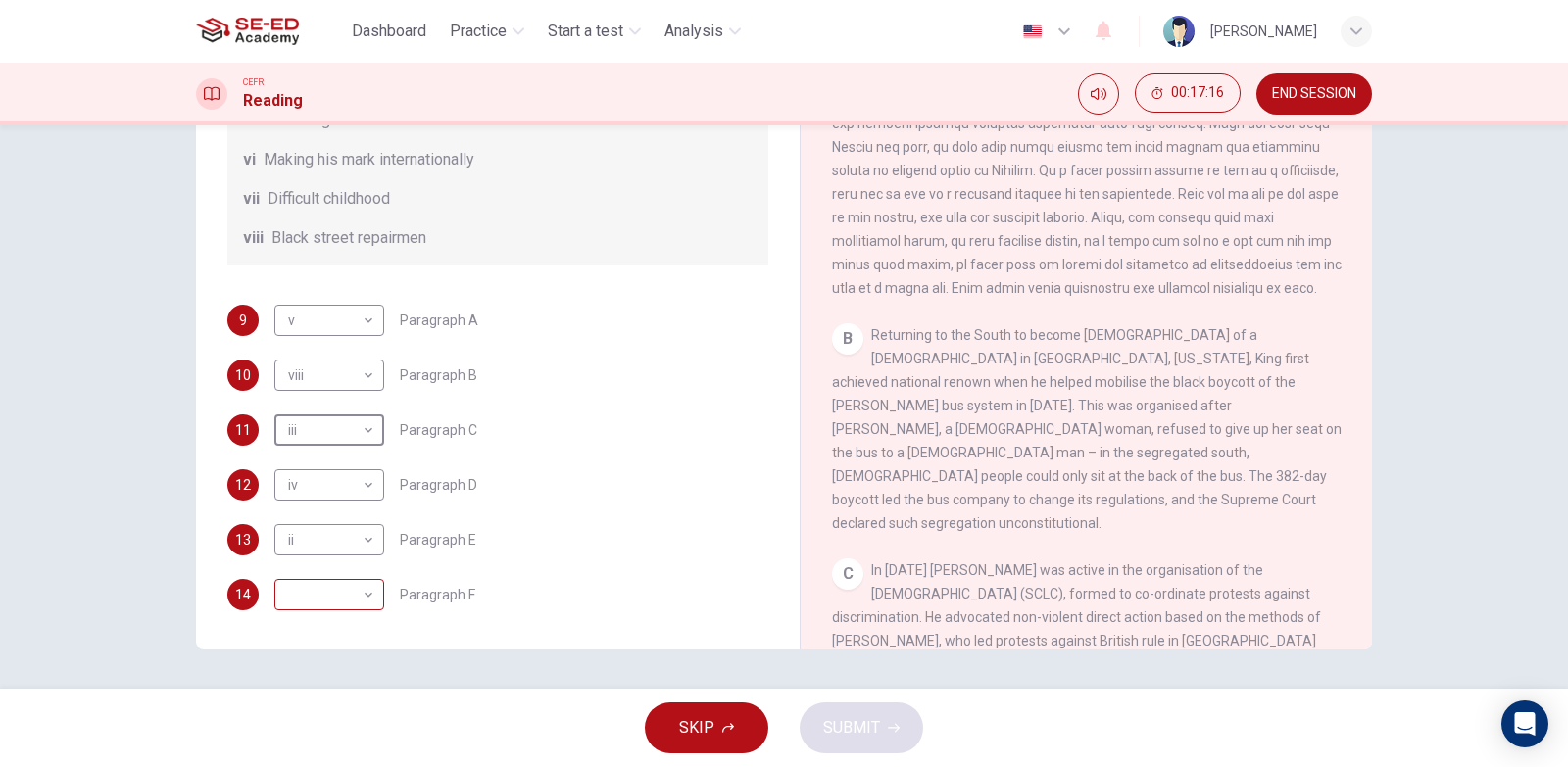 click on "This site uses cookies, as explained in our  Privacy Policy . If you agree to the use of cookies, please click the Accept button and continue to browse our site.   Privacy Policy Accept Dashboard Practice Start a test Analysis English en ​ [PERSON_NAME] CEFR Reading 00:17:16 END SESSION Questions 9 - 14 The Reading Passage has 6 paragraphs.
Choose the correct heading for each paragraph  A – F , from the list of headings.
Write the correct number,  i – viii , in the spaces below. List of Headings i The memorable speech ii Unhappy about violence iii A tragic incident iv Protests and action v The background of an iconic man vi Making his mark internationally vii Difficult childhood viii Black street repairmen 9 v v ​ Paragraph A 10 viii viii ​ Paragraph B 11 iii iii ​ Paragraph C 12 iv iv ​ Paragraph D 13 ii ii ​ Paragraph E 14 ​ ​ Paragraph F [PERSON_NAME] CLICK TO ZOOM Click to Zoom A B C D E F SKIP SUBMIT SE-ED Academy - Online Testing Platform
Dashboard Practice 2025" at bounding box center [784, 383] 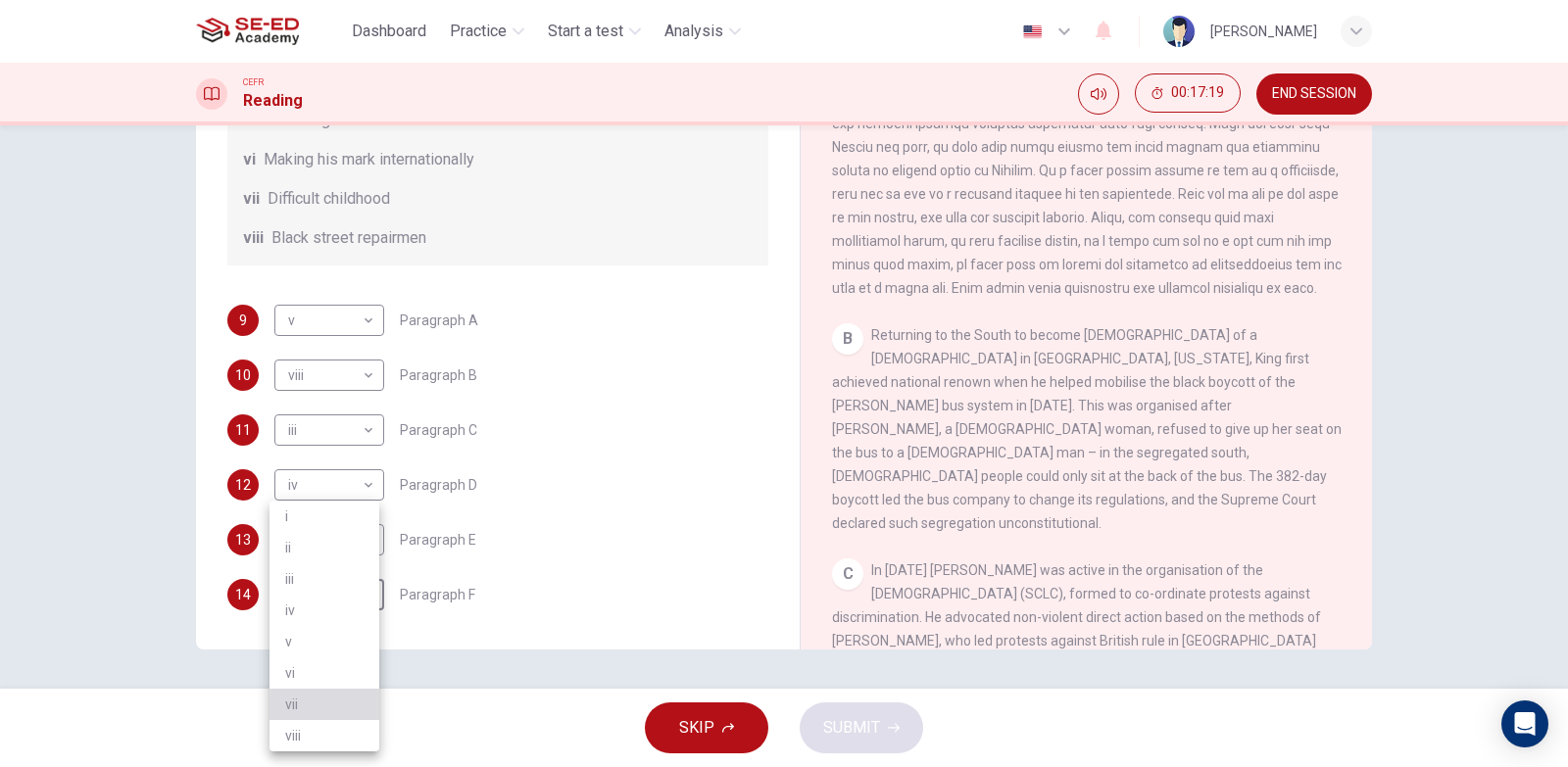 click on "vii" at bounding box center (324, 704) 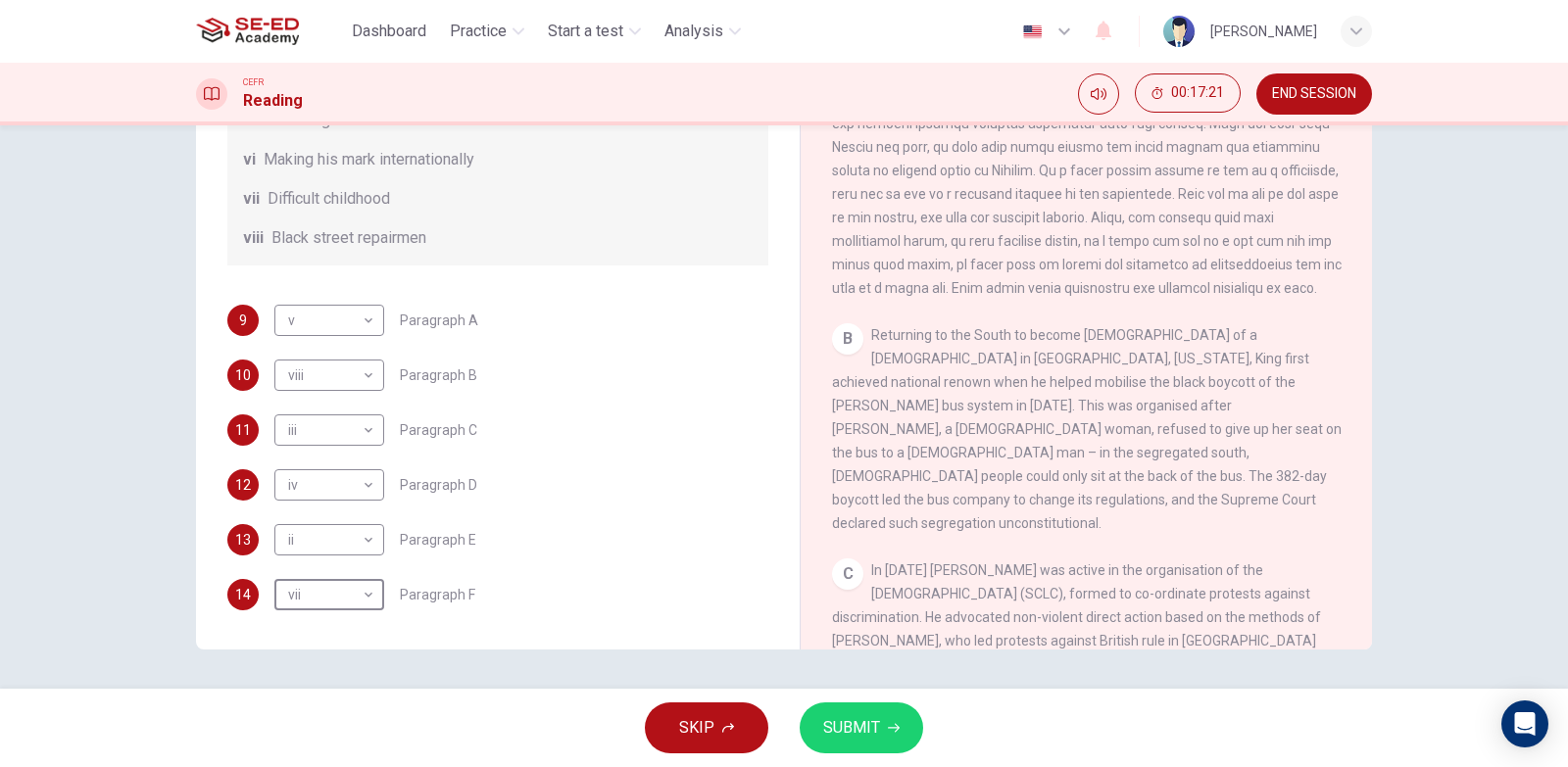 click on "SUBMIT" at bounding box center (852, 728) 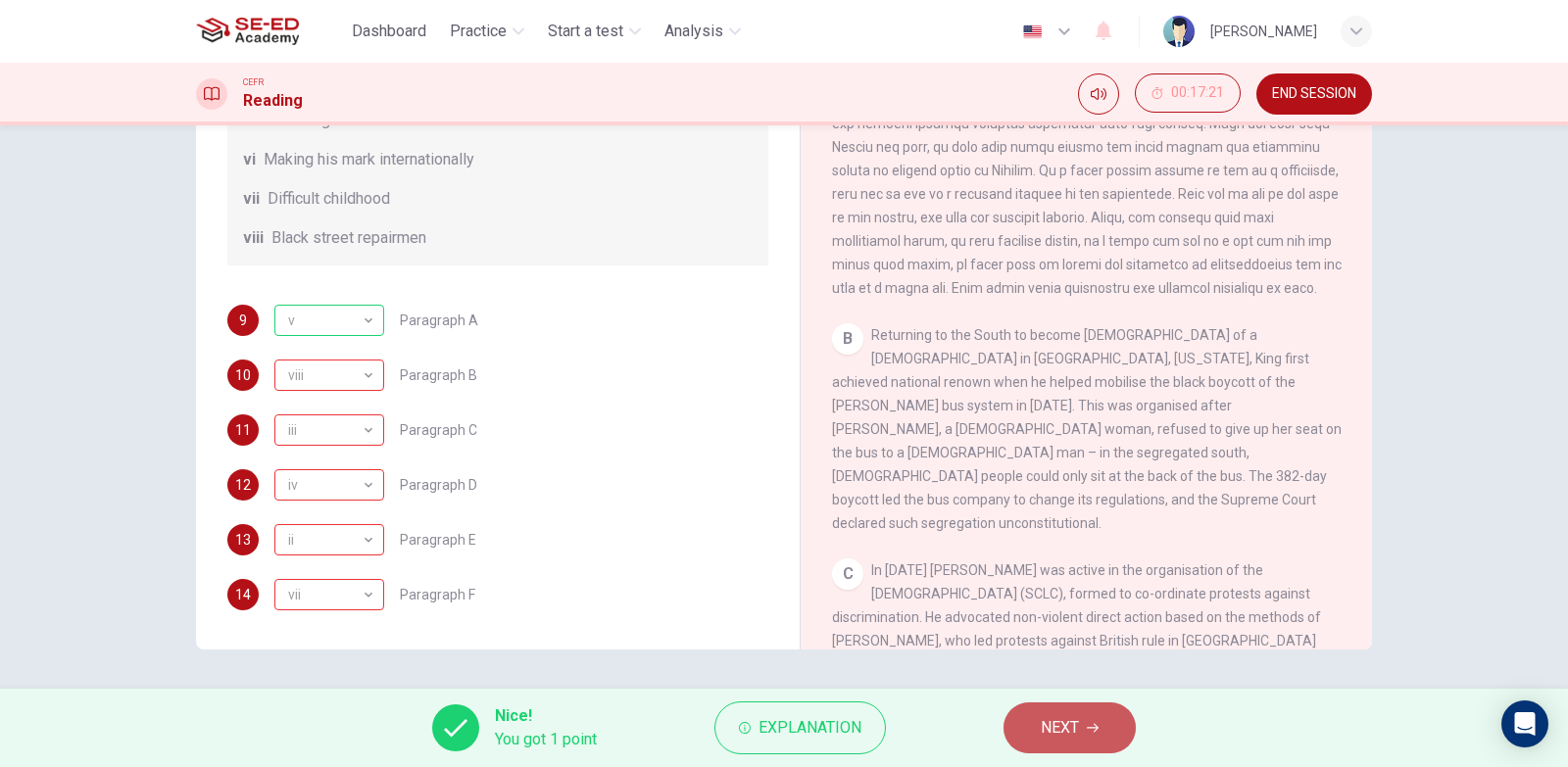 click on "NEXT" at bounding box center [1069, 728] 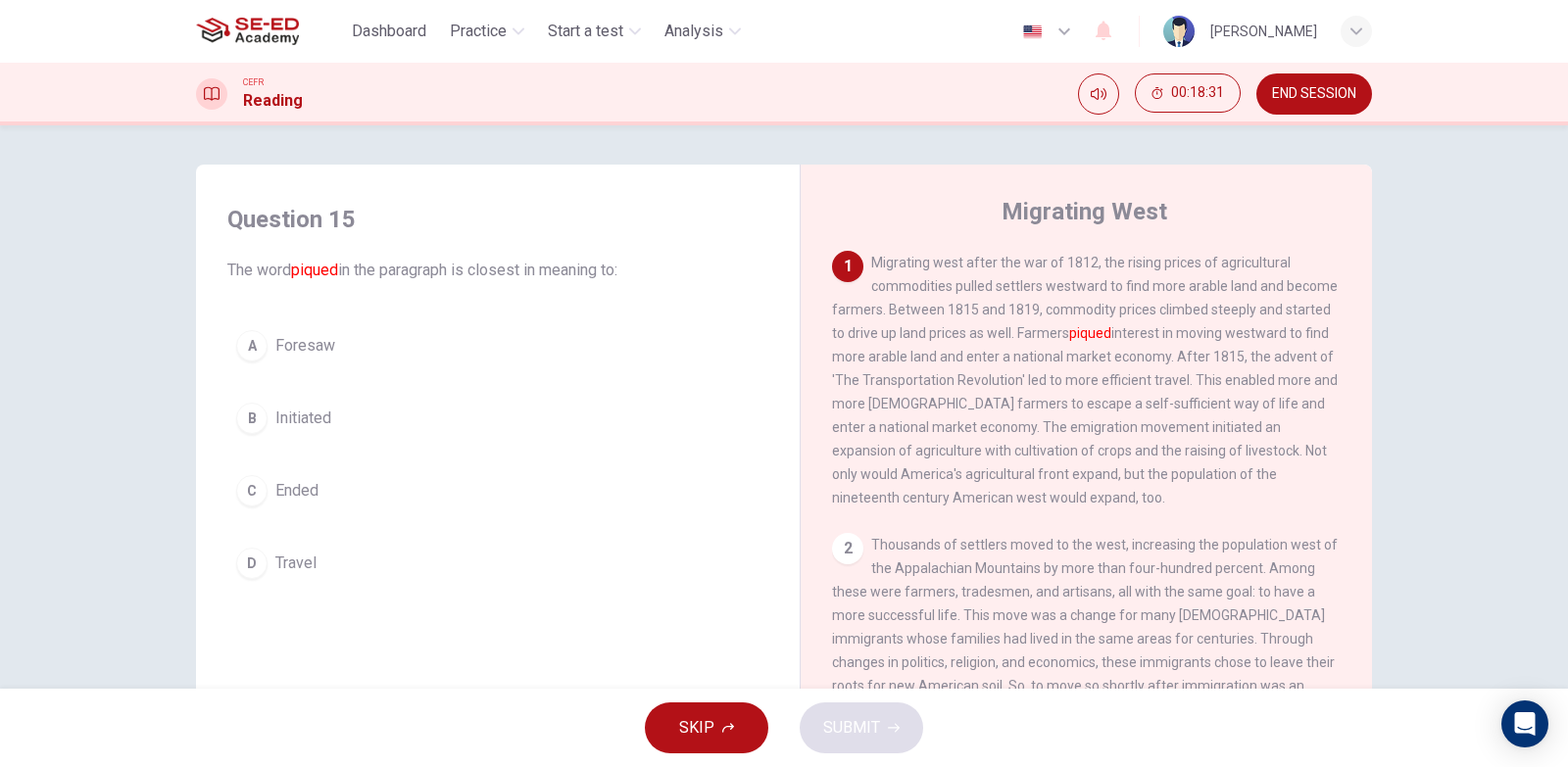 click on "Foresaw" at bounding box center (305, 346) 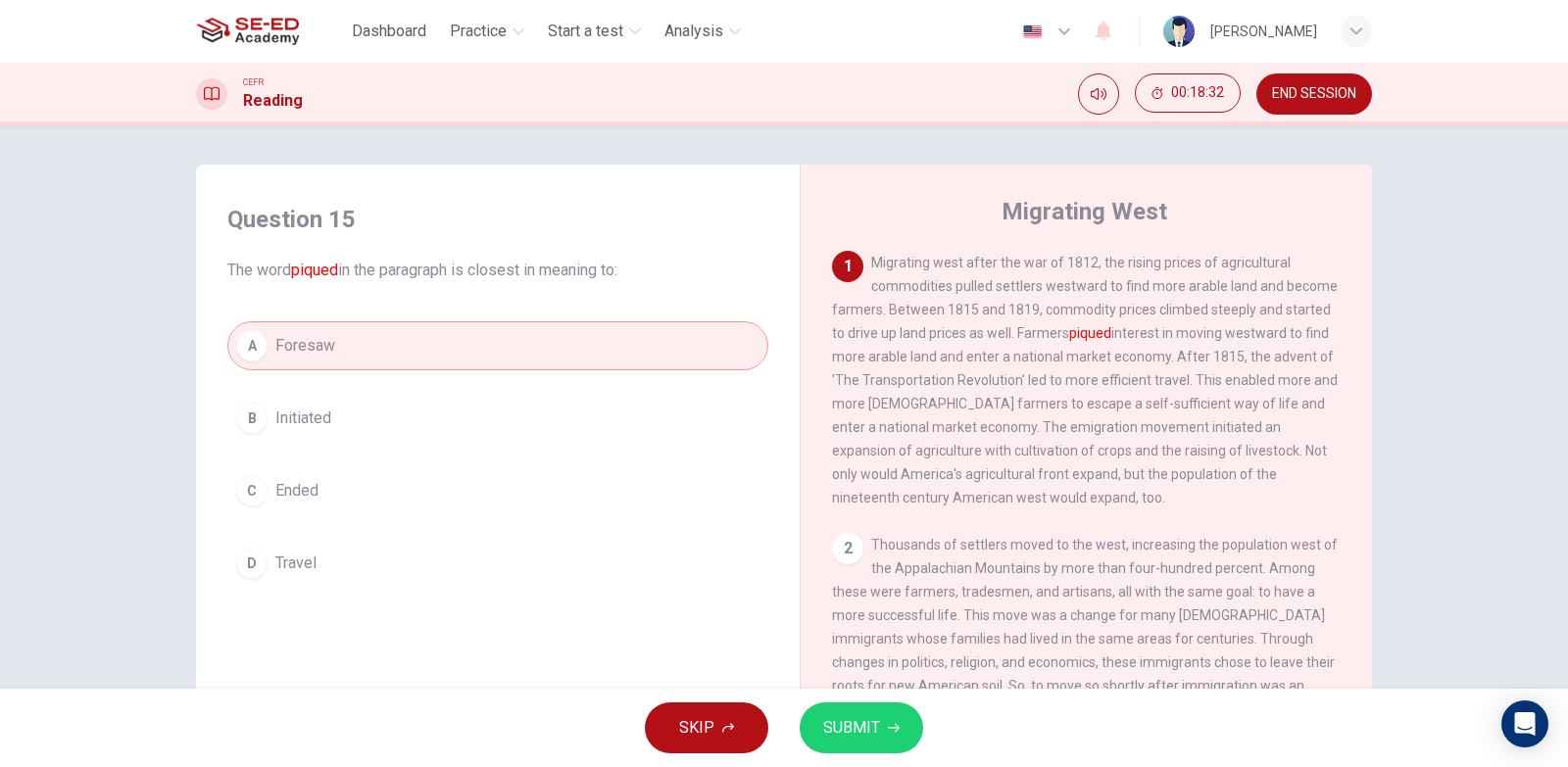 click on "SUBMIT" at bounding box center [852, 728] 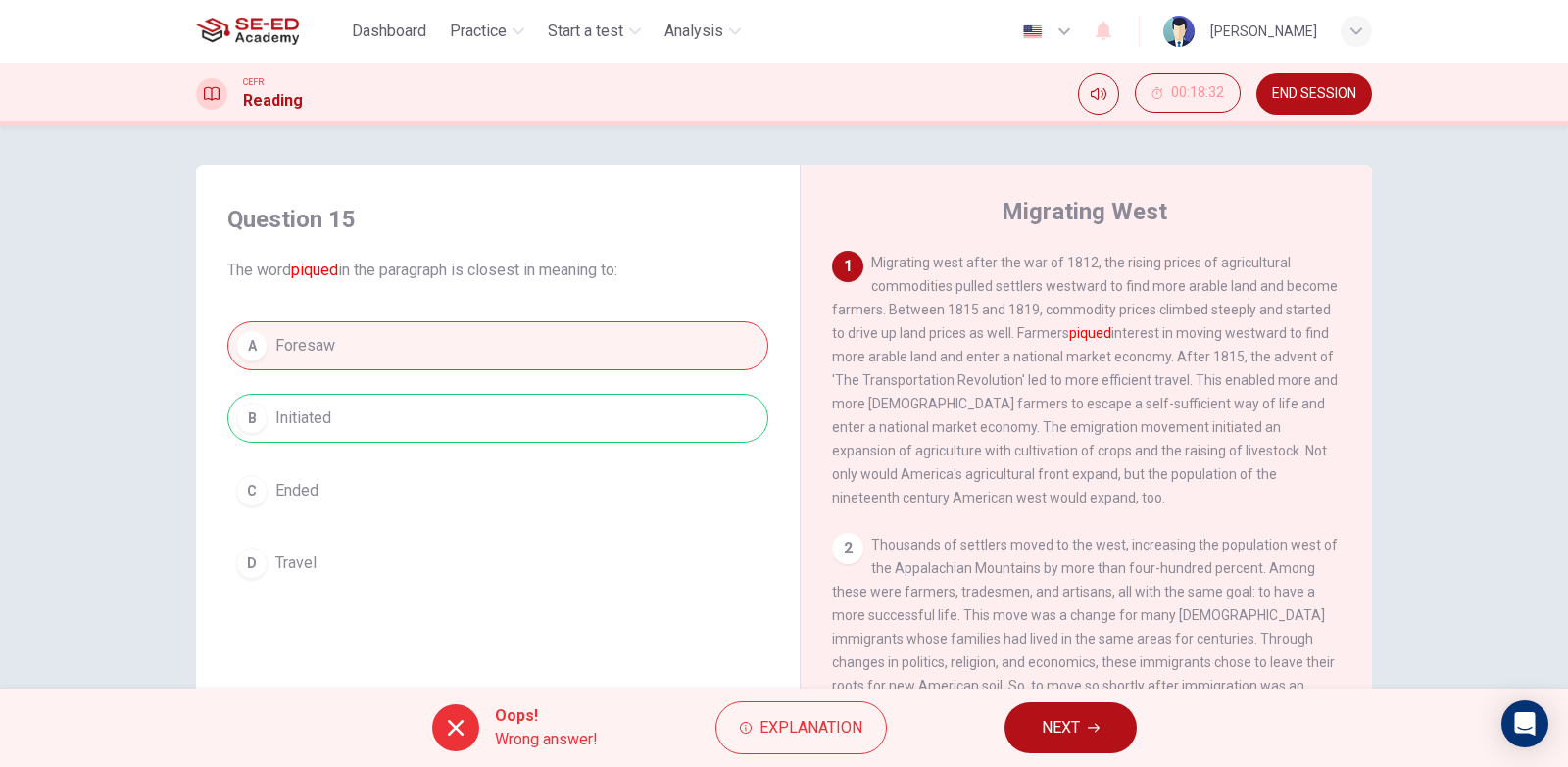 click on "NEXT" at bounding box center (1060, 728) 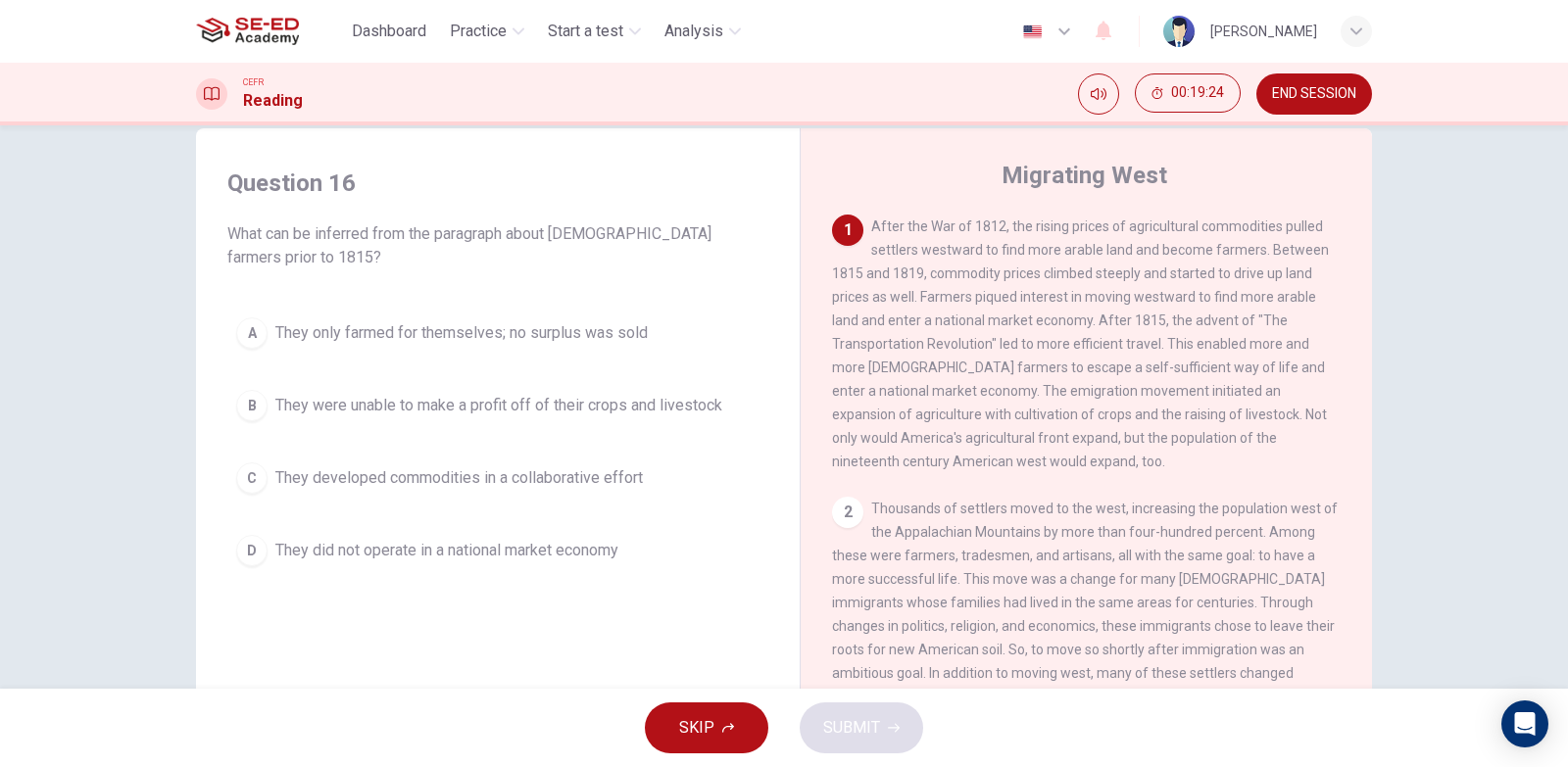 scroll, scrollTop: 98, scrollLeft: 0, axis: vertical 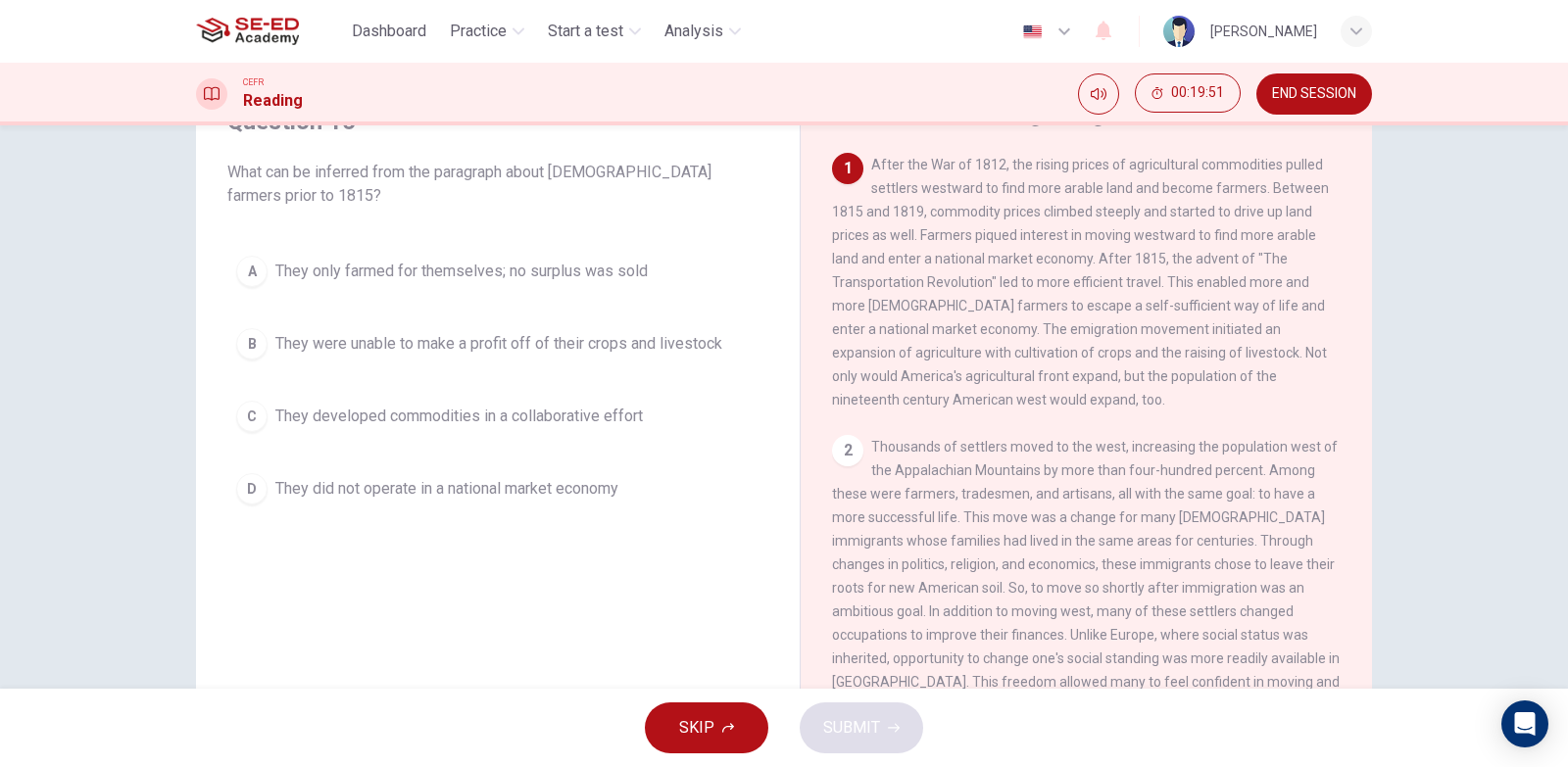 click on "They developed commodities in a collaborative effort" at bounding box center [459, 416] 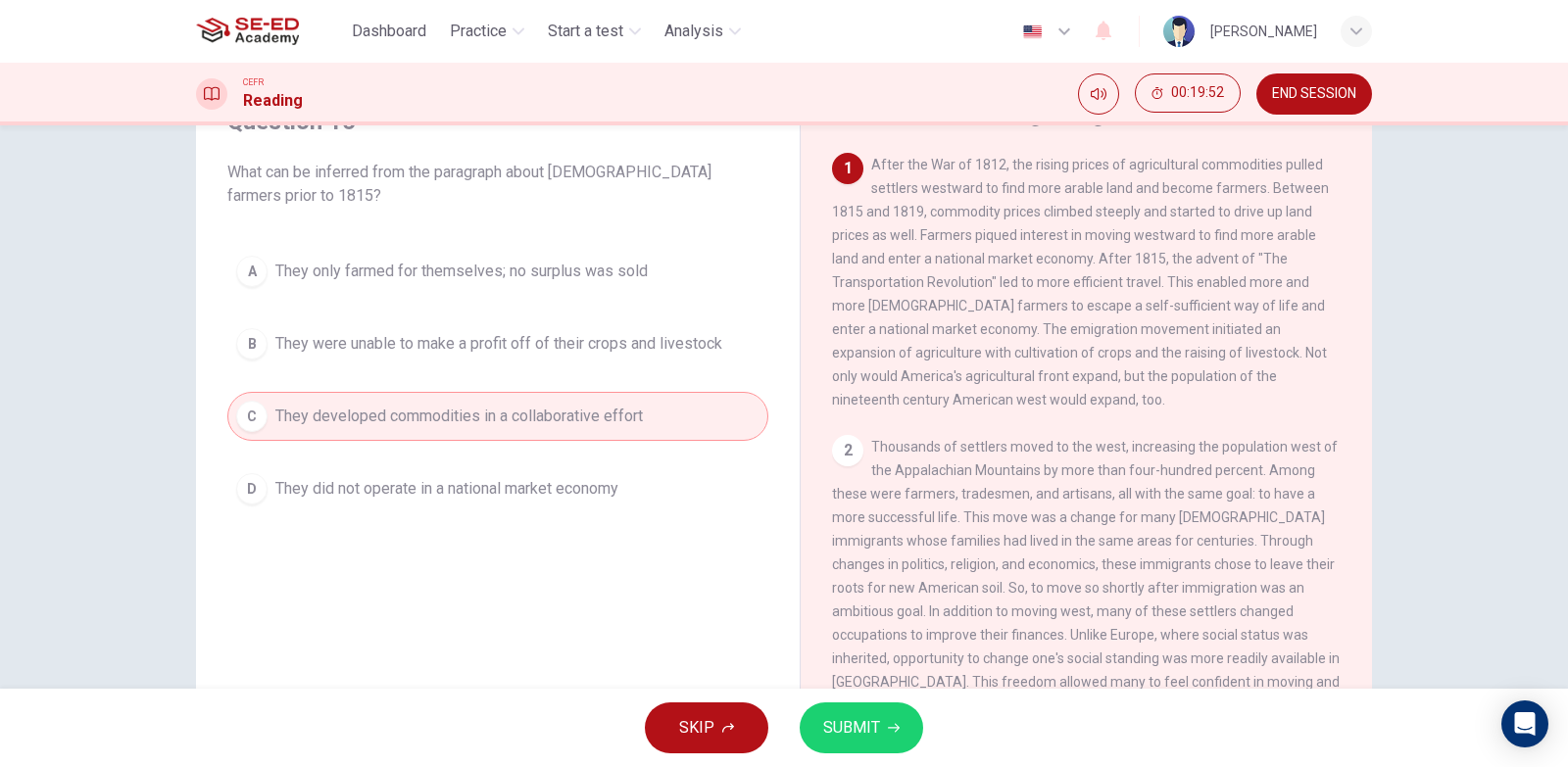 click on "SUBMIT" at bounding box center [861, 728] 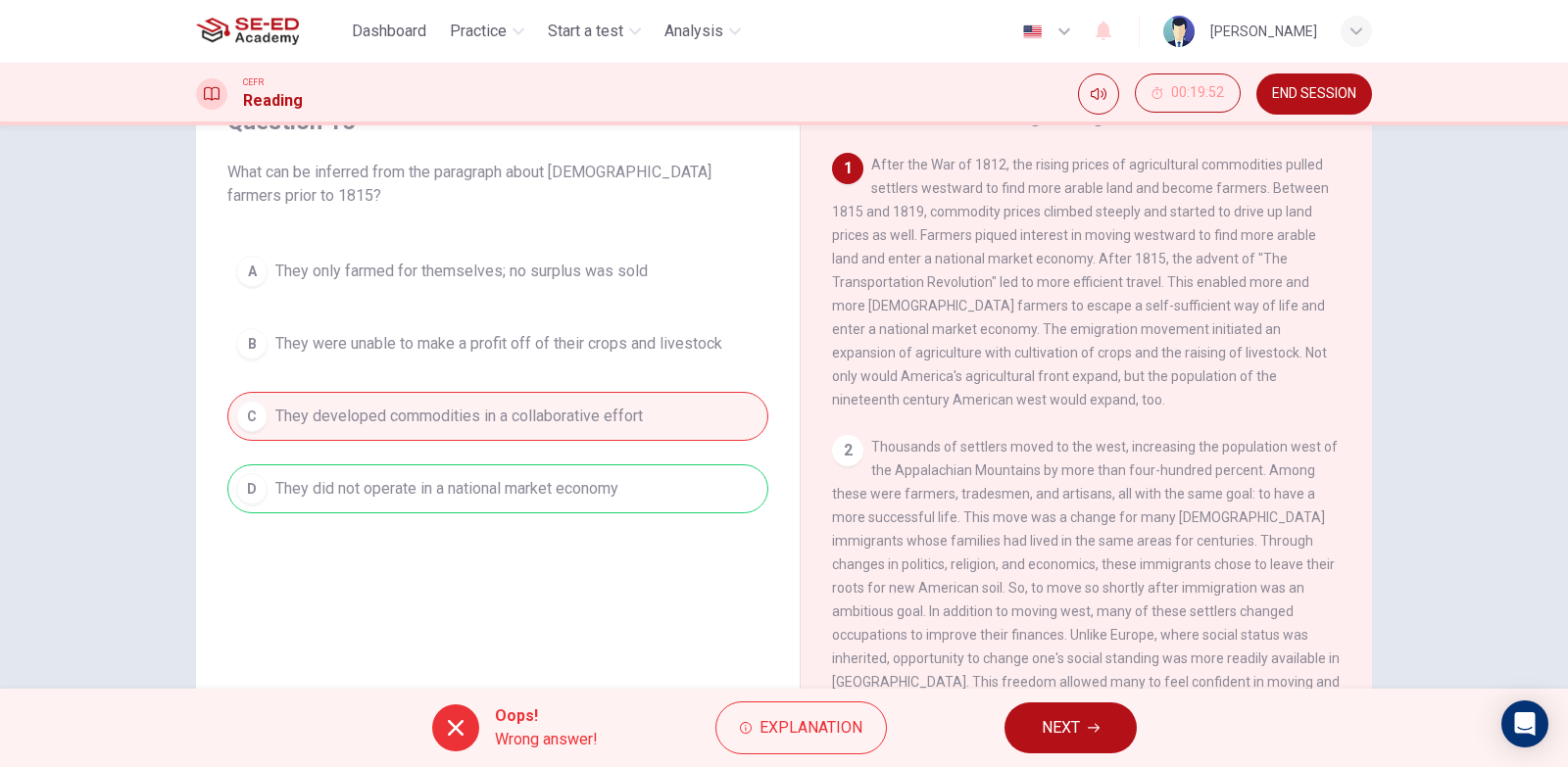click on "NEXT" at bounding box center (1070, 728) 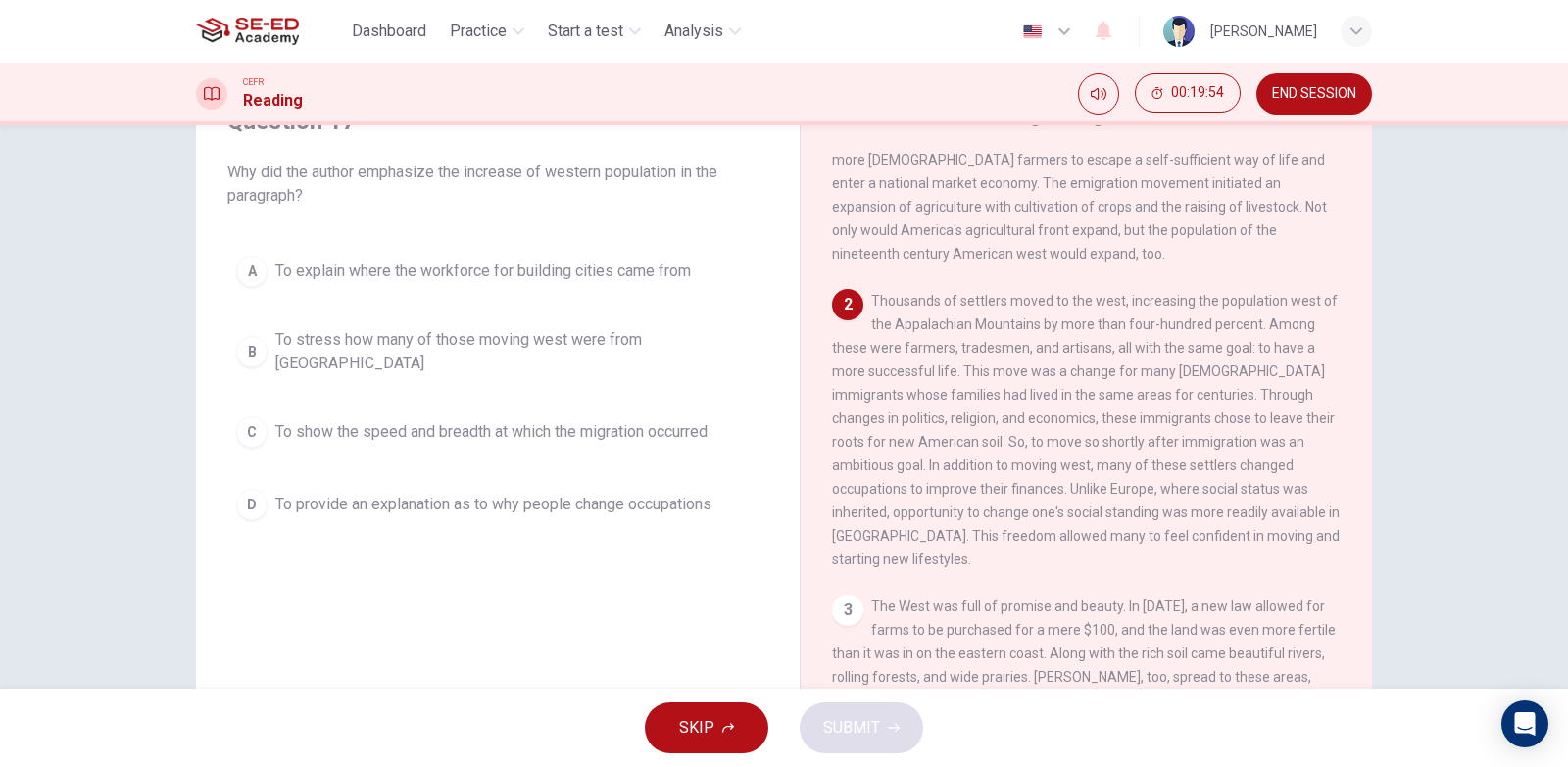 scroll, scrollTop: 294, scrollLeft: 0, axis: vertical 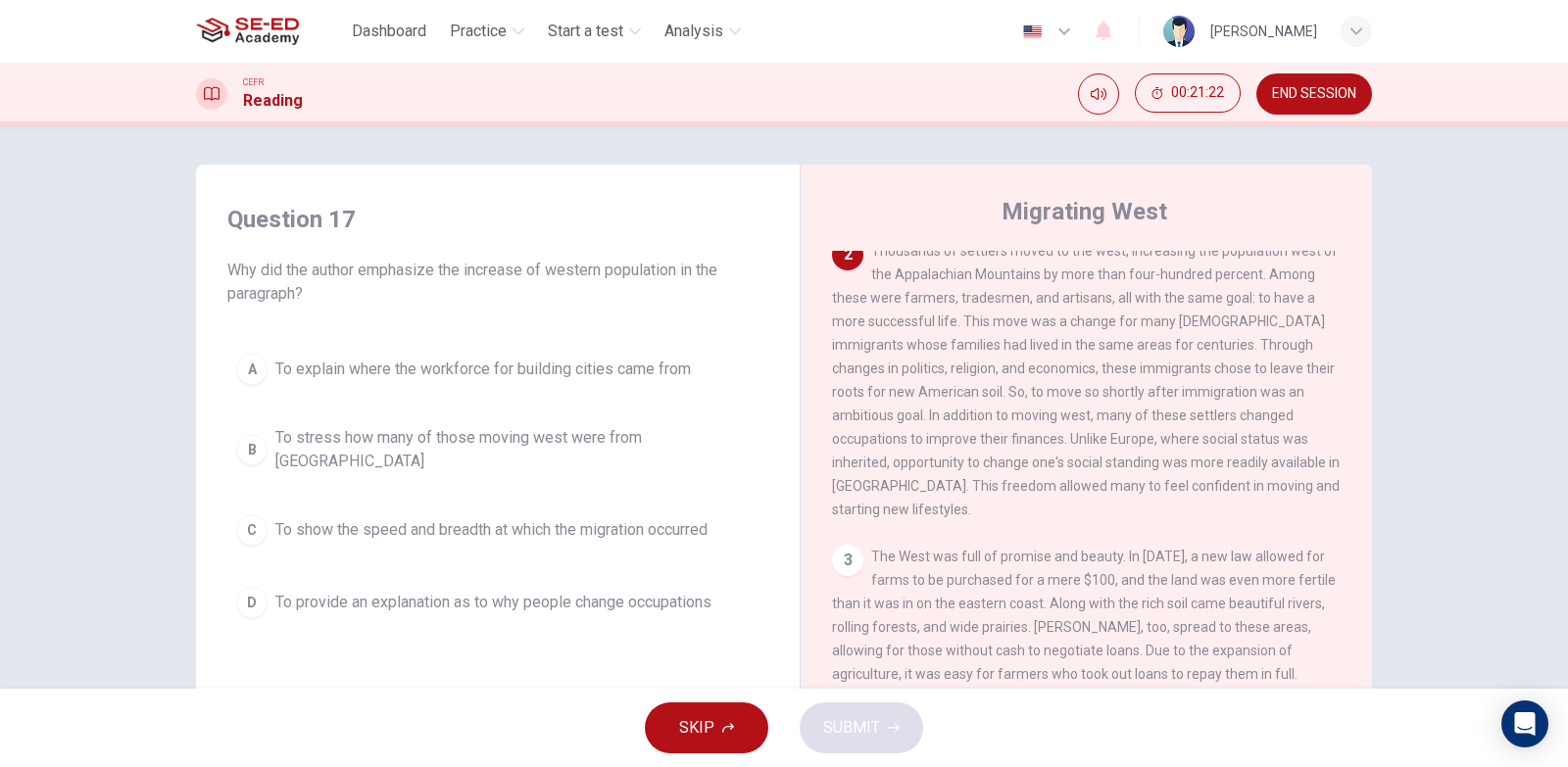 click on "To provide an explanation as to why people change occupations" at bounding box center [493, 602] 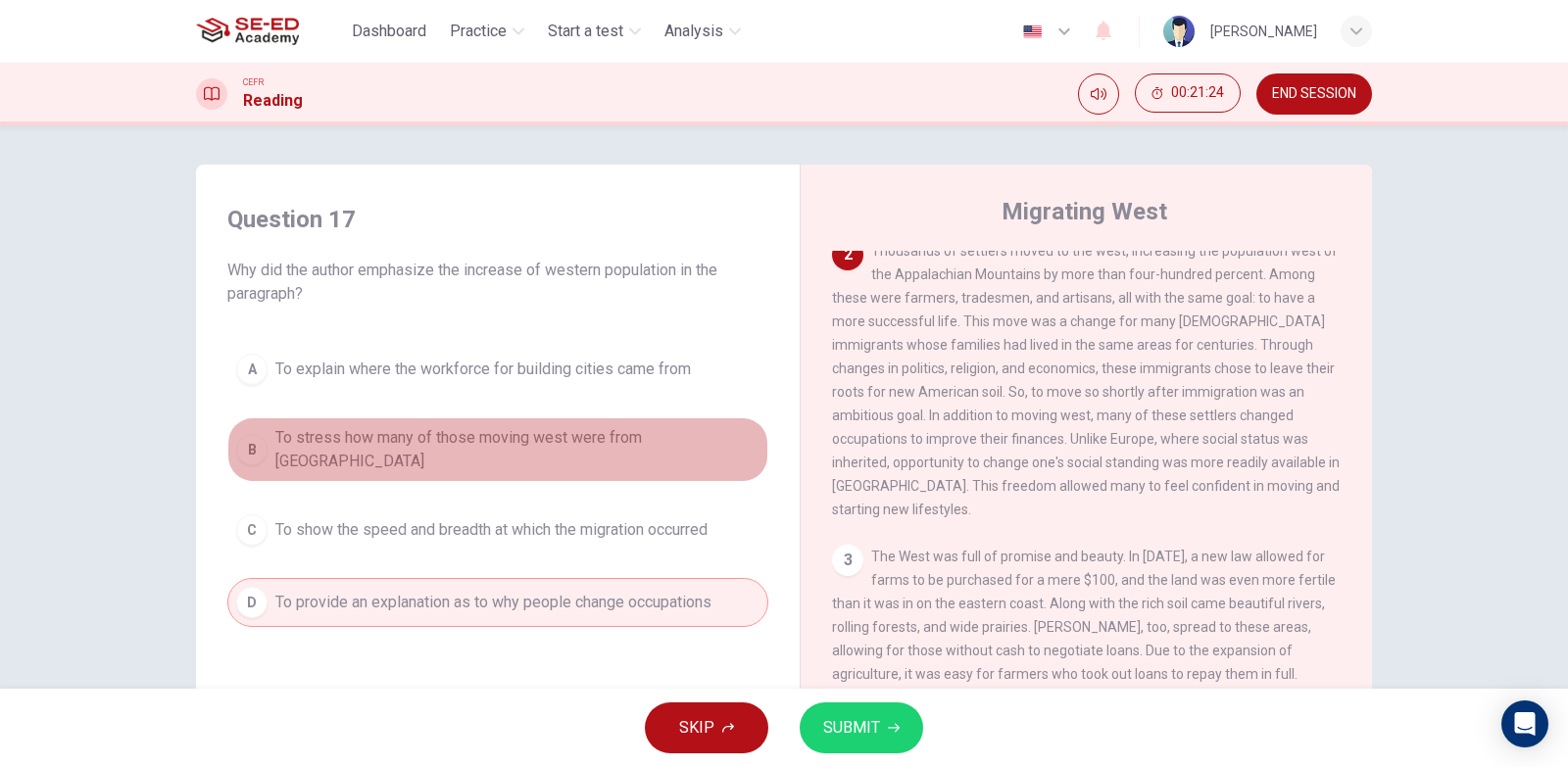 click on "To stress how many of those moving west were from [GEOGRAPHIC_DATA]" at bounding box center (517, 450) 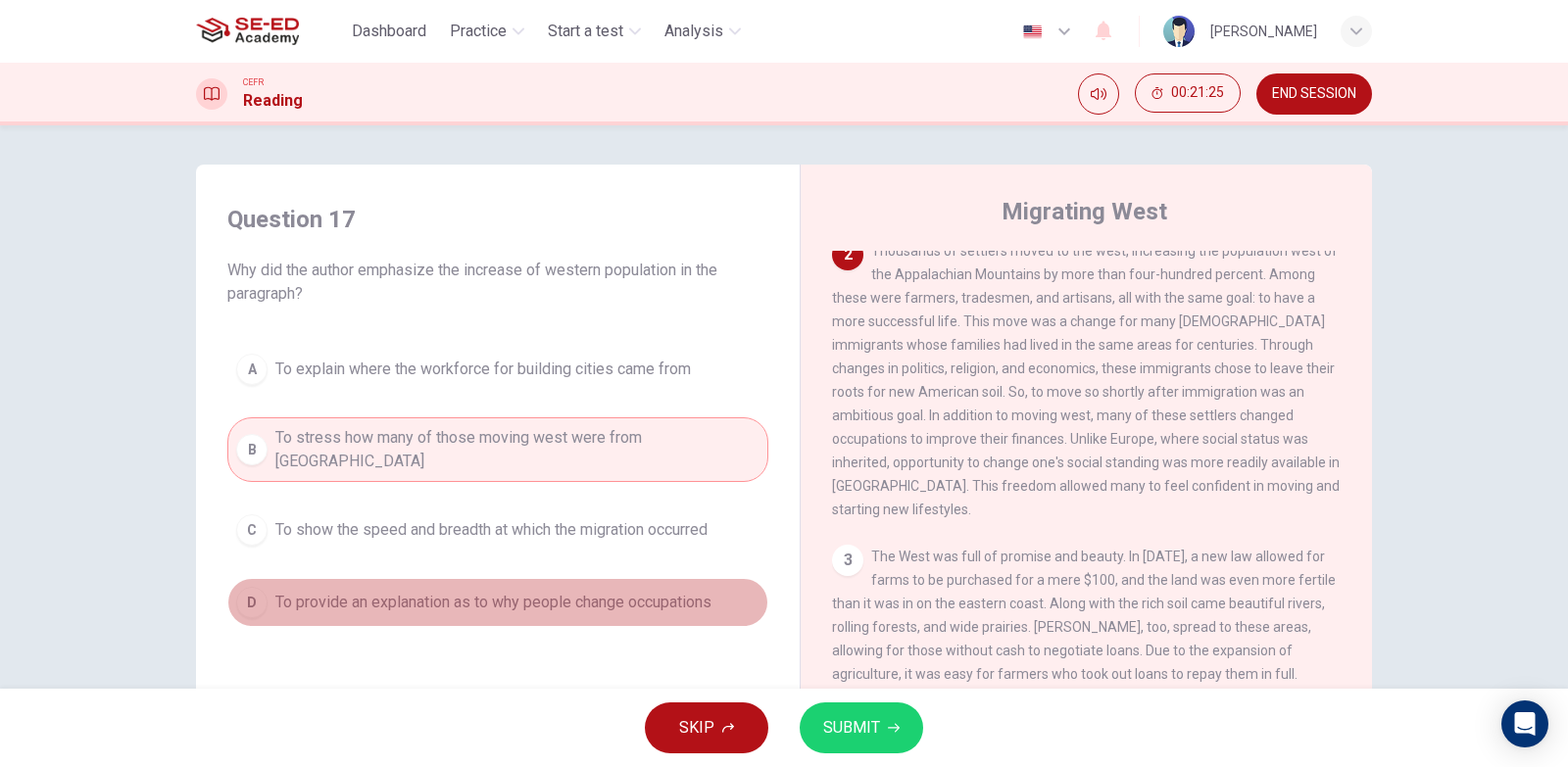 click on "To provide an explanation as to why people change occupations" at bounding box center [493, 602] 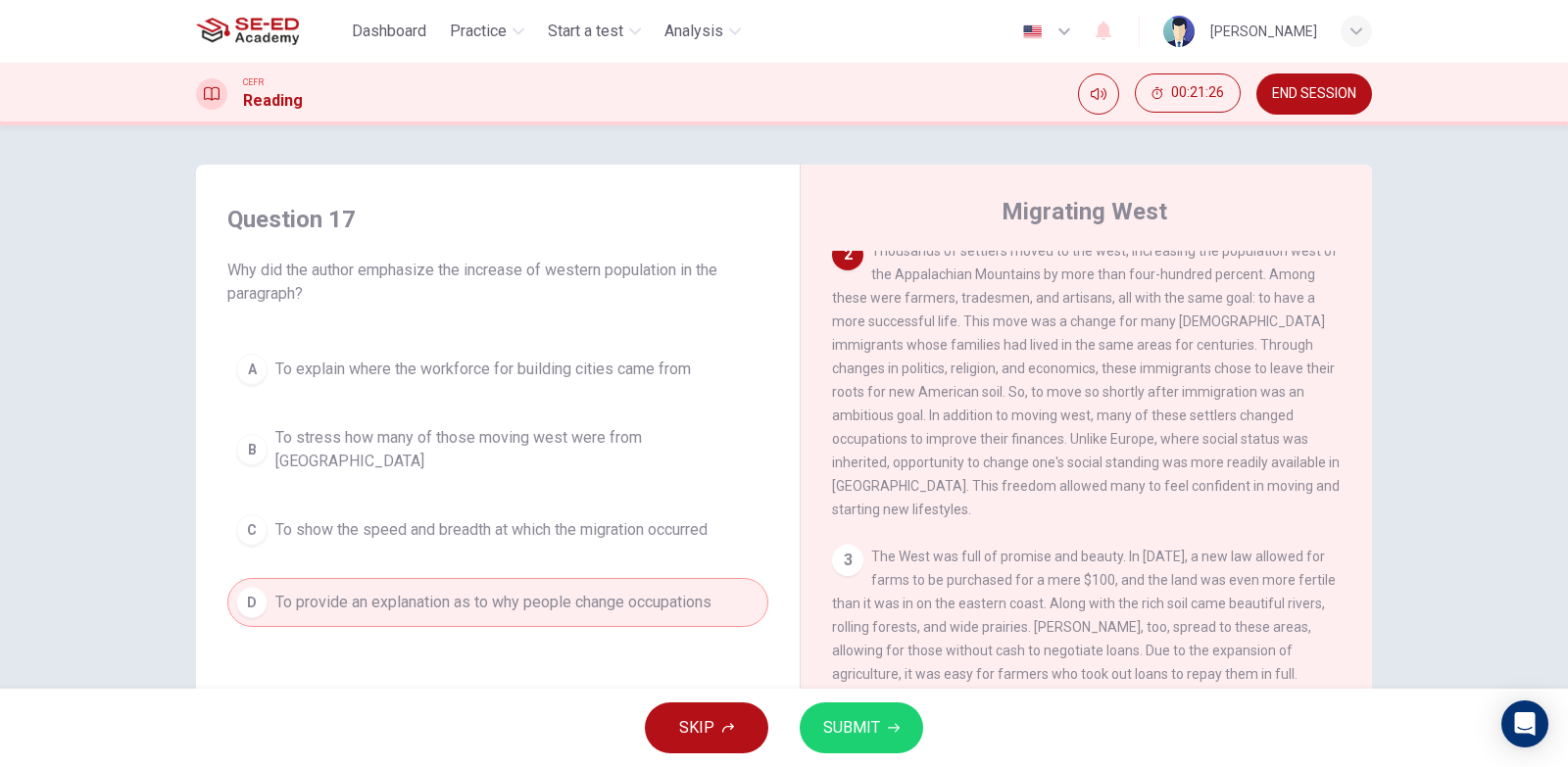 click on "SUBMIT" at bounding box center (861, 728) 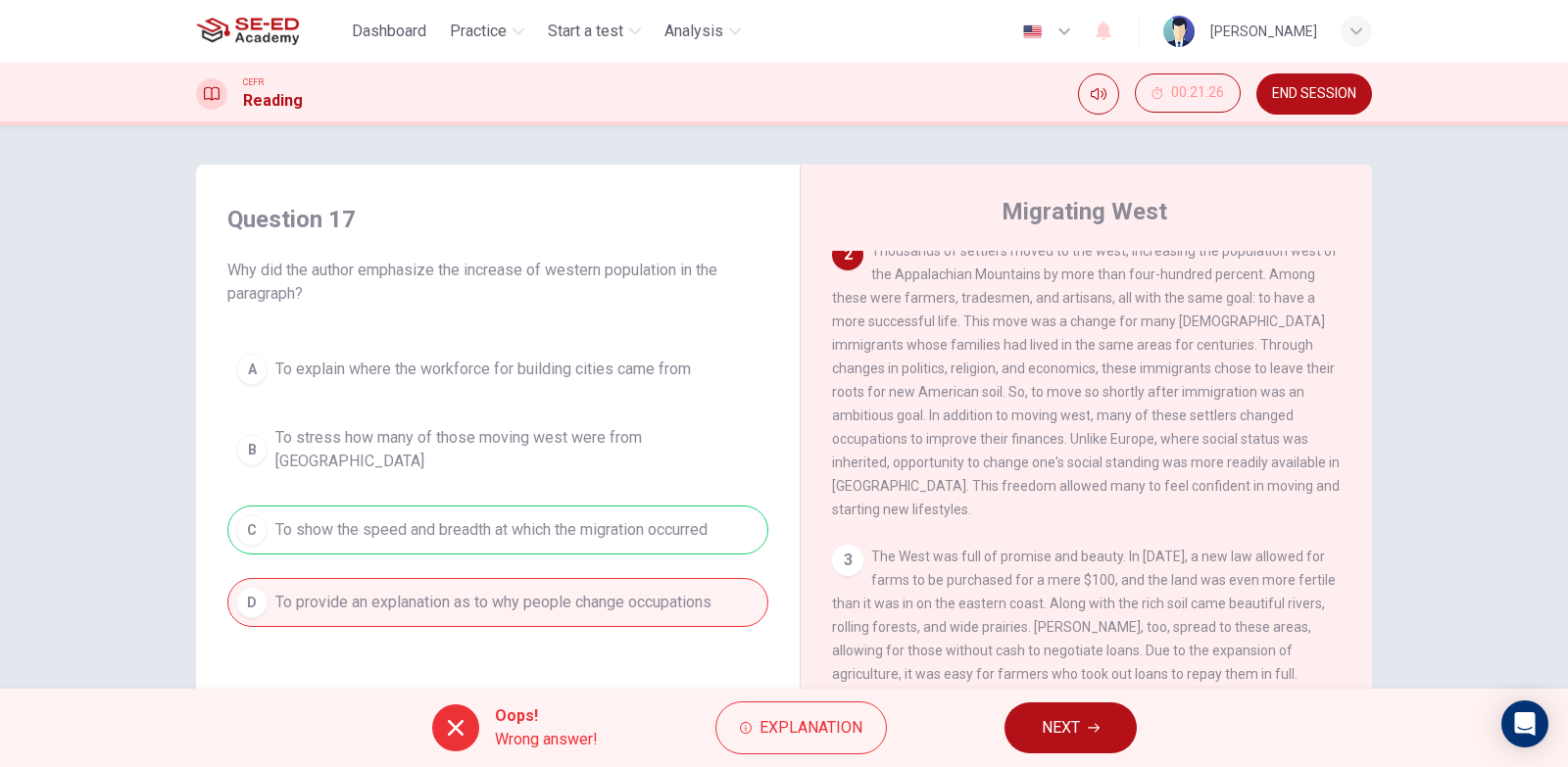 click on "NEXT" at bounding box center [1060, 728] 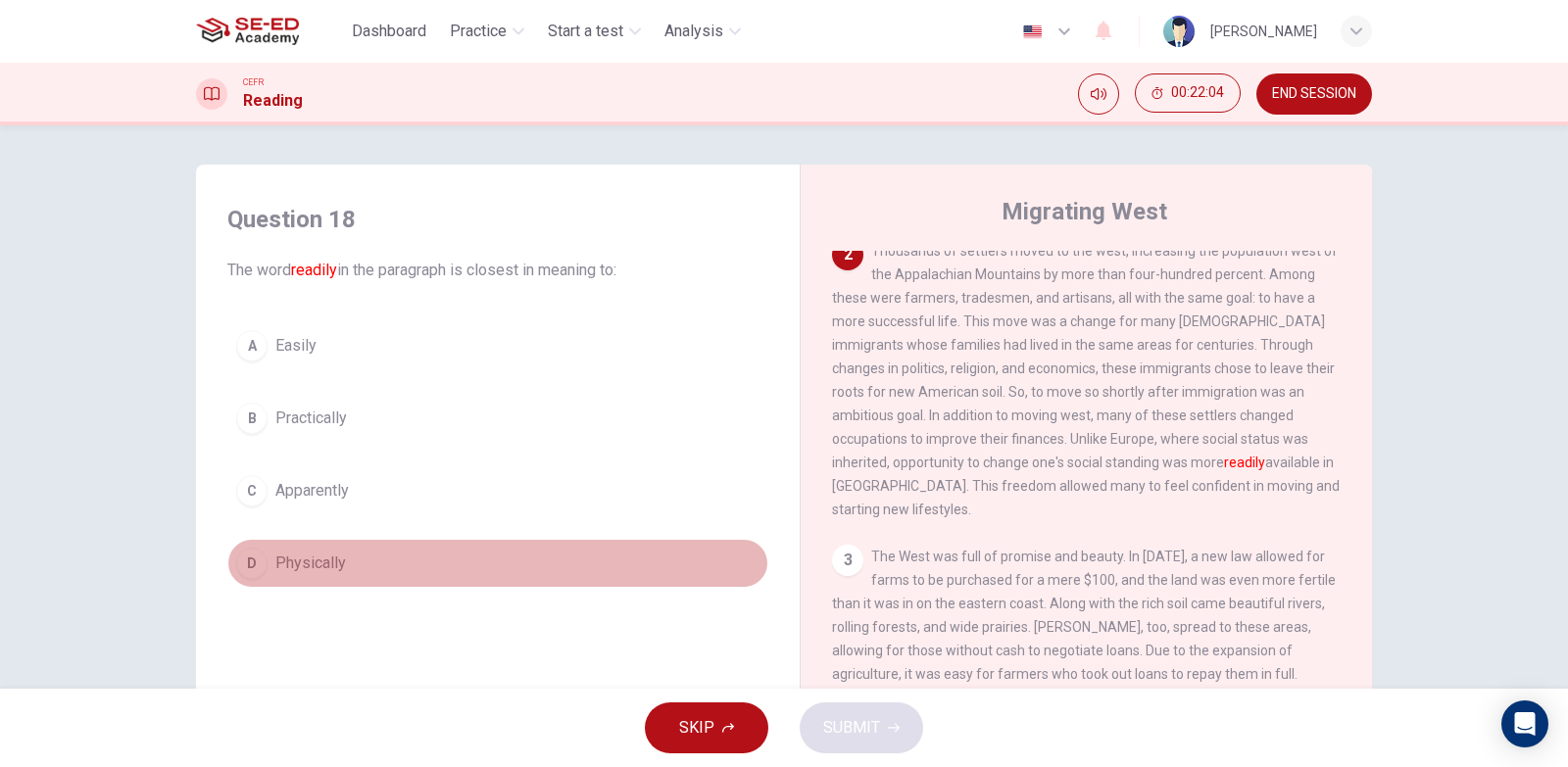 click on "D Physically" at bounding box center (498, 563) 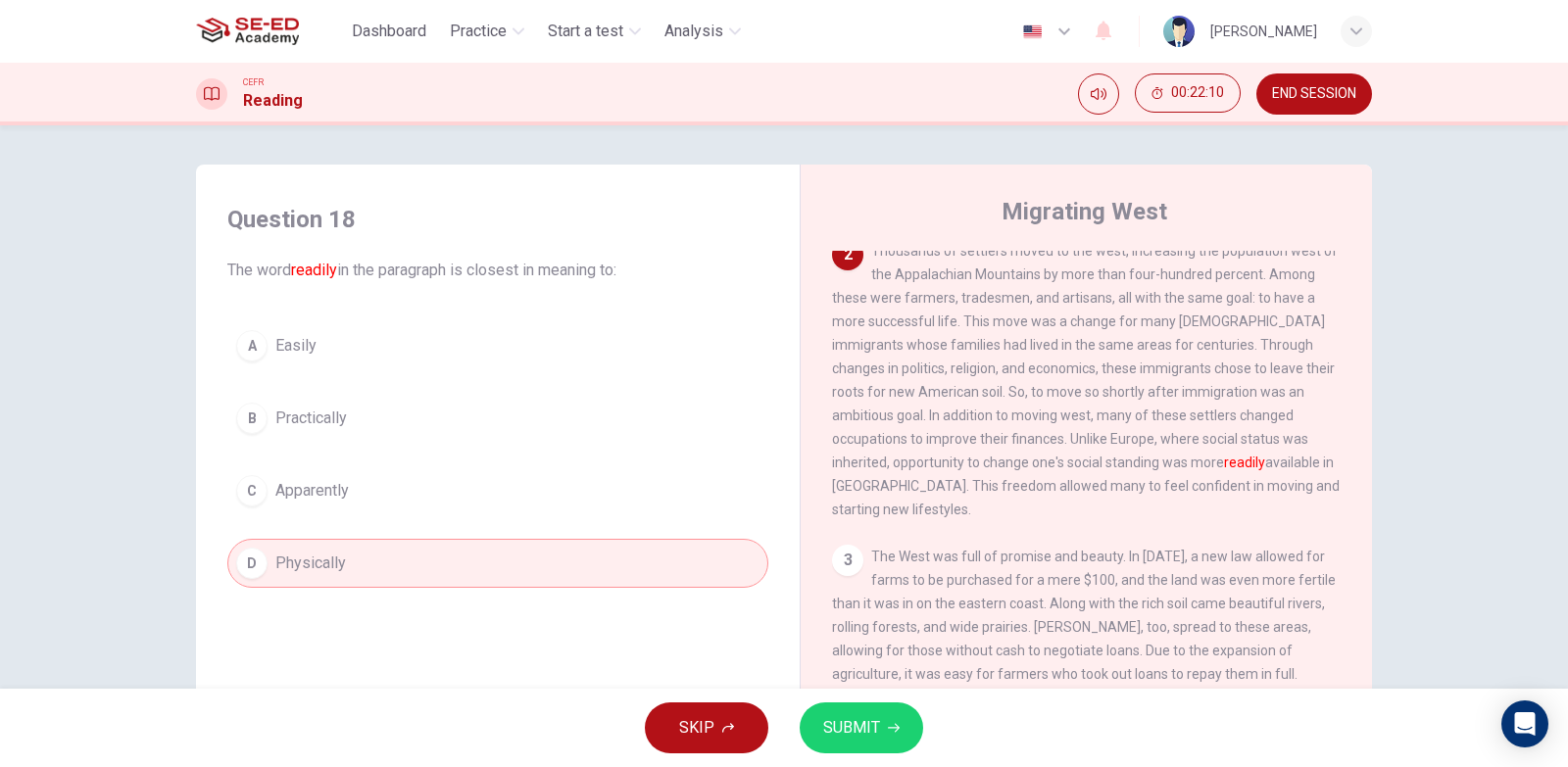 click on "SUBMIT" at bounding box center [852, 728] 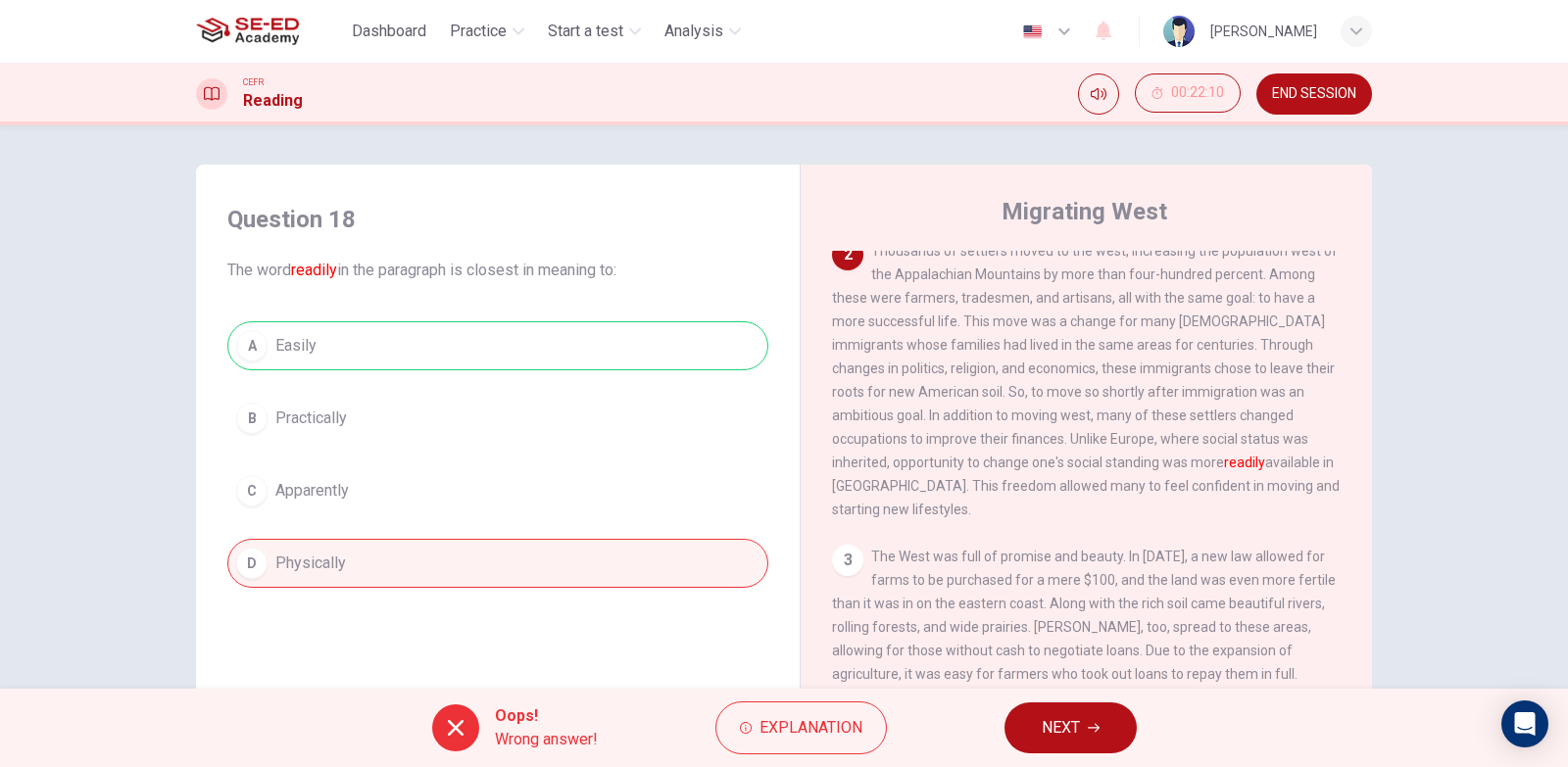 click on "NEXT" at bounding box center (1070, 728) 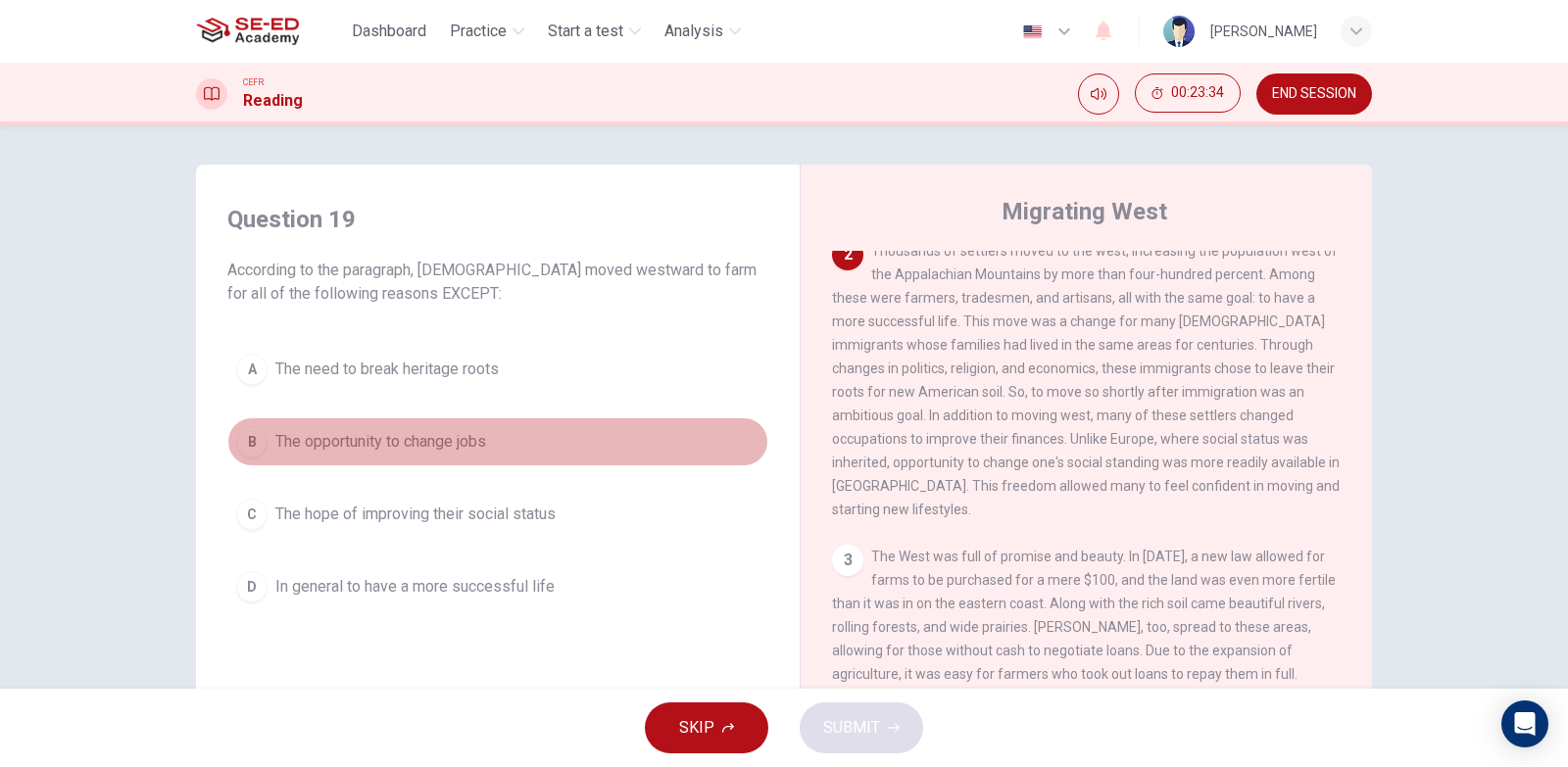 click on "The opportunity to change jobs" at bounding box center [380, 442] 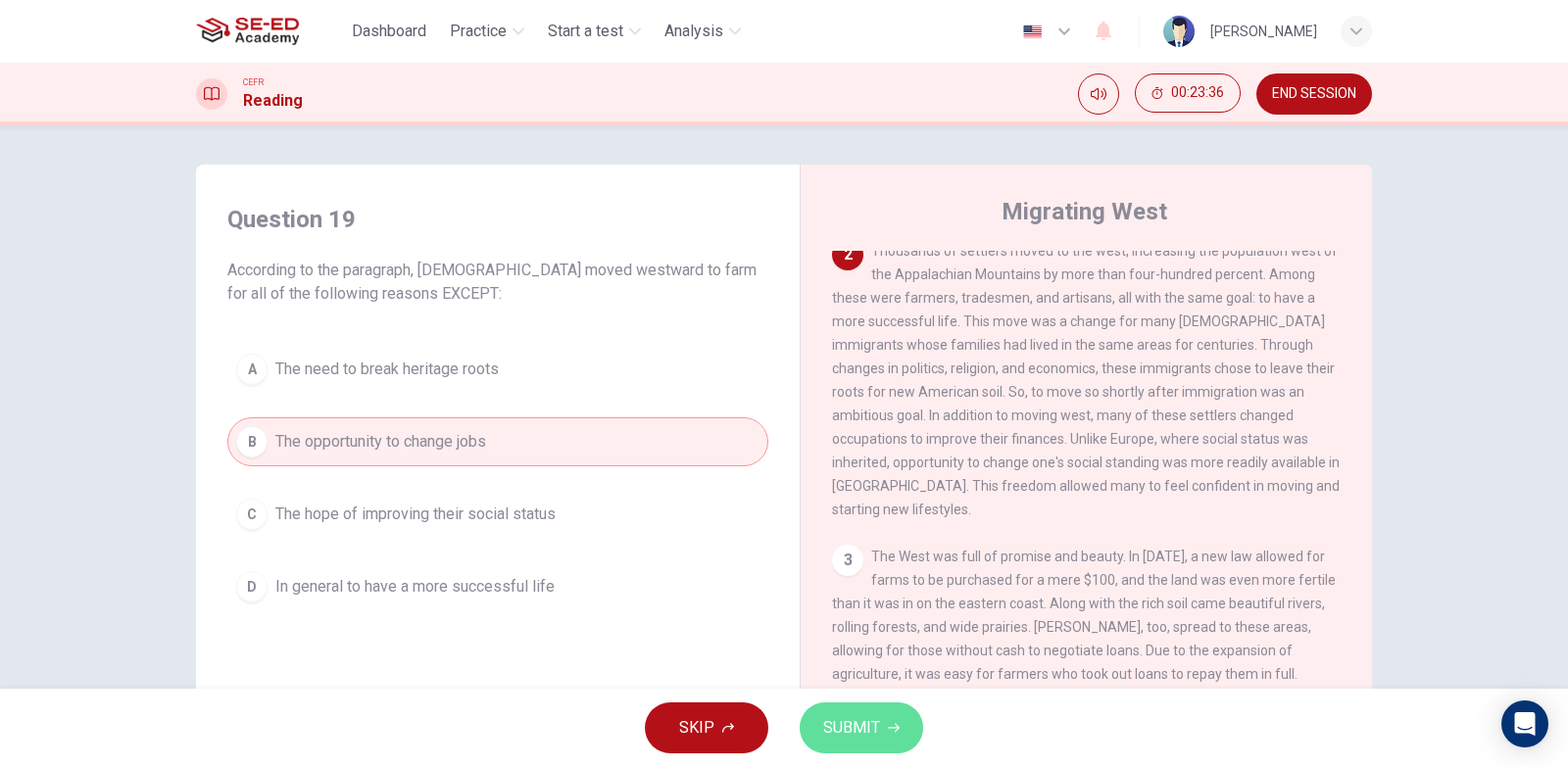 click on "SUBMIT" at bounding box center [852, 728] 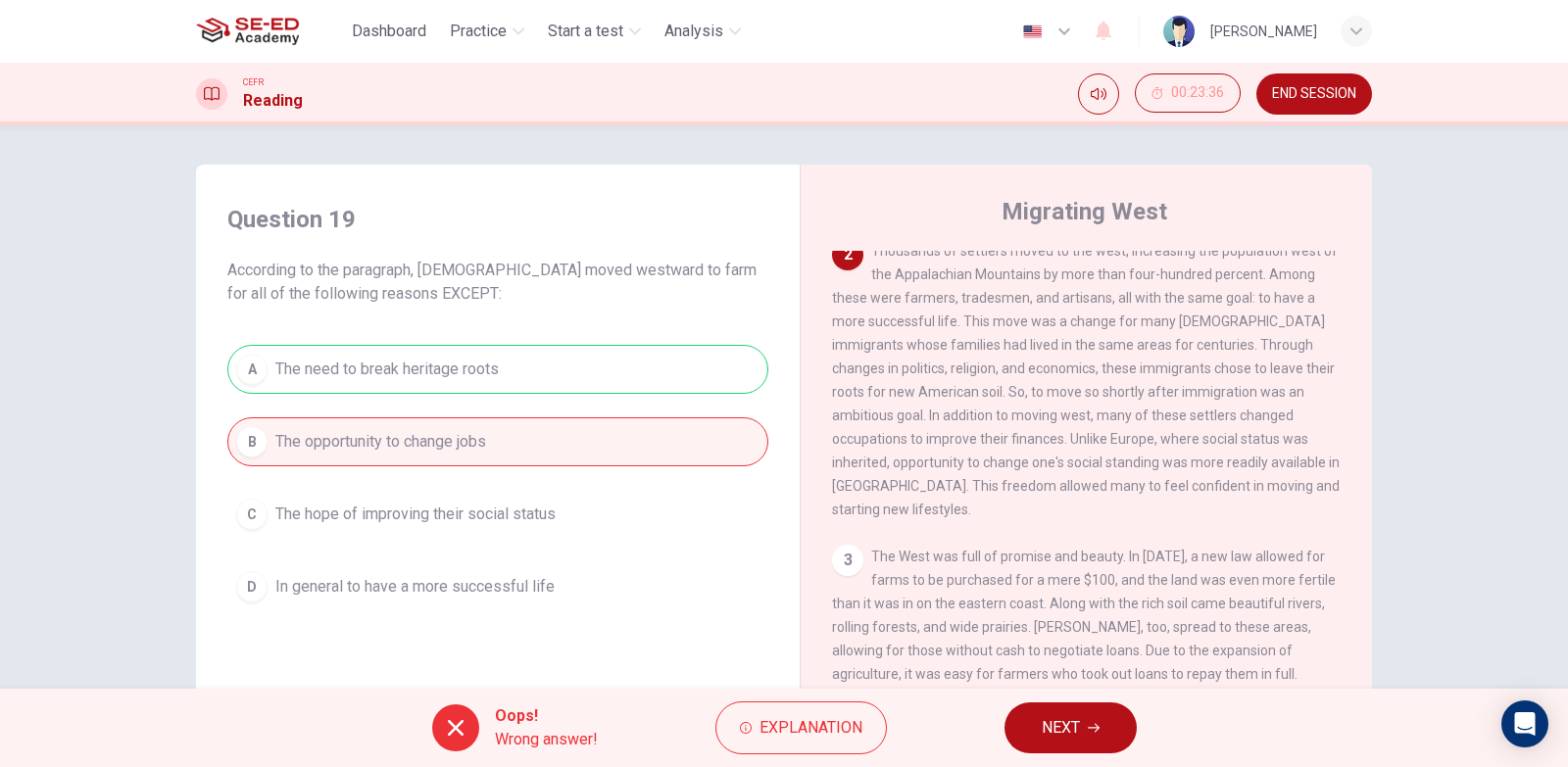 click 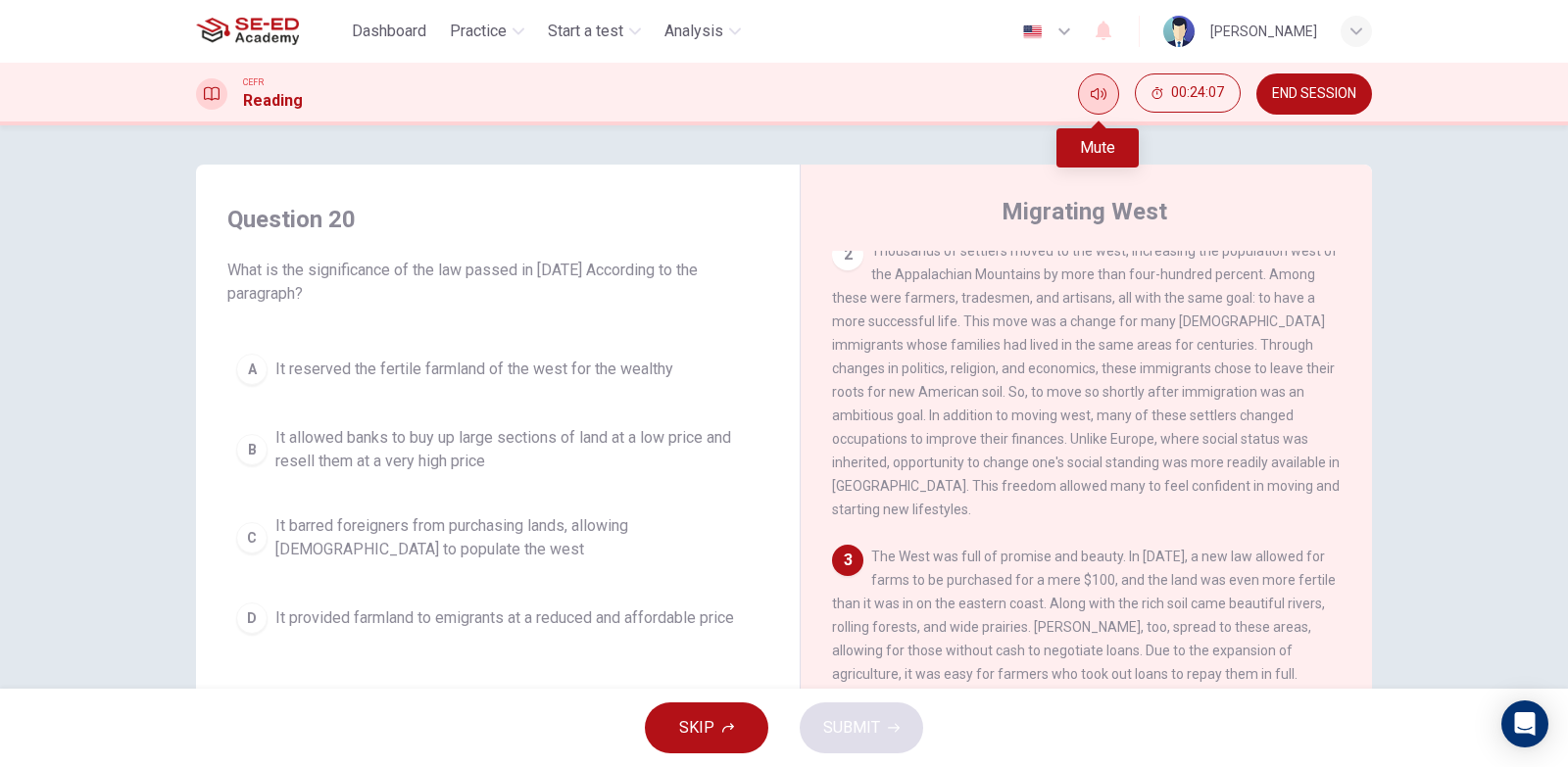 click 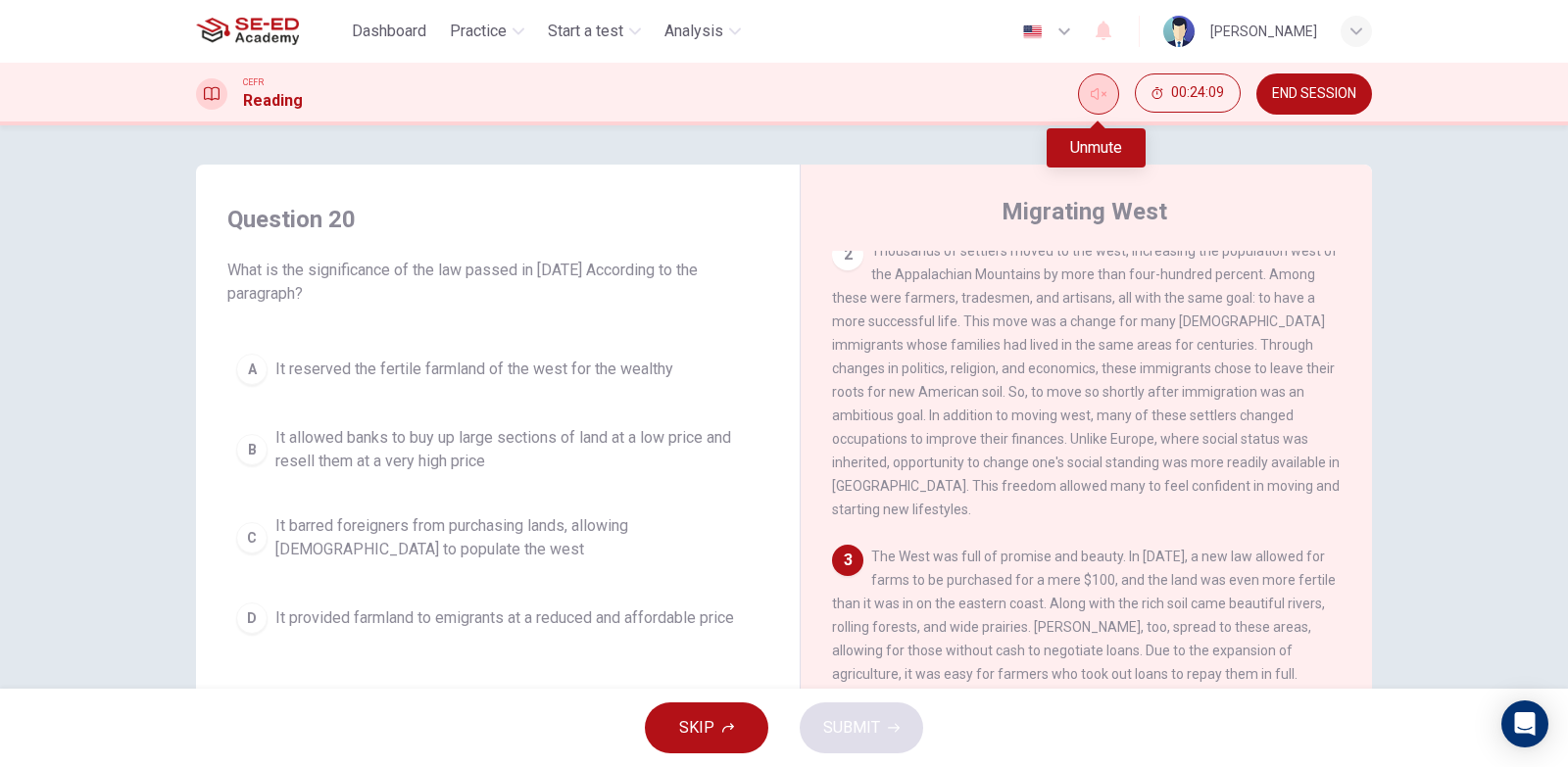 click 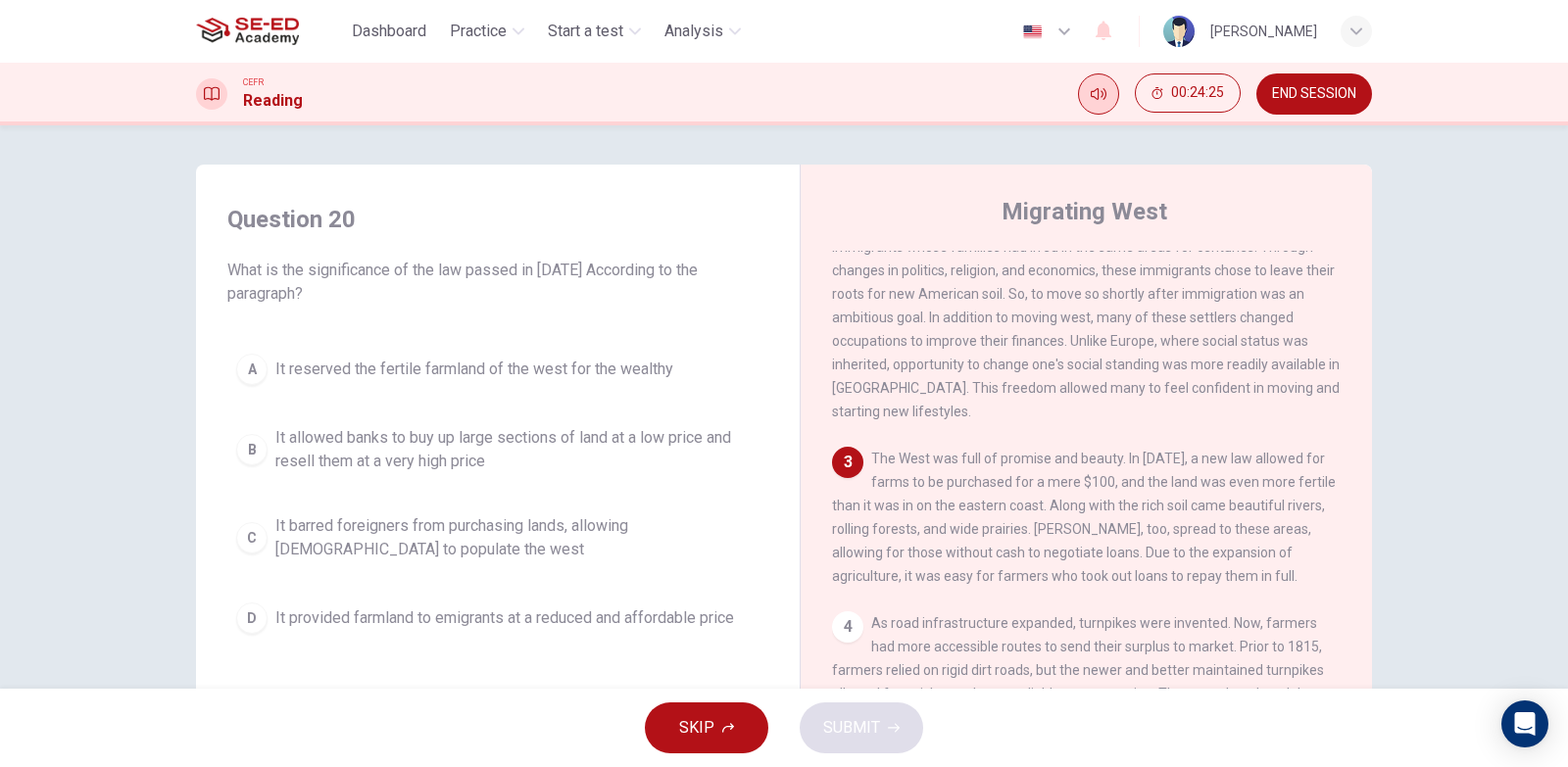 scroll, scrollTop: 490, scrollLeft: 0, axis: vertical 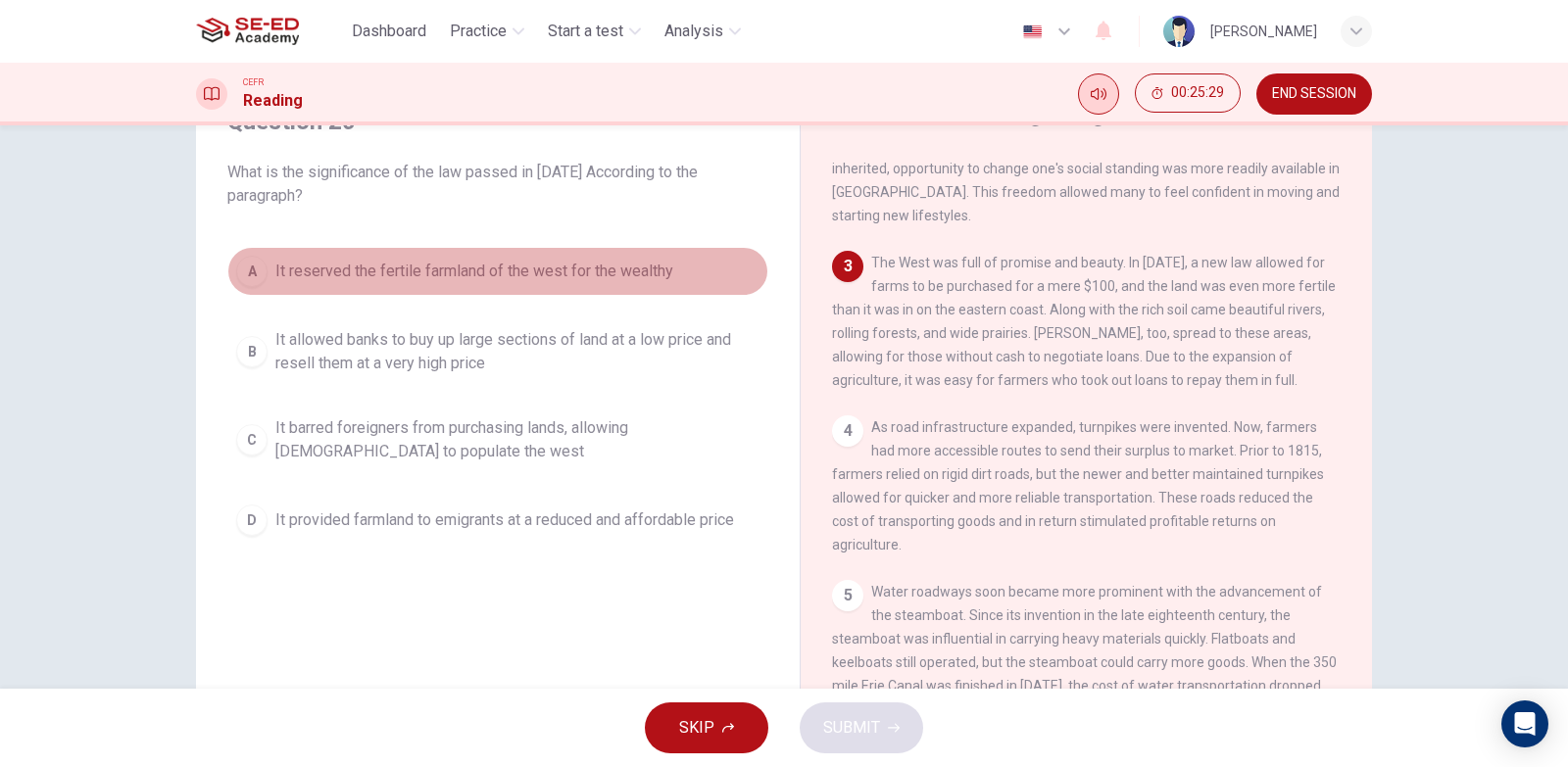 click on "It reserved the fertile farmland of the west for the wealthy" at bounding box center (474, 271) 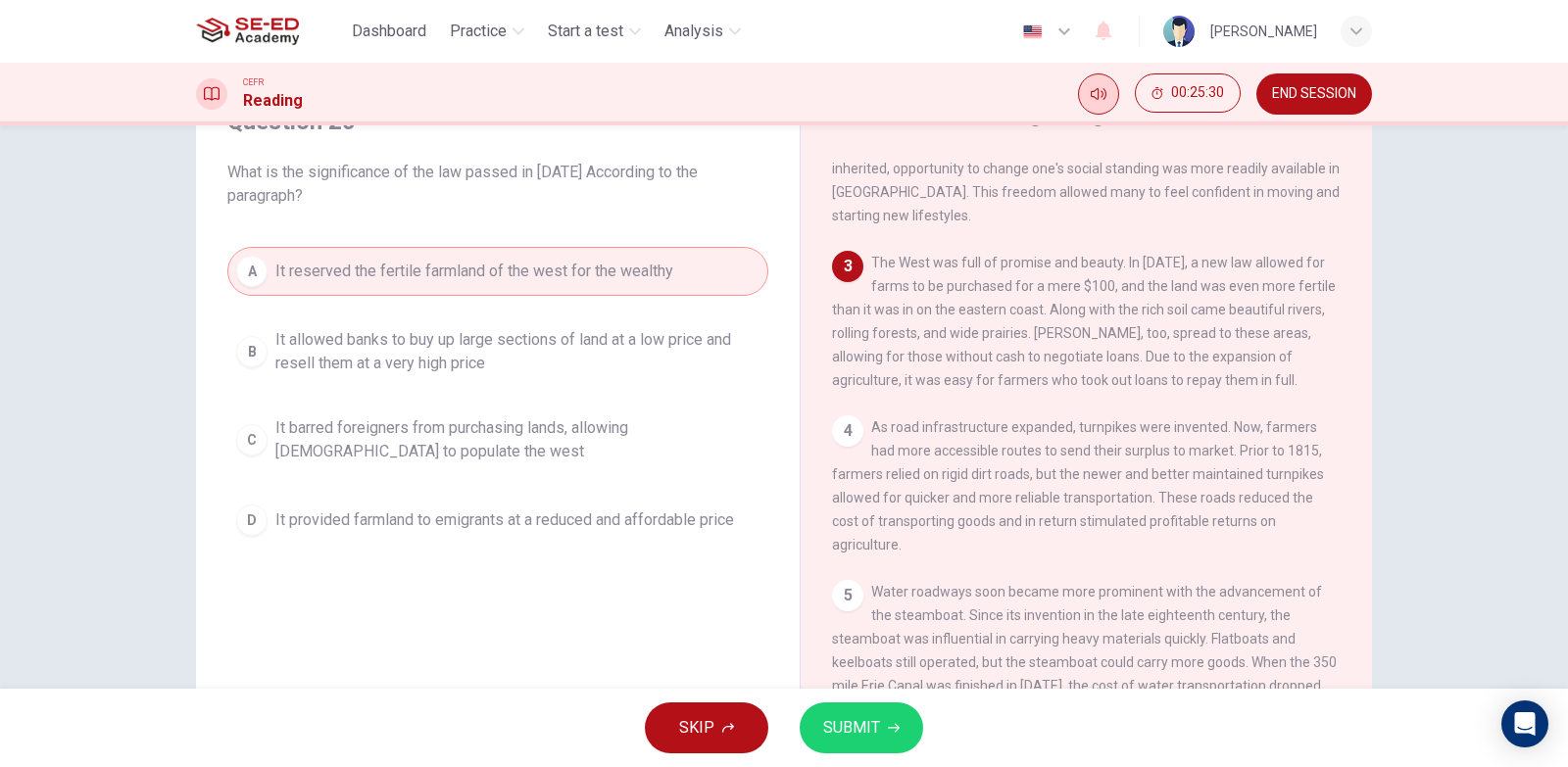 click 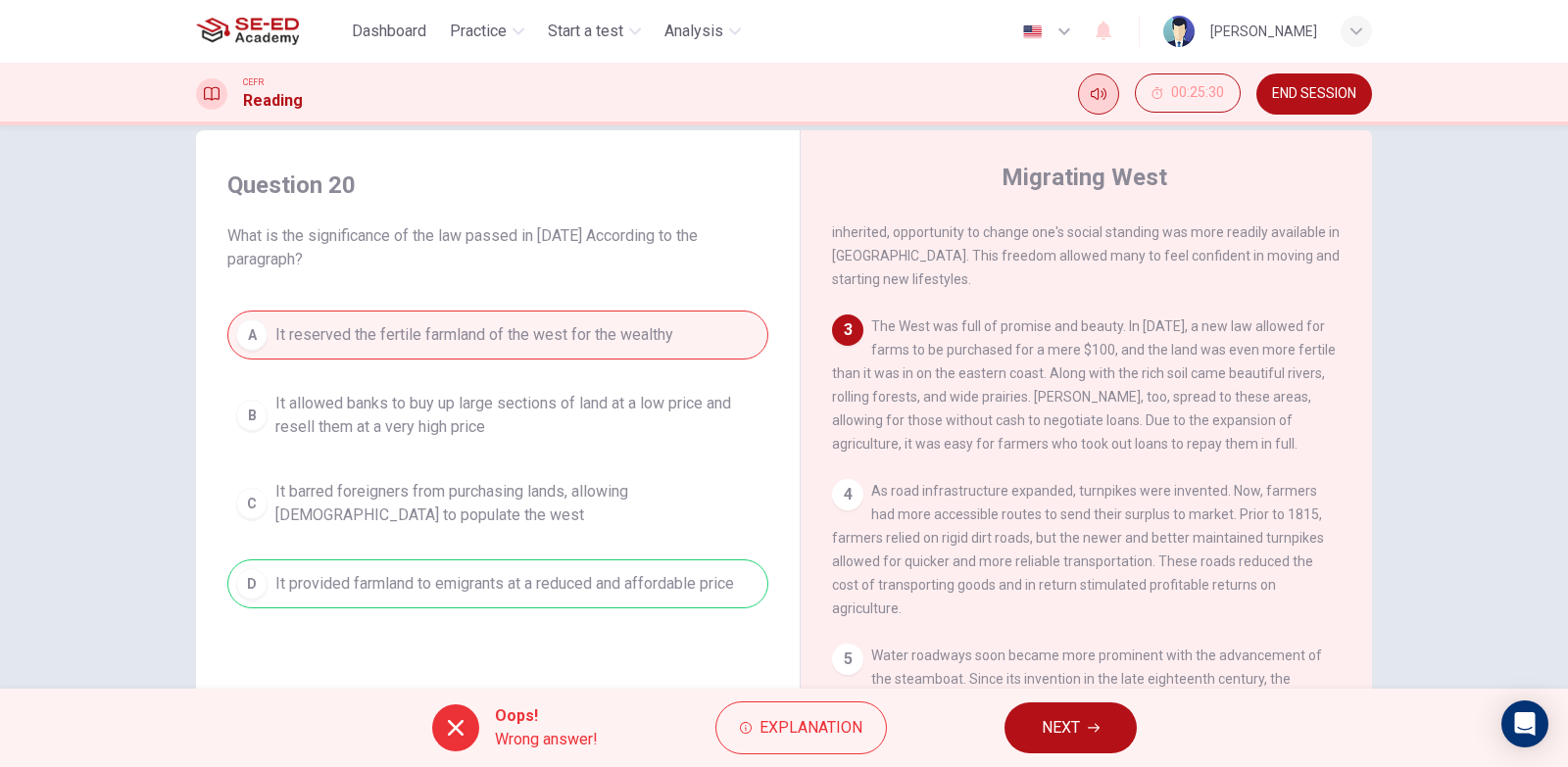 scroll, scrollTop: 0, scrollLeft: 0, axis: both 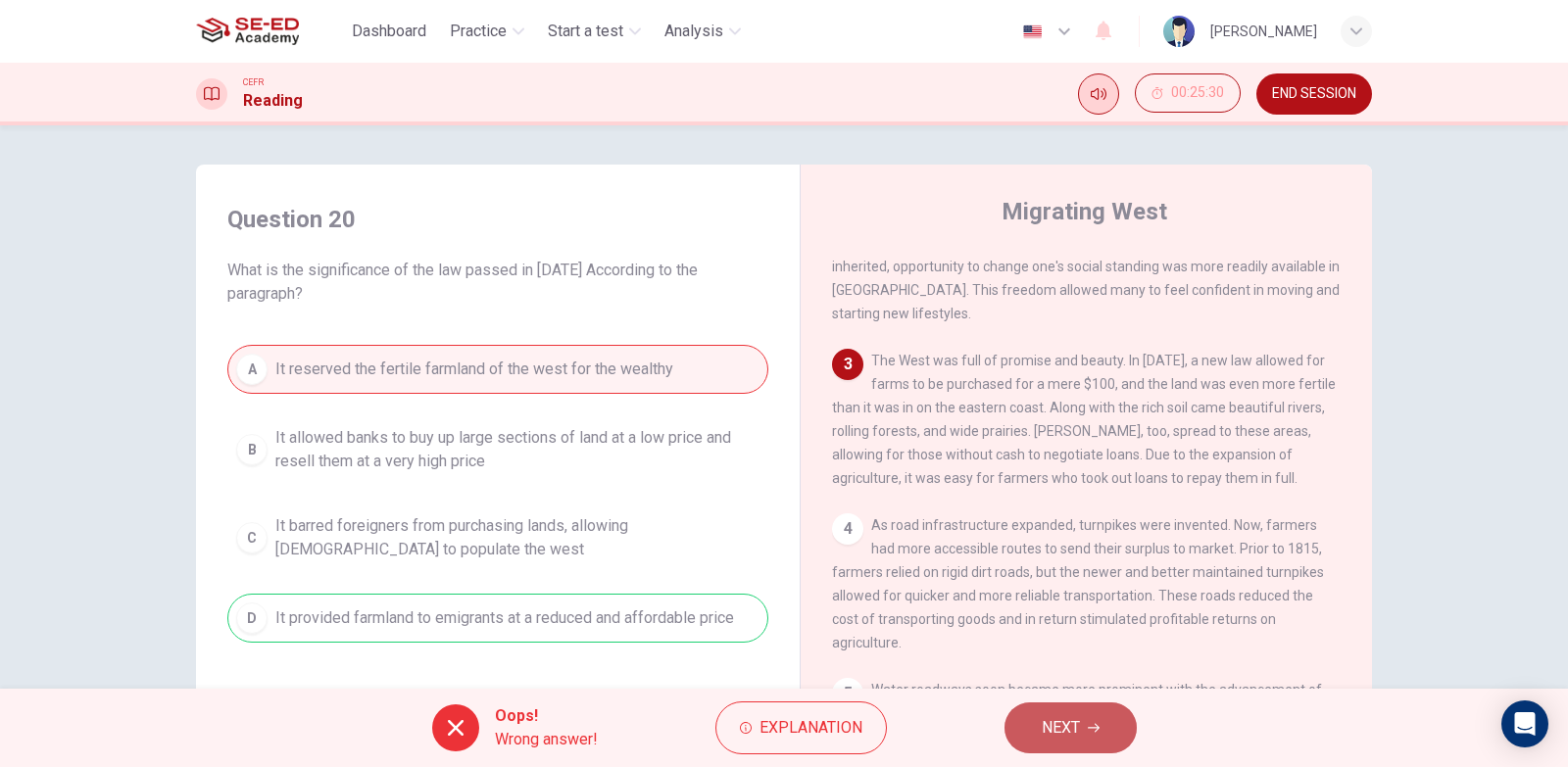 click on "NEXT" at bounding box center [1060, 728] 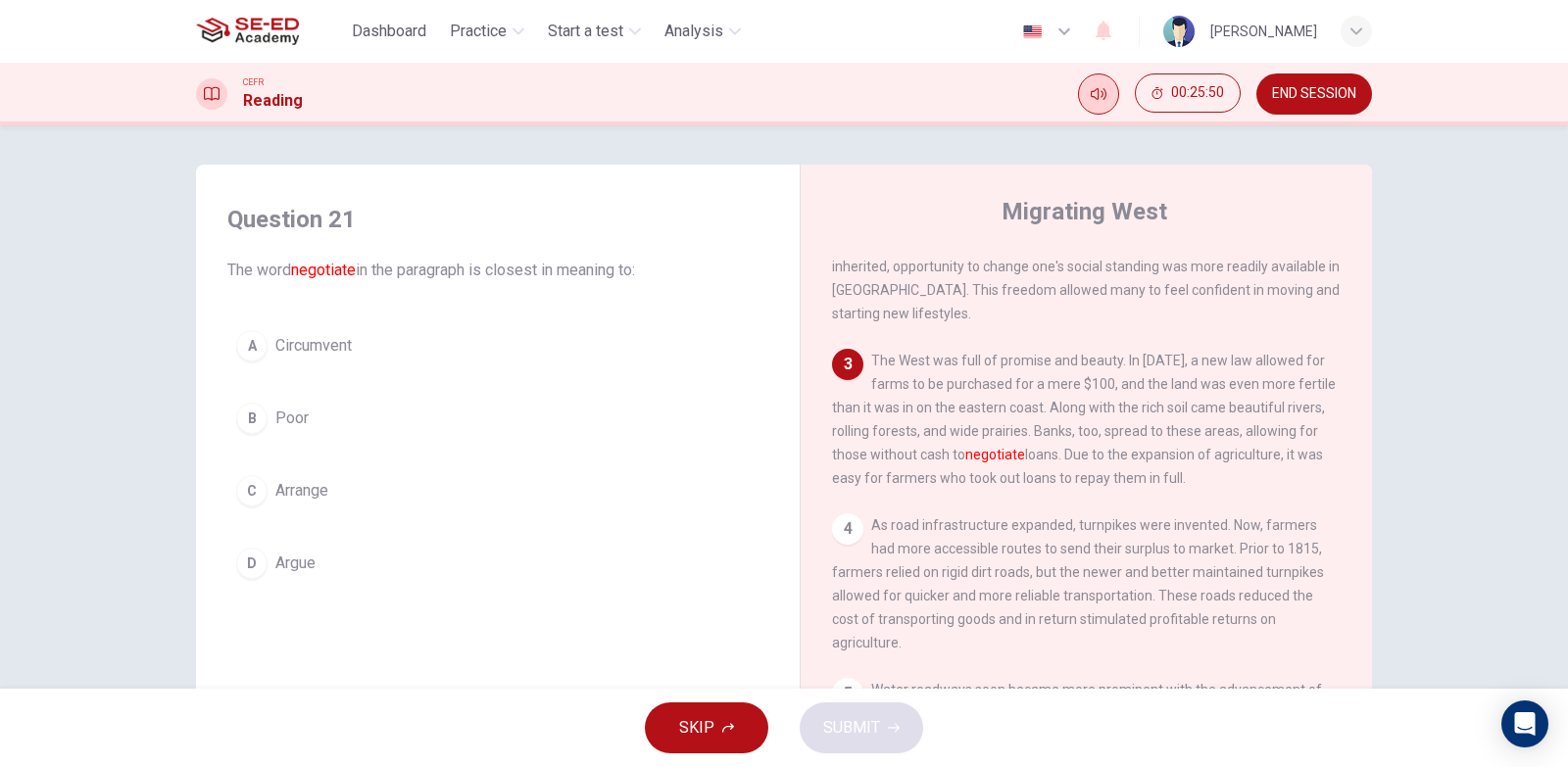 click on "Arrange" at bounding box center [302, 491] 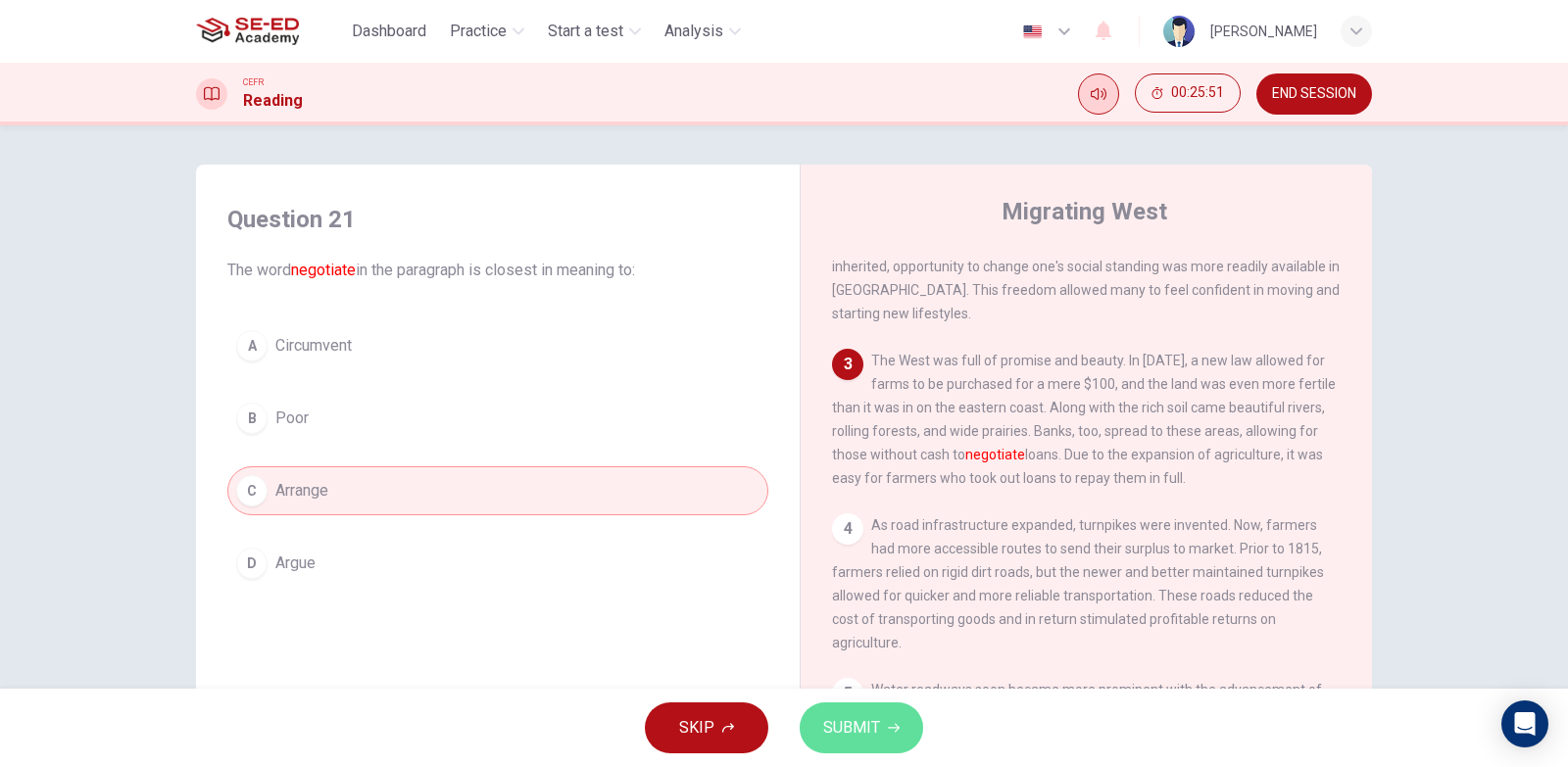 click on "SUBMIT" at bounding box center (861, 728) 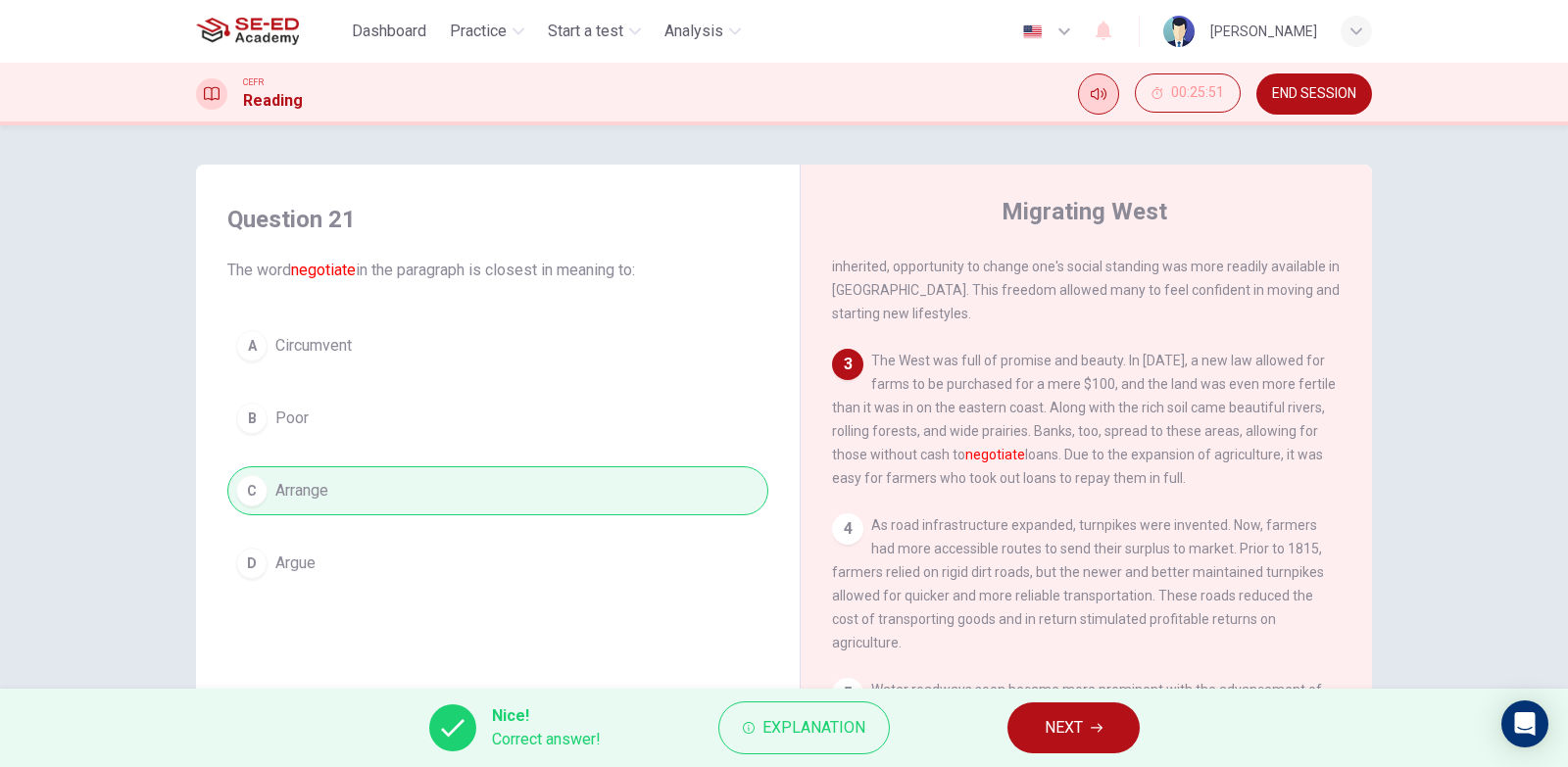 click 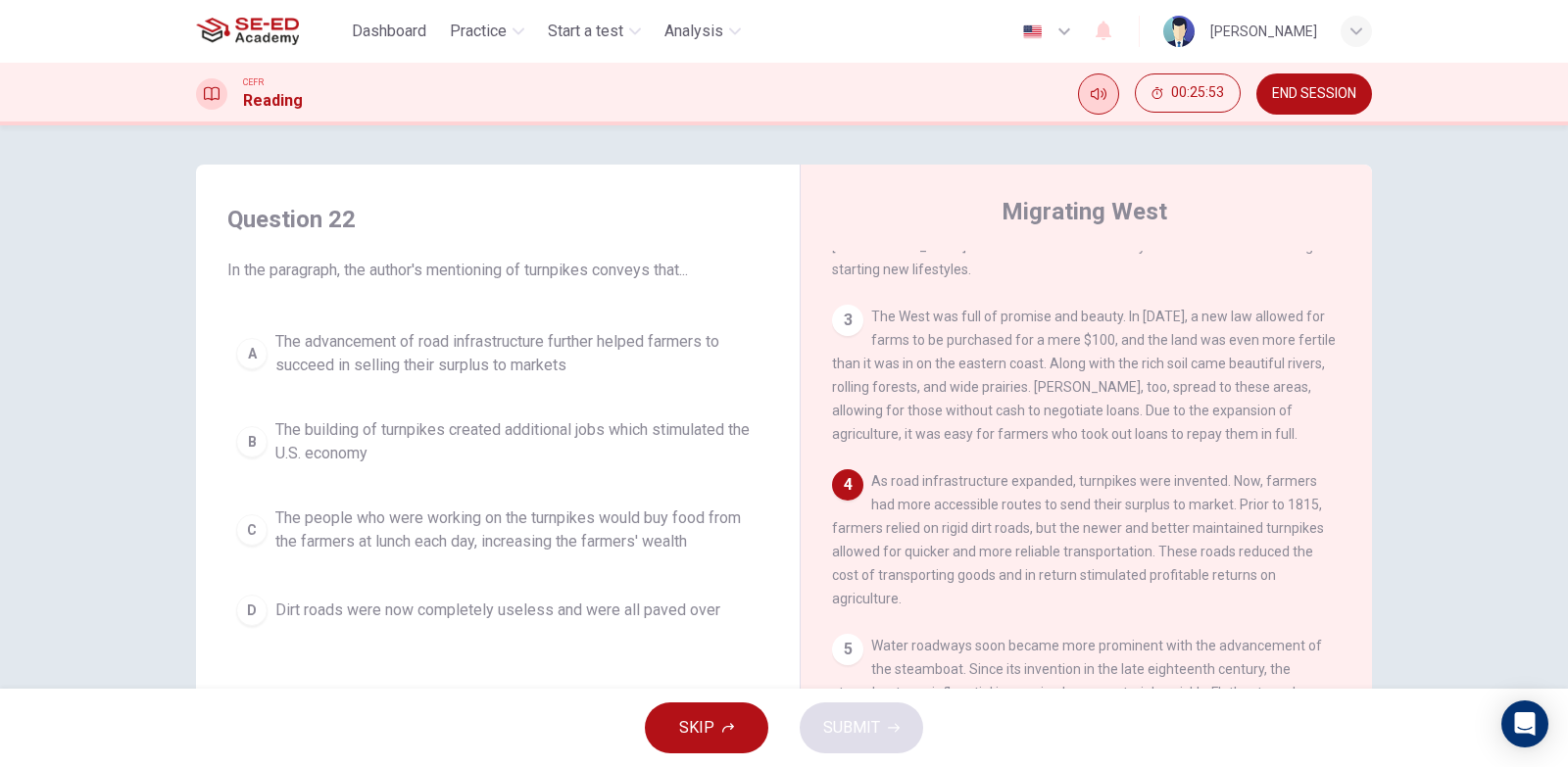 scroll, scrollTop: 576, scrollLeft: 0, axis: vertical 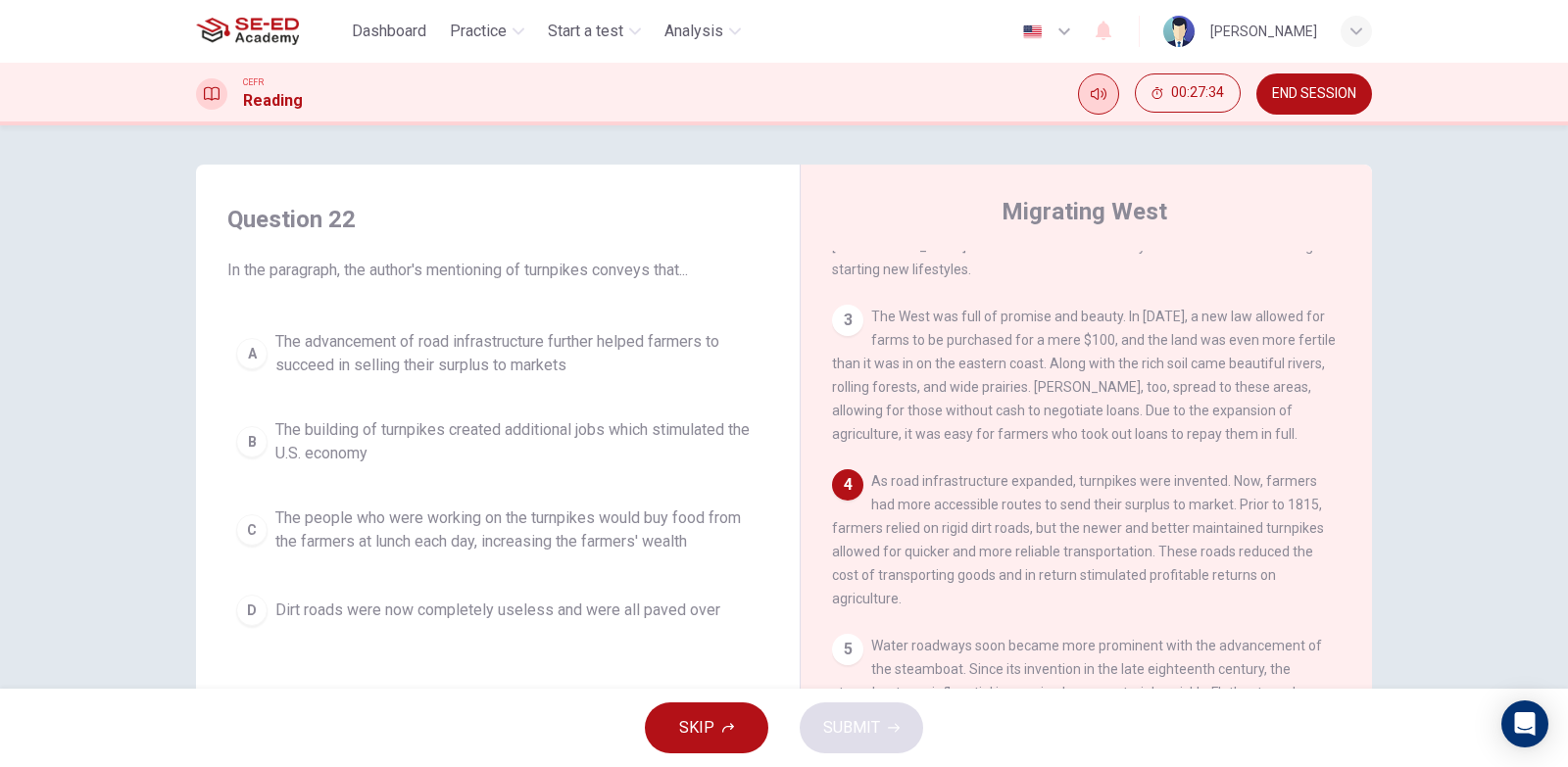 click on "A The advancement of road infrastructure further helped farmers to succeed in selling their surplus to markets" at bounding box center (498, 354) 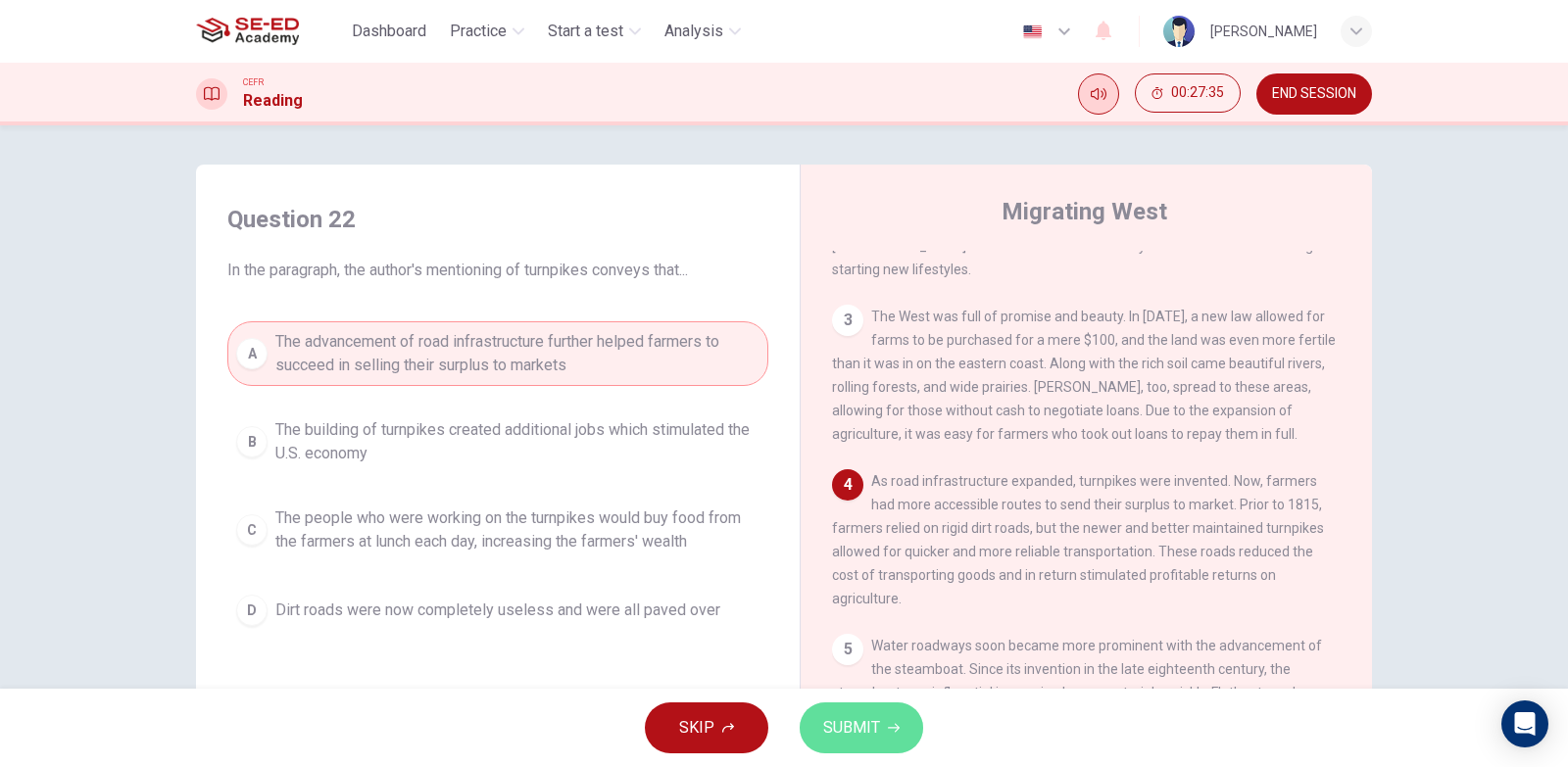 click on "SUBMIT" at bounding box center (852, 728) 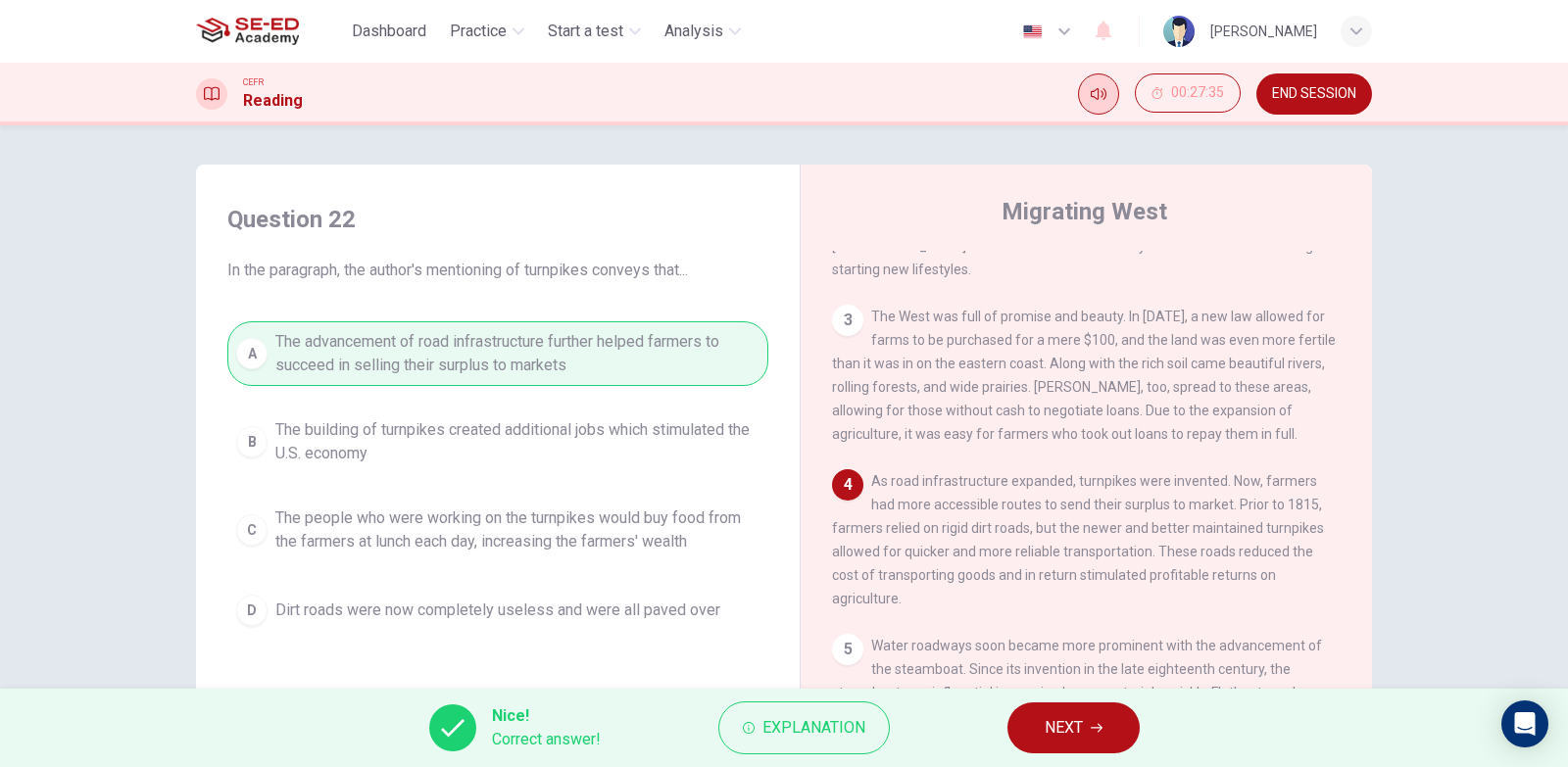 click on "NEXT" at bounding box center [1063, 728] 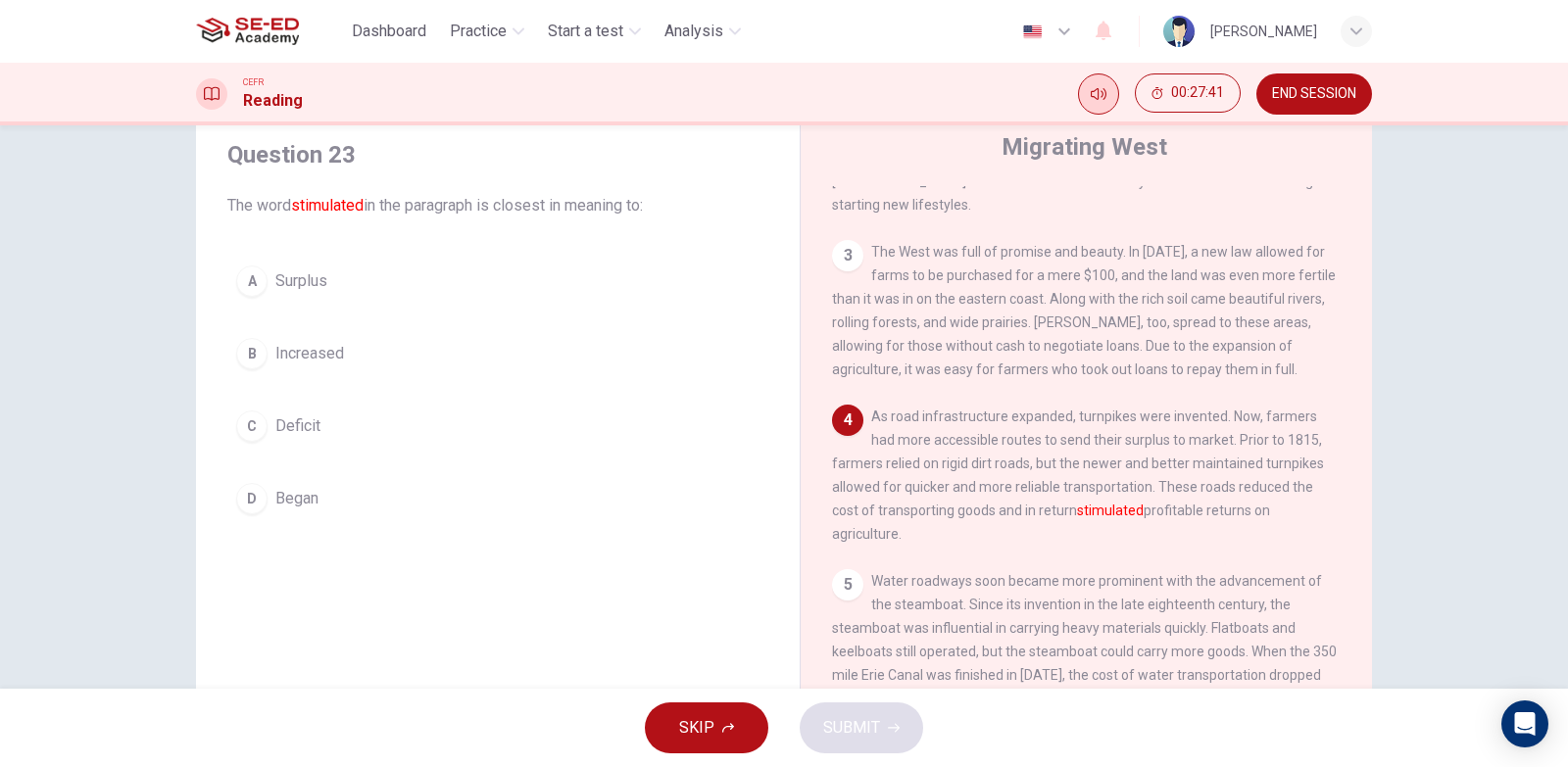 scroll, scrollTop: 98, scrollLeft: 0, axis: vertical 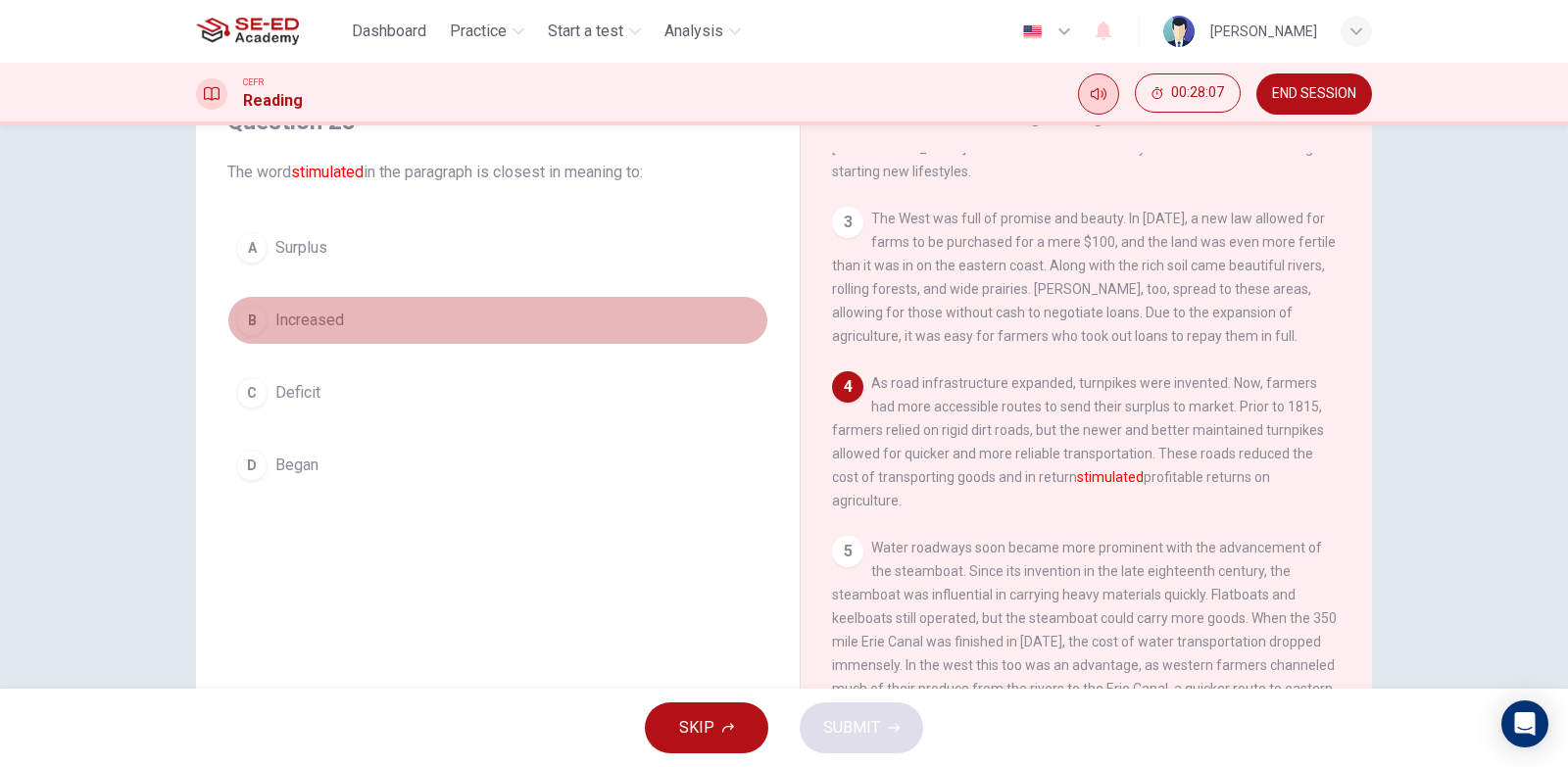 click on "Increased" at bounding box center [310, 320] 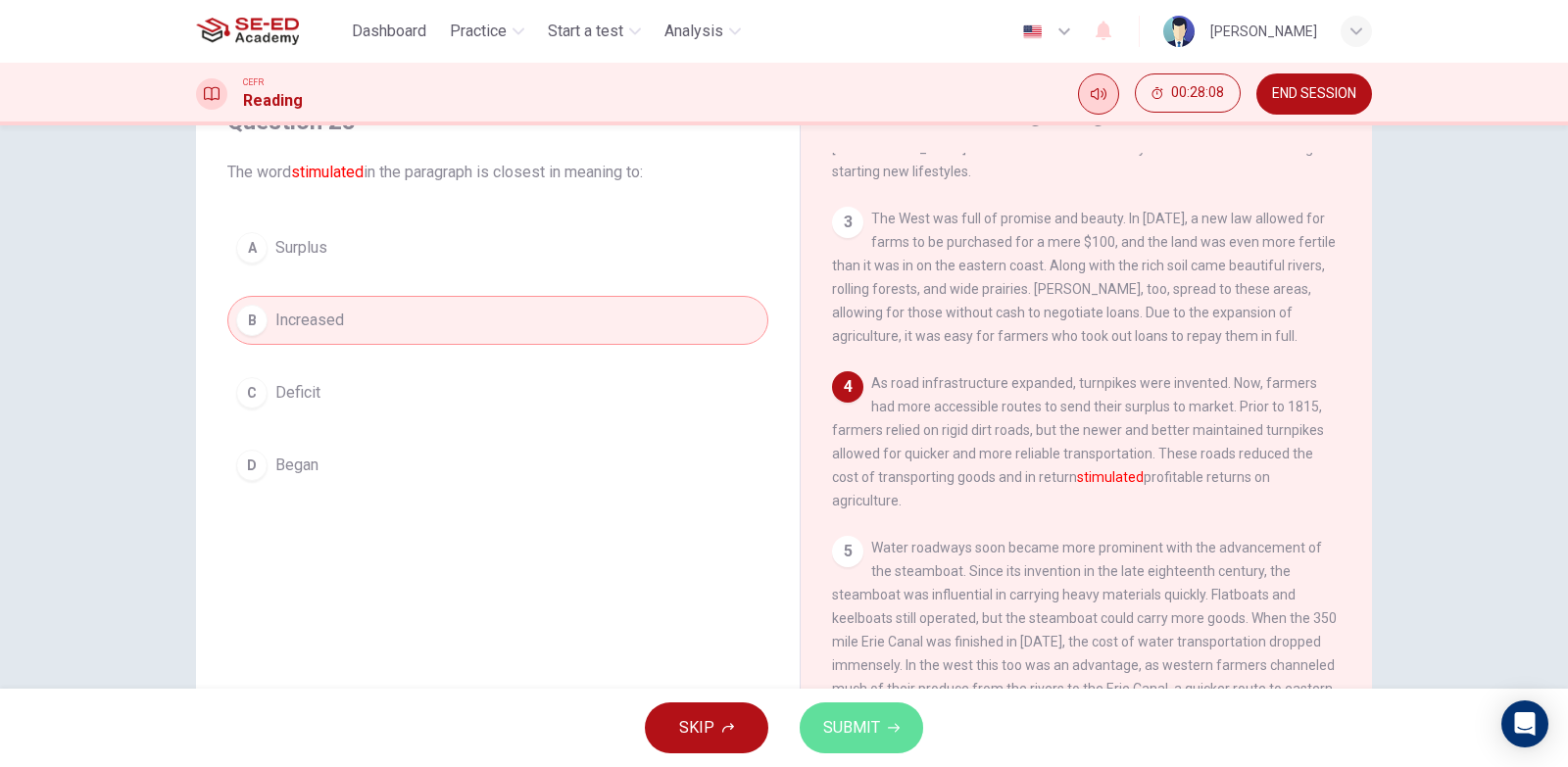 click on "SUBMIT" at bounding box center [852, 728] 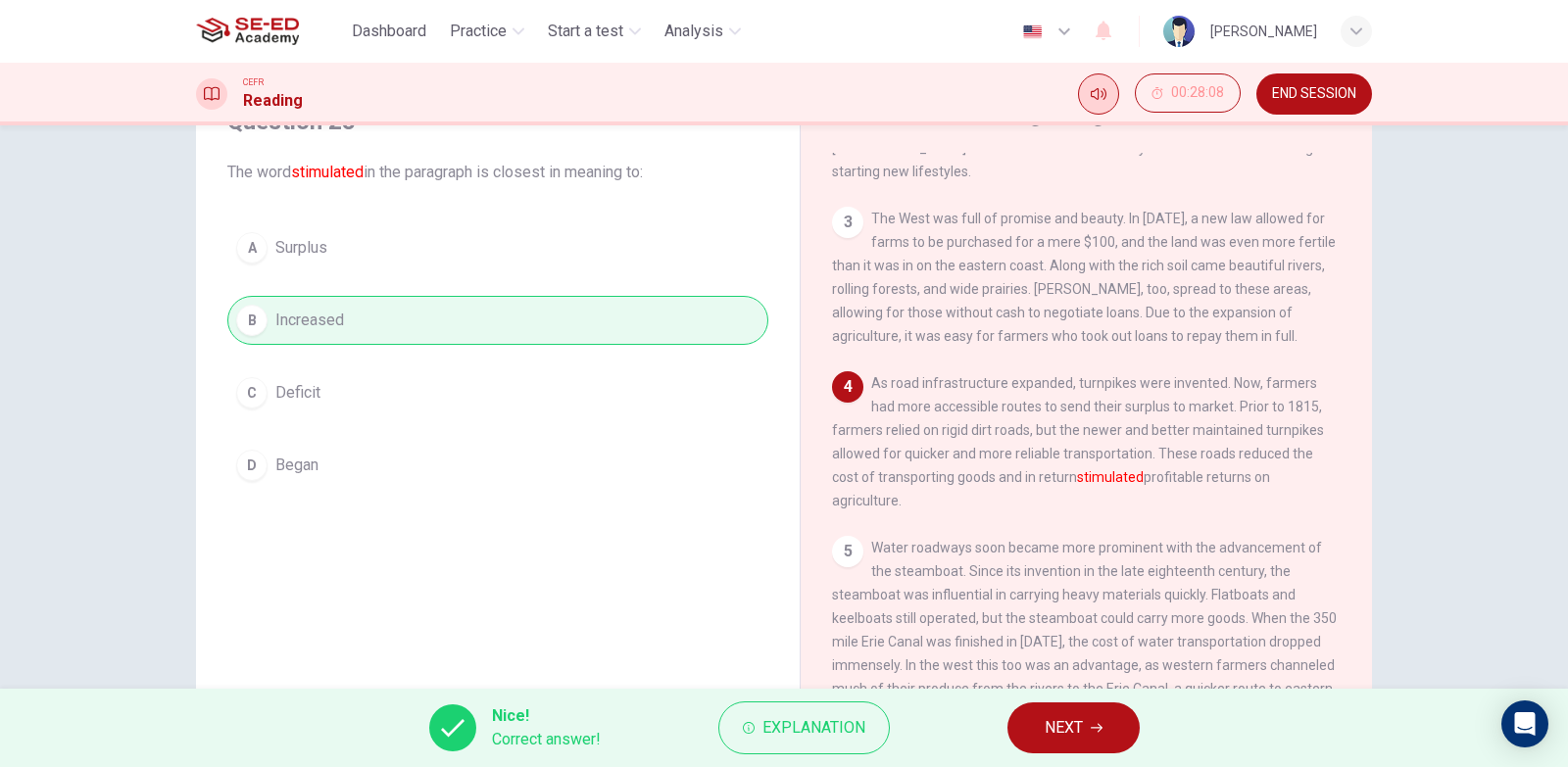 click on "NEXT" at bounding box center [1073, 728] 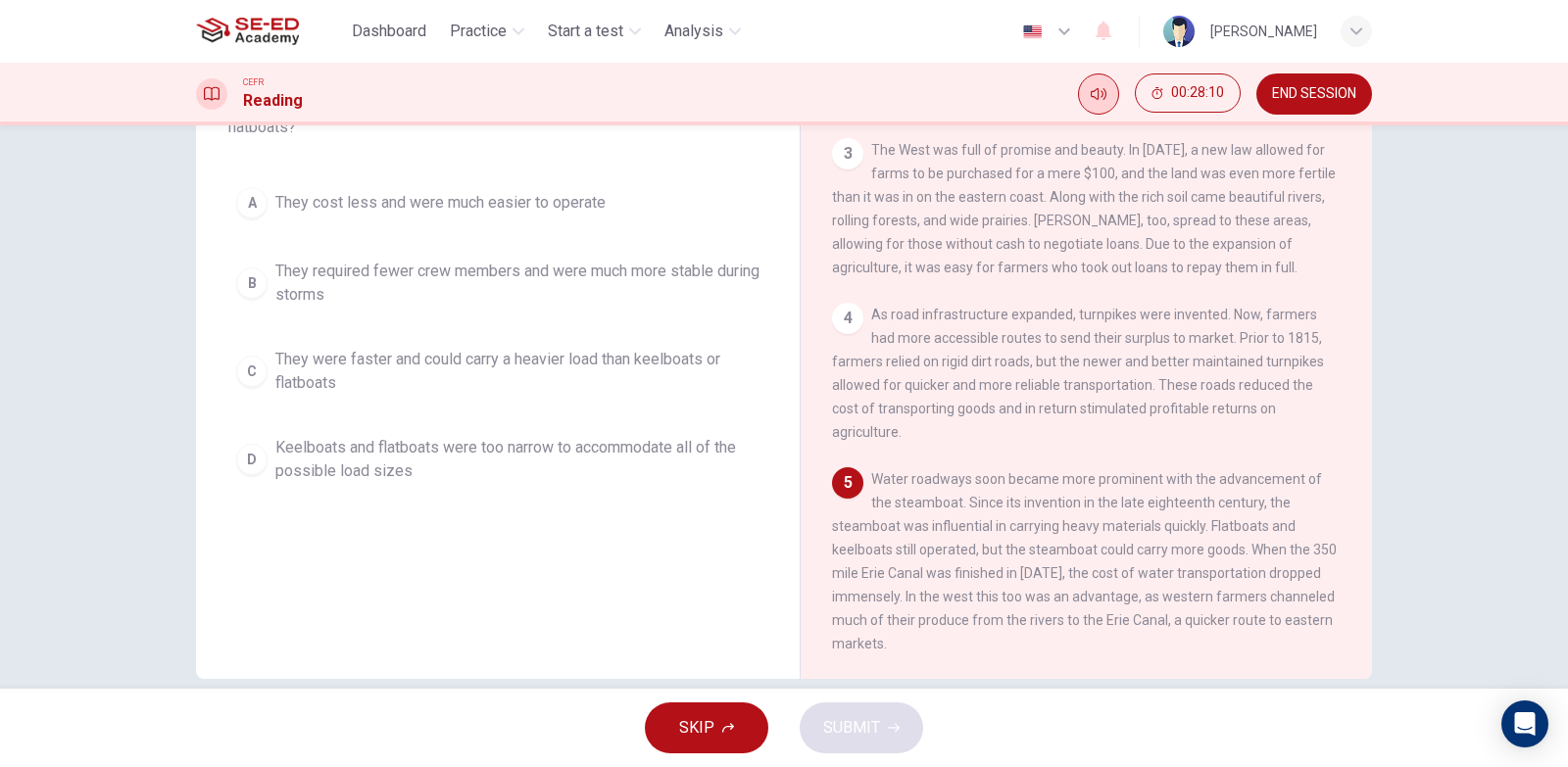 scroll, scrollTop: 196, scrollLeft: 0, axis: vertical 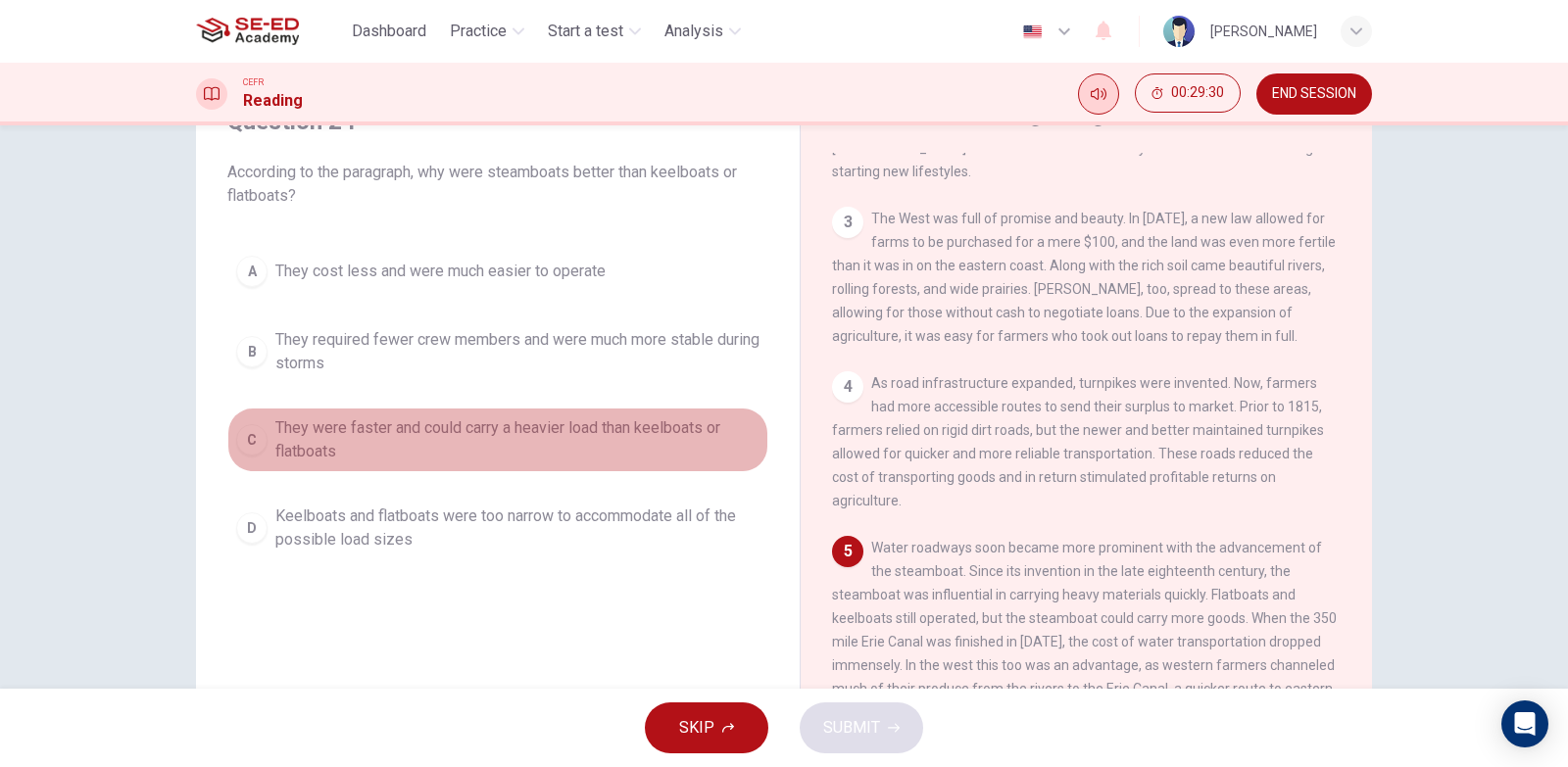 click on "They were faster and could carry a heavier load than keelboats or flatboats" at bounding box center (517, 440) 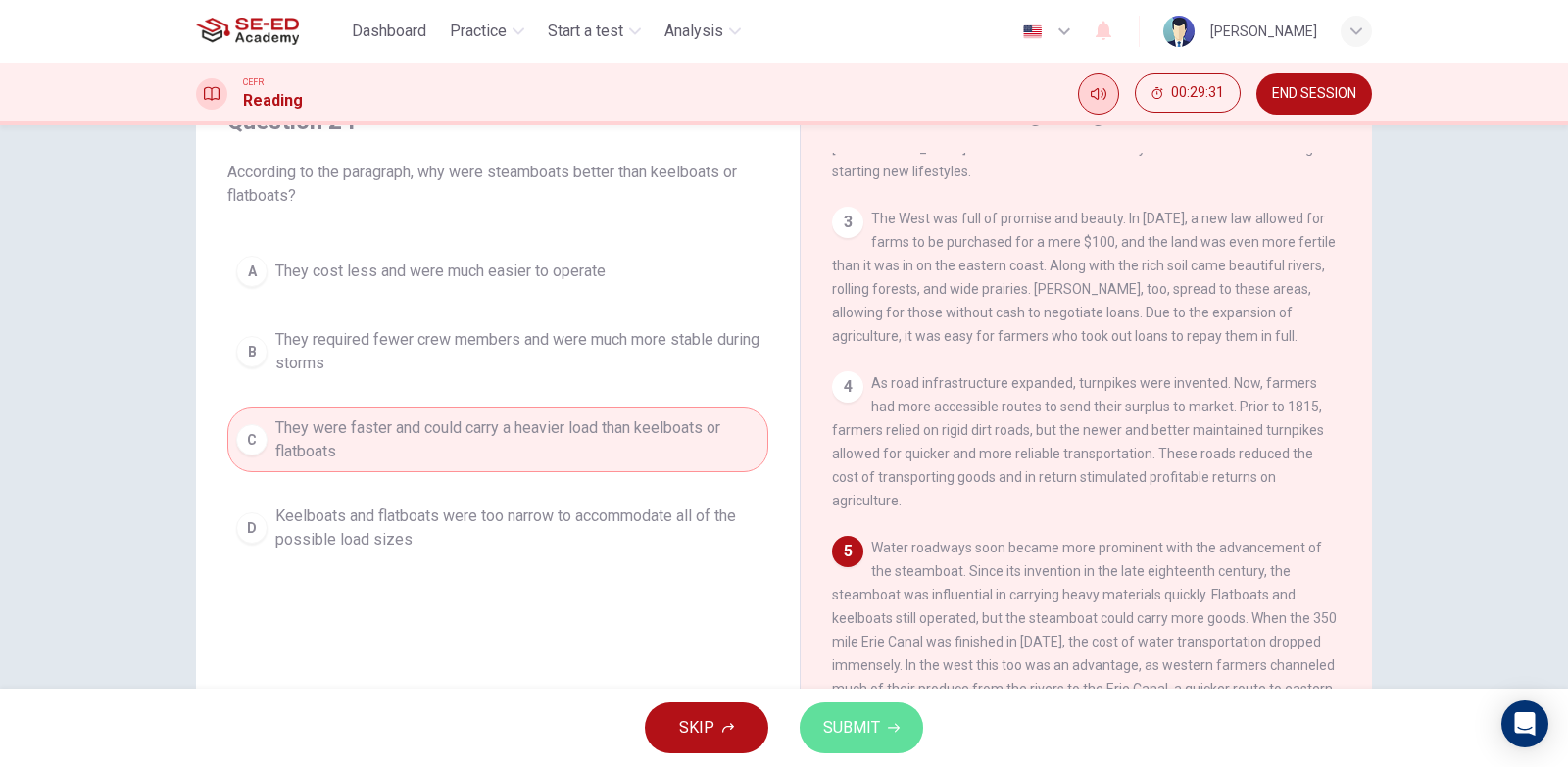 click on "SUBMIT" at bounding box center (852, 728) 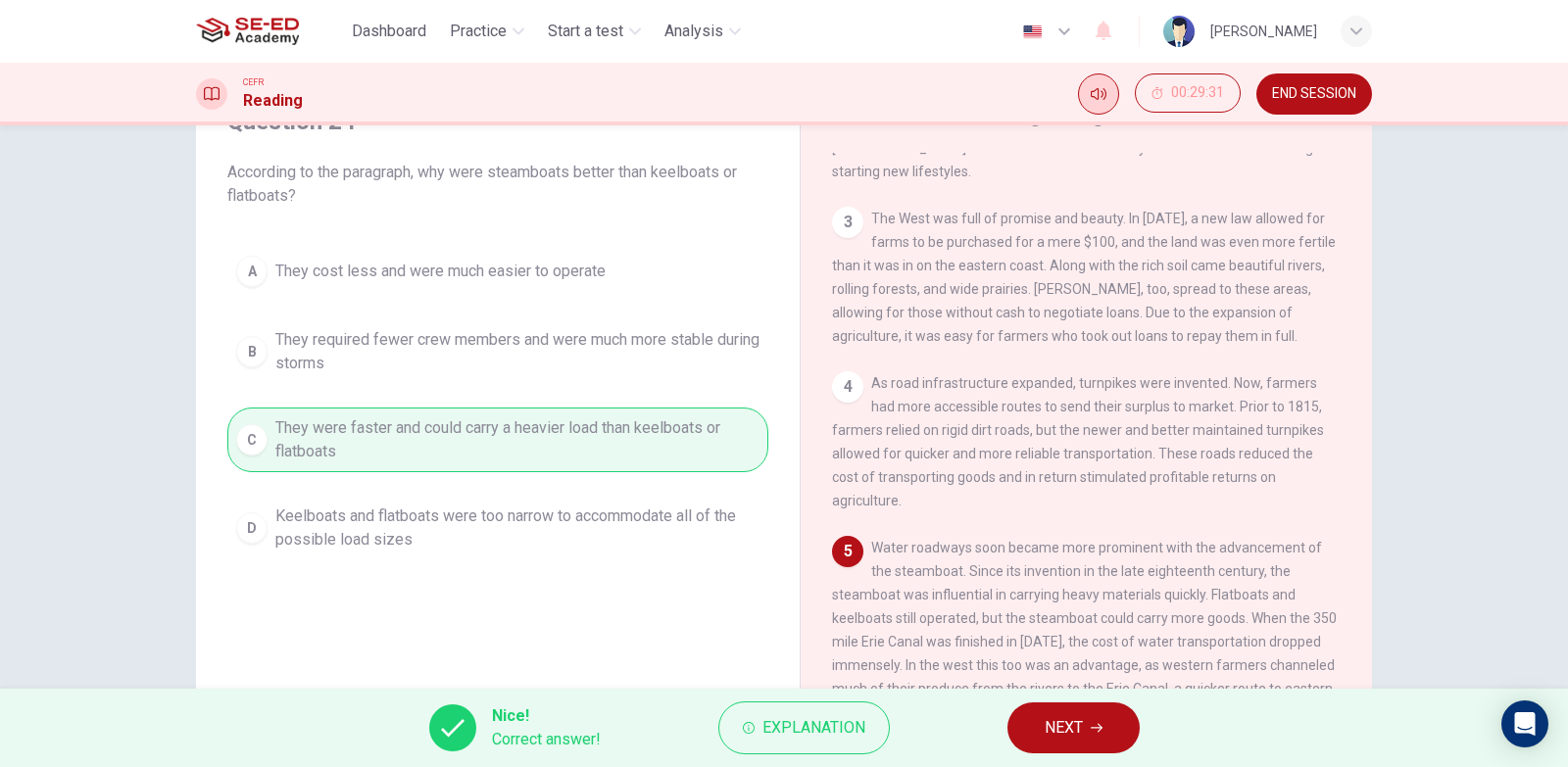 click on "NEXT" at bounding box center [1063, 728] 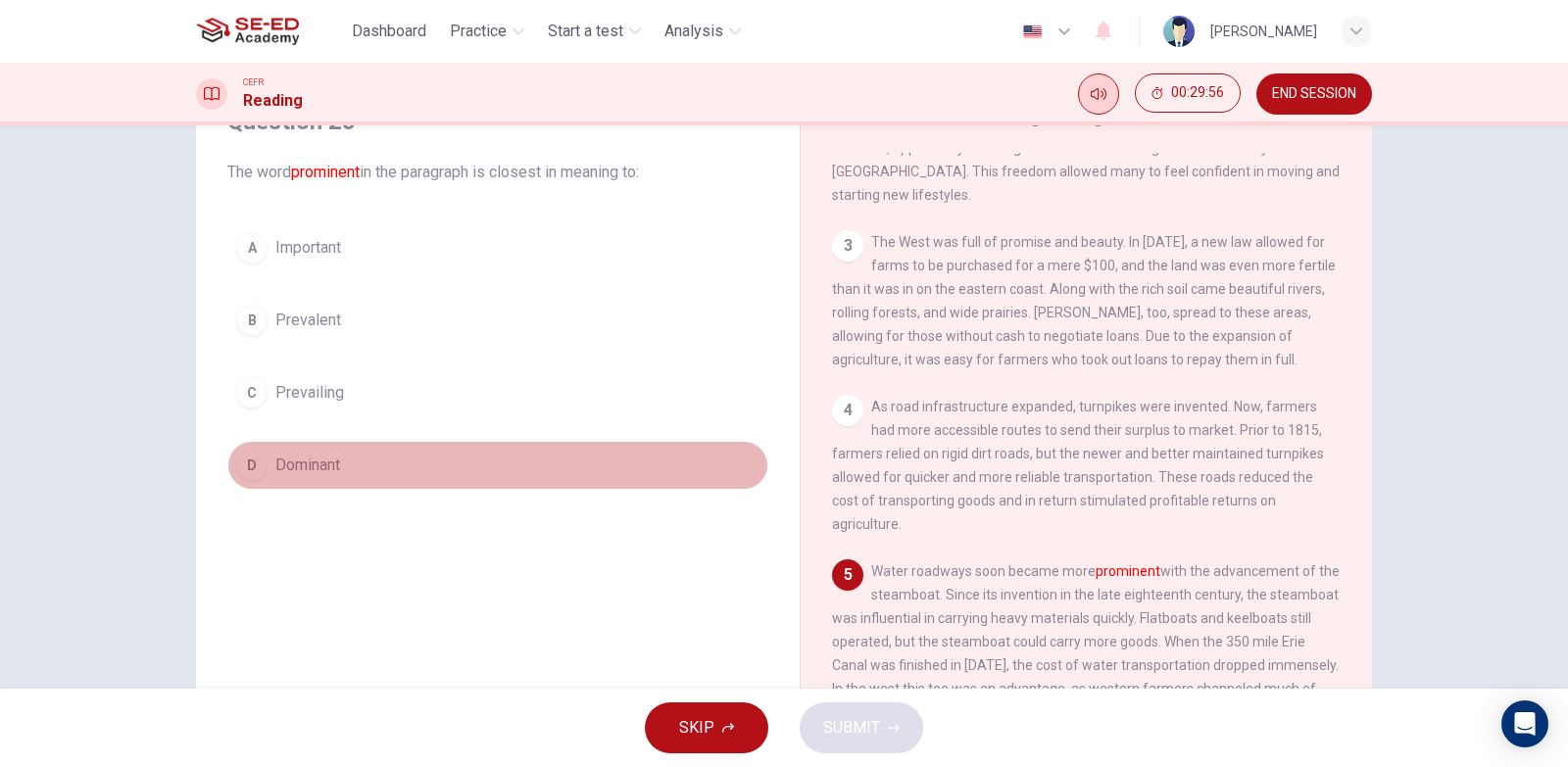 click on "Dominant" at bounding box center [308, 465] 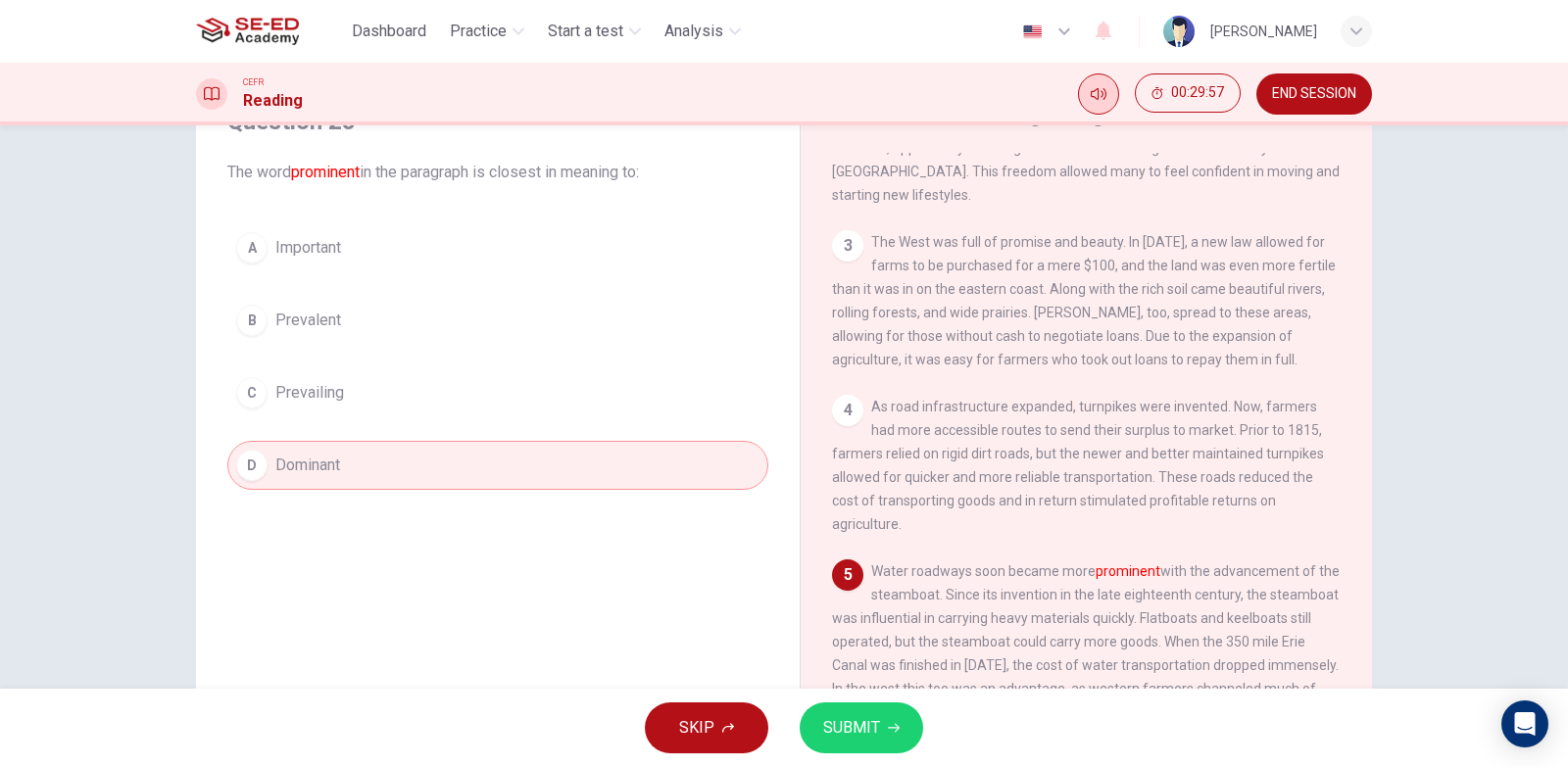 click on "SUBMIT" at bounding box center [852, 728] 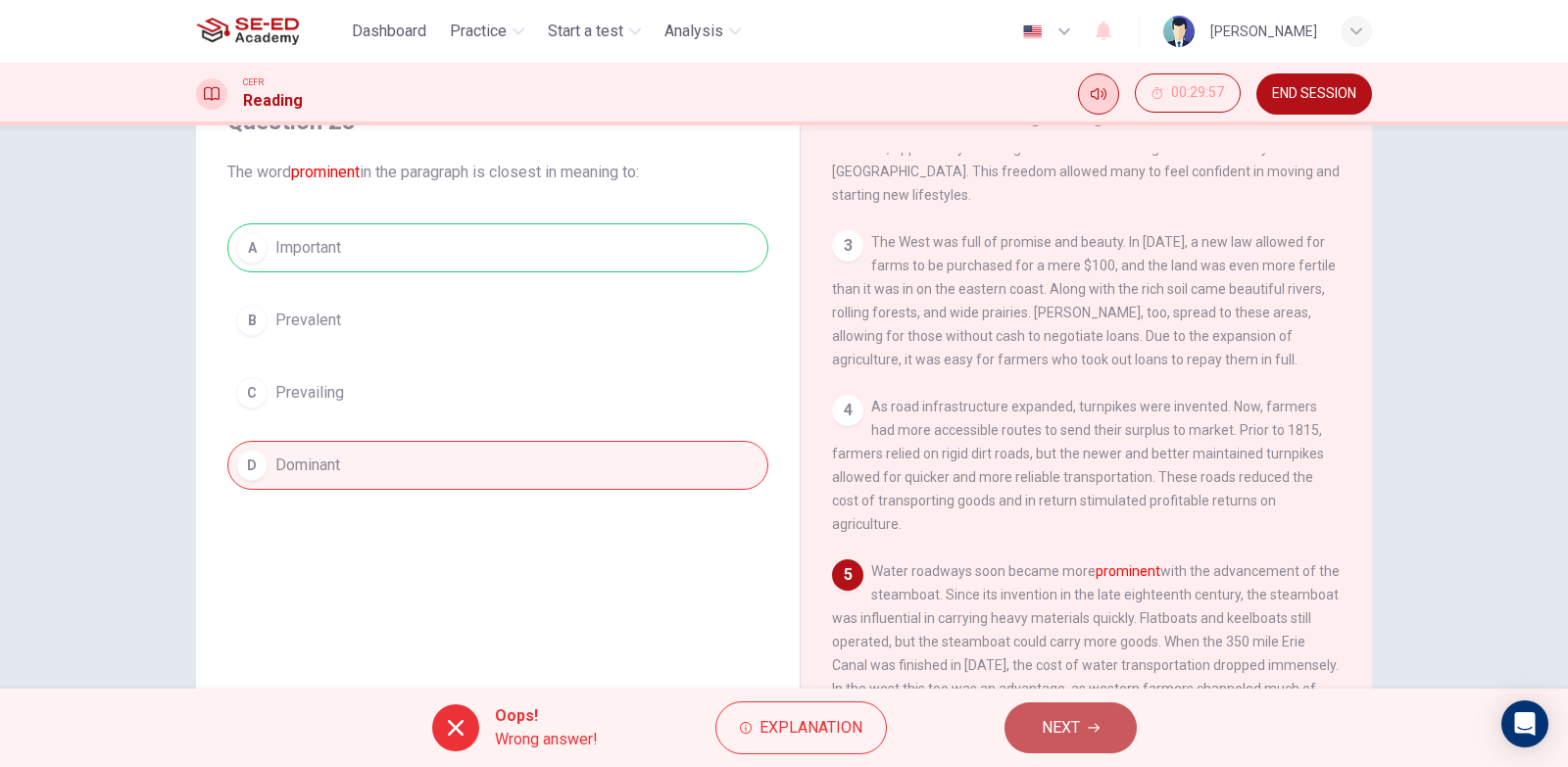 click on "NEXT" at bounding box center [1070, 728] 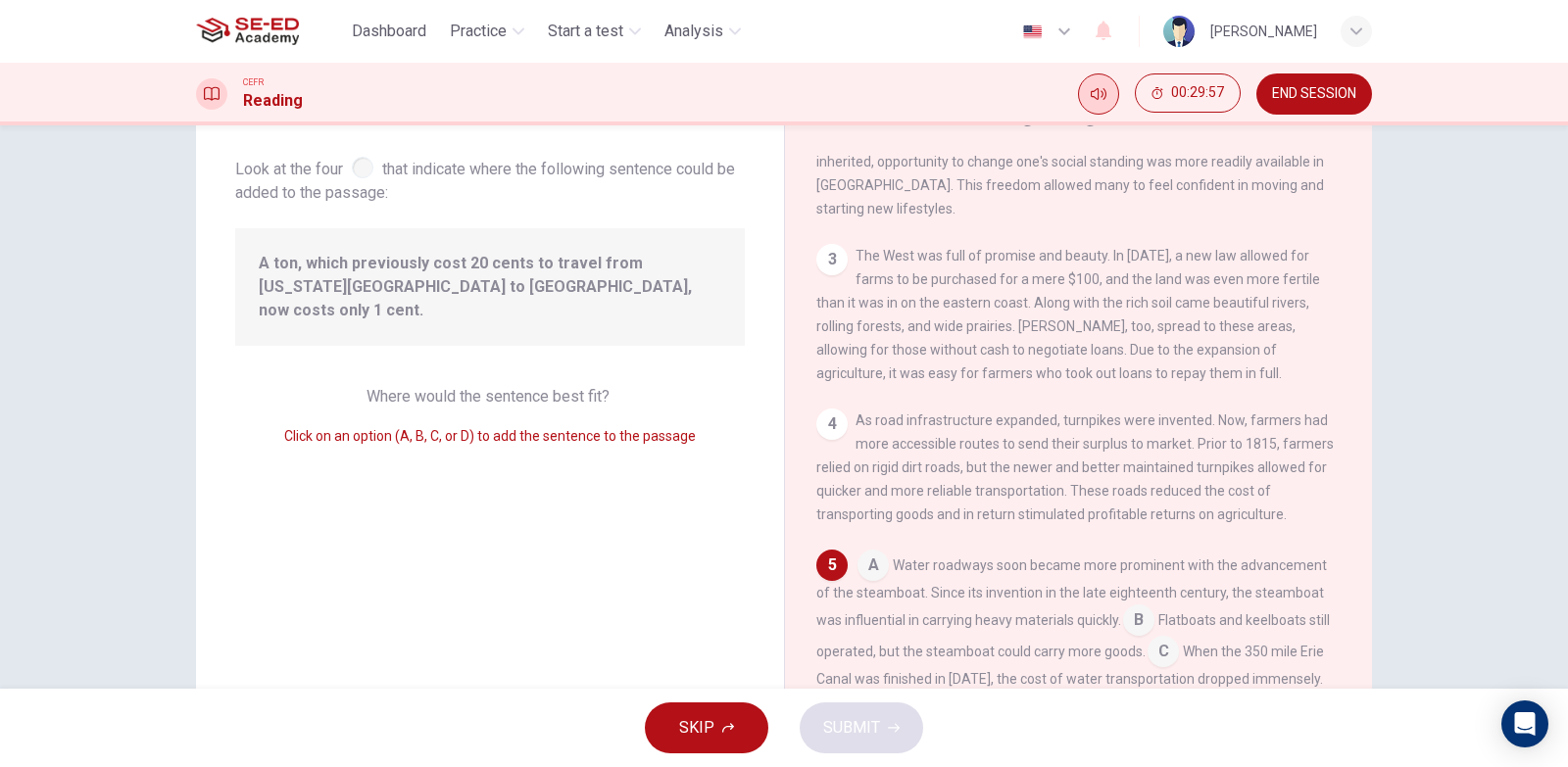 scroll, scrollTop: 534, scrollLeft: 0, axis: vertical 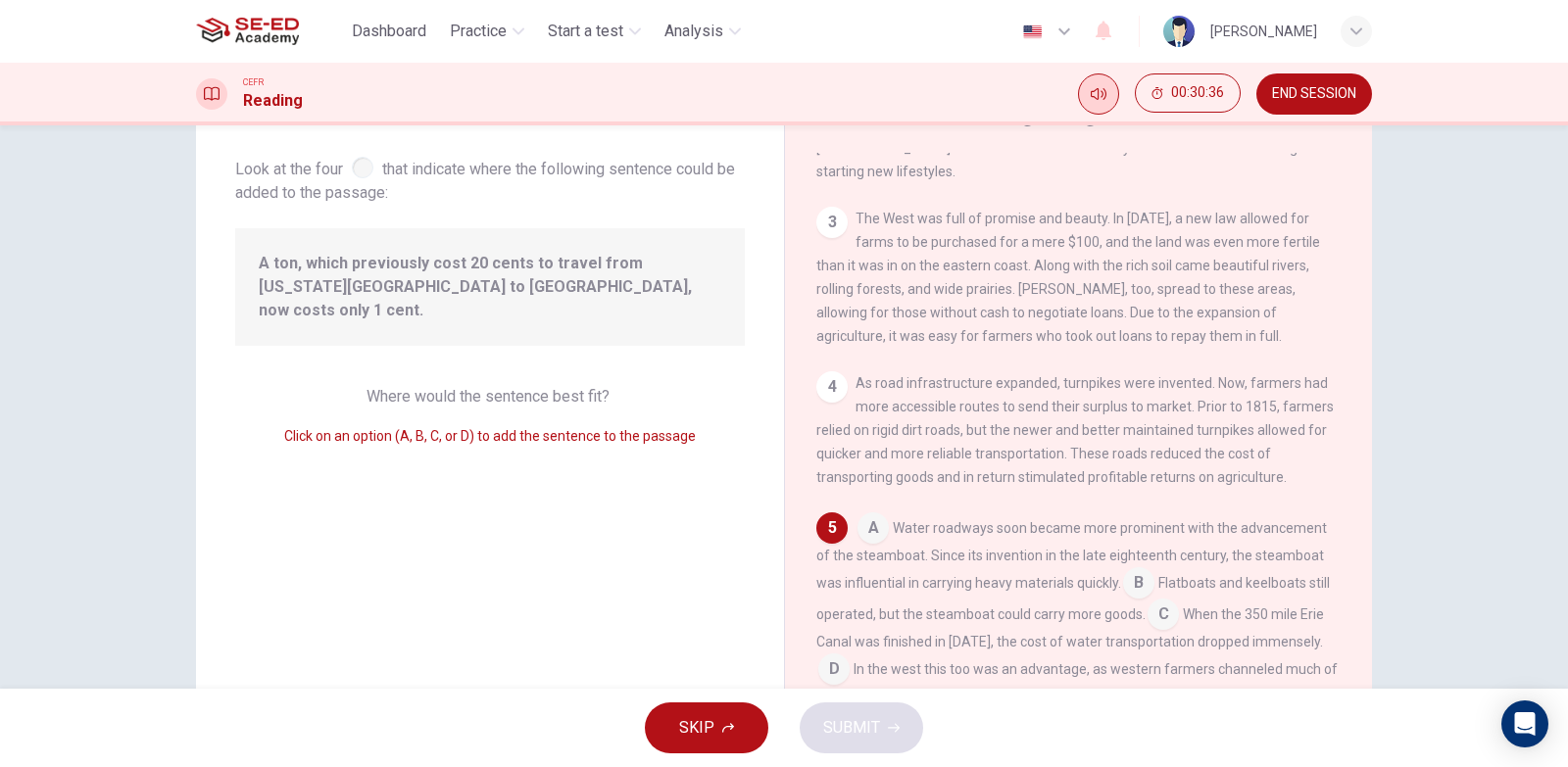 click at bounding box center (1163, 616) 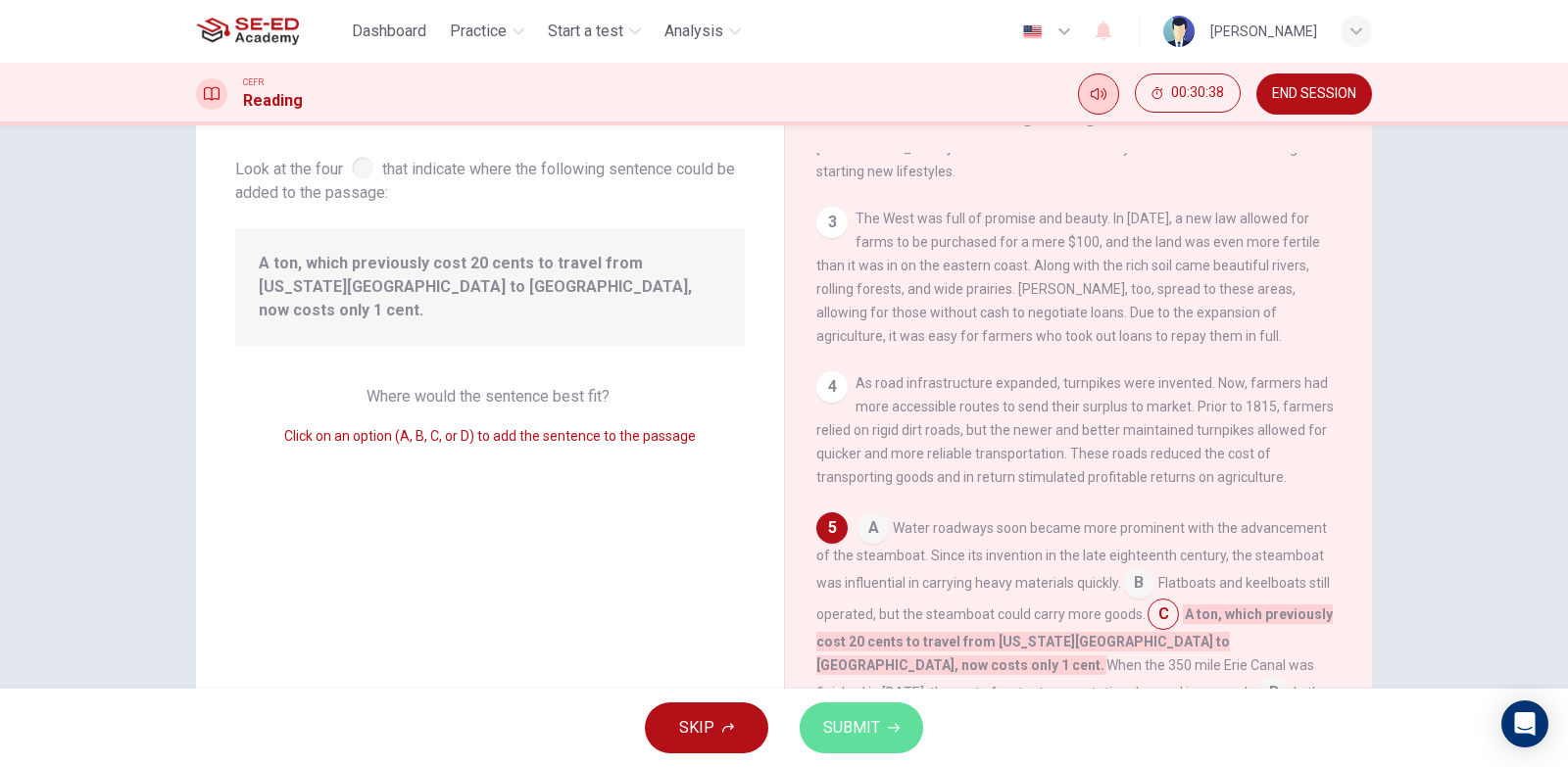 click on "SUBMIT" at bounding box center (852, 728) 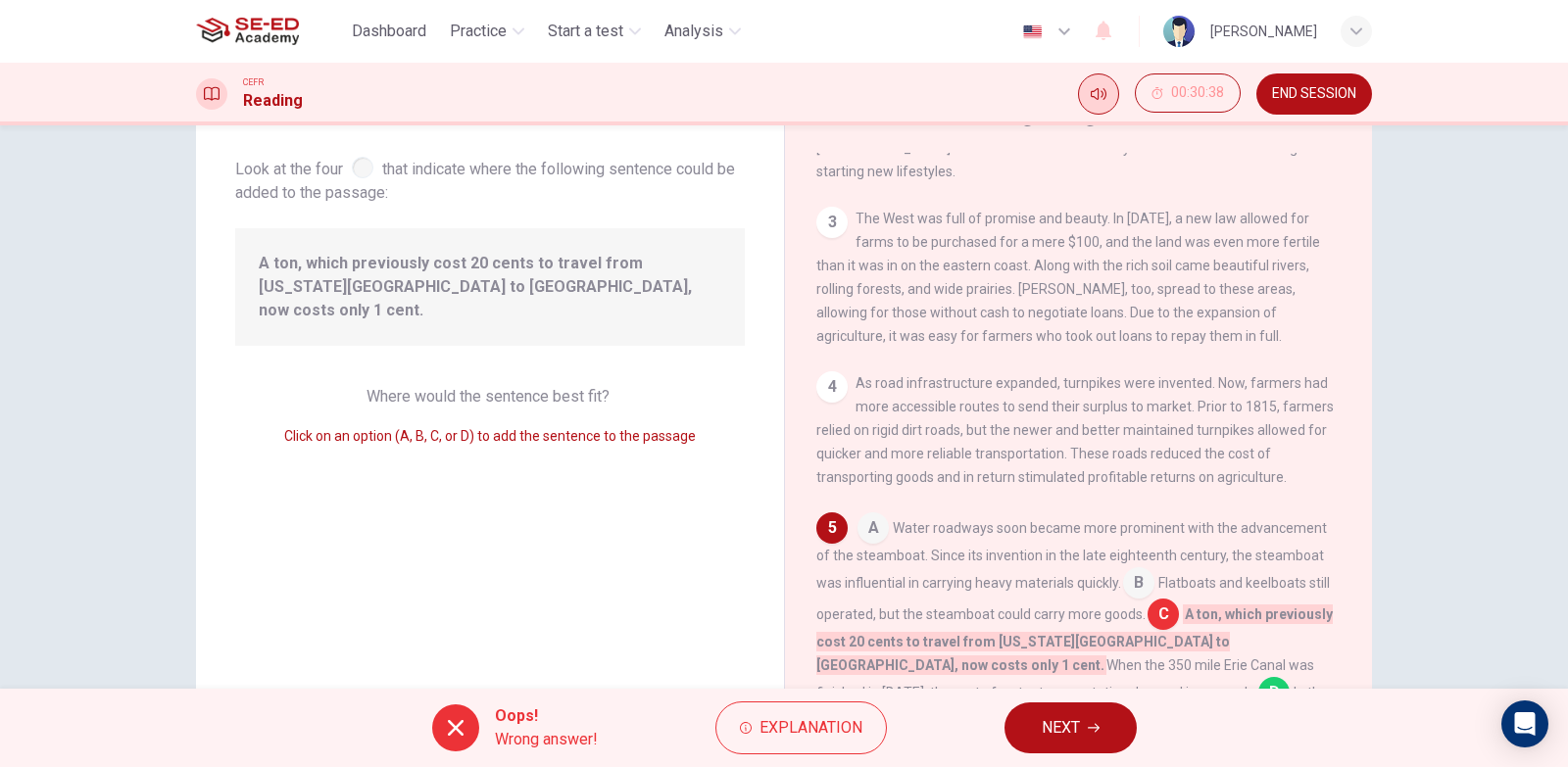 scroll, scrollTop: 581, scrollLeft: 0, axis: vertical 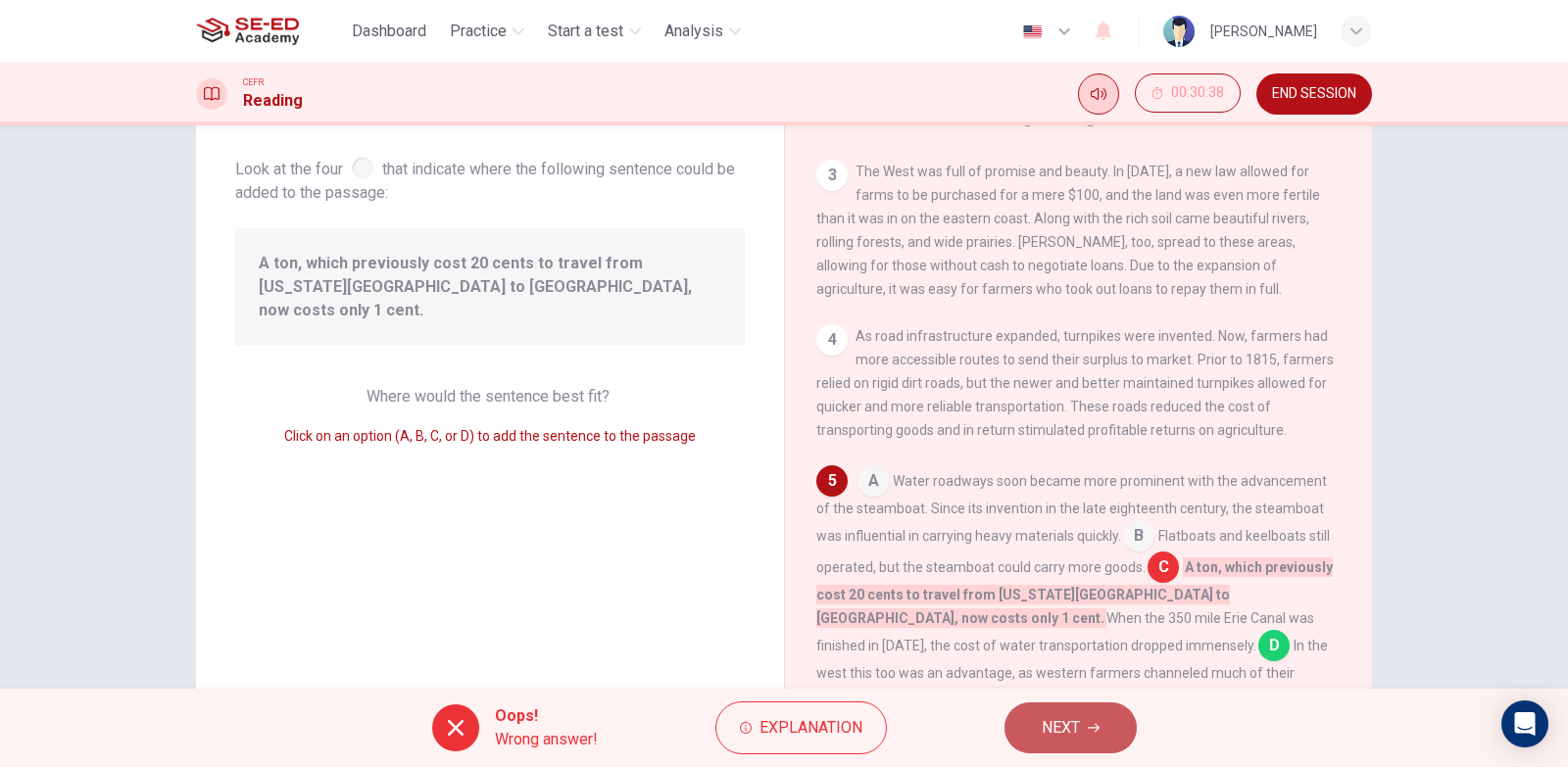 click on "NEXT" at bounding box center [1070, 728] 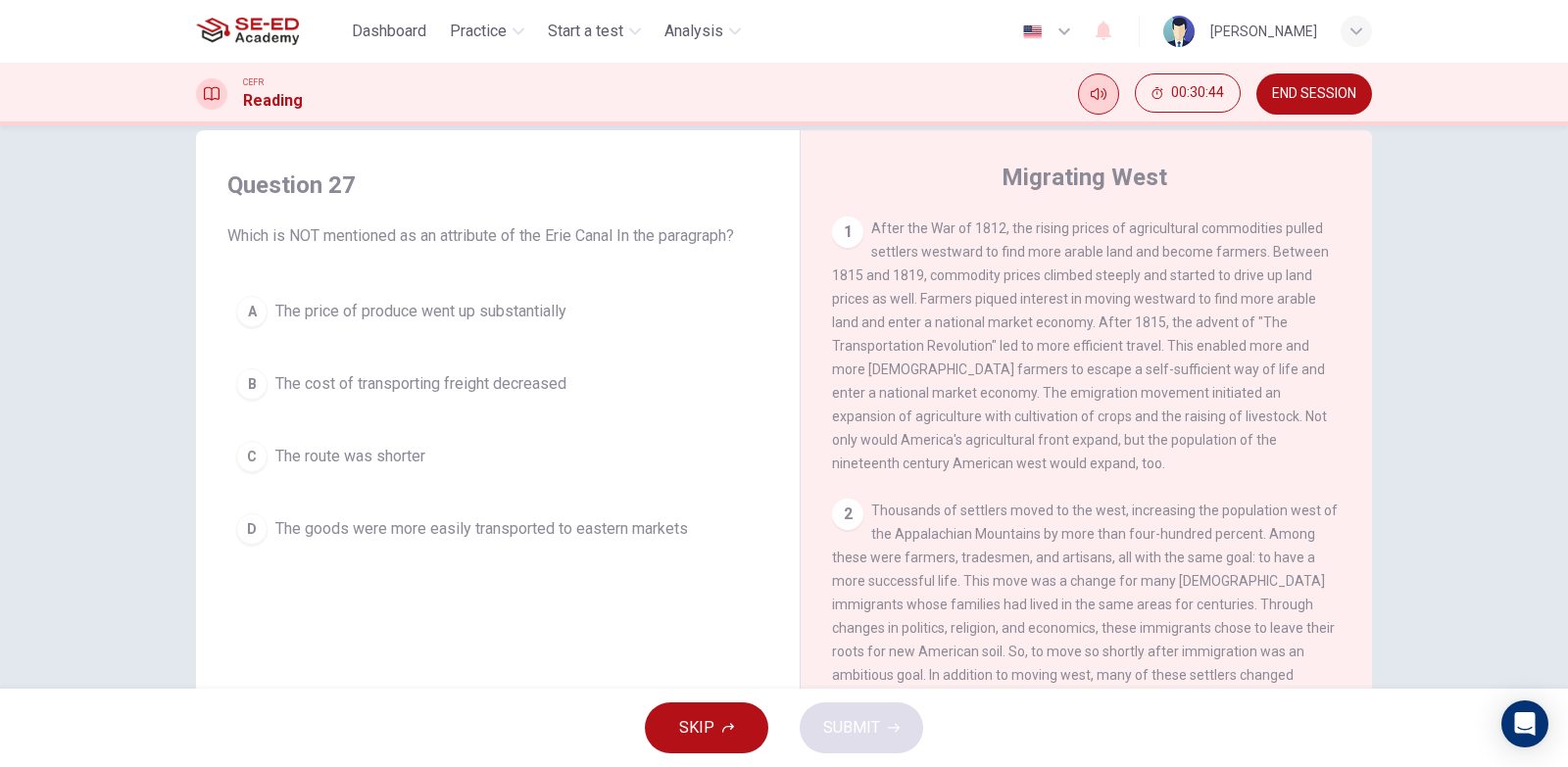 scroll, scrollTop: 0, scrollLeft: 0, axis: both 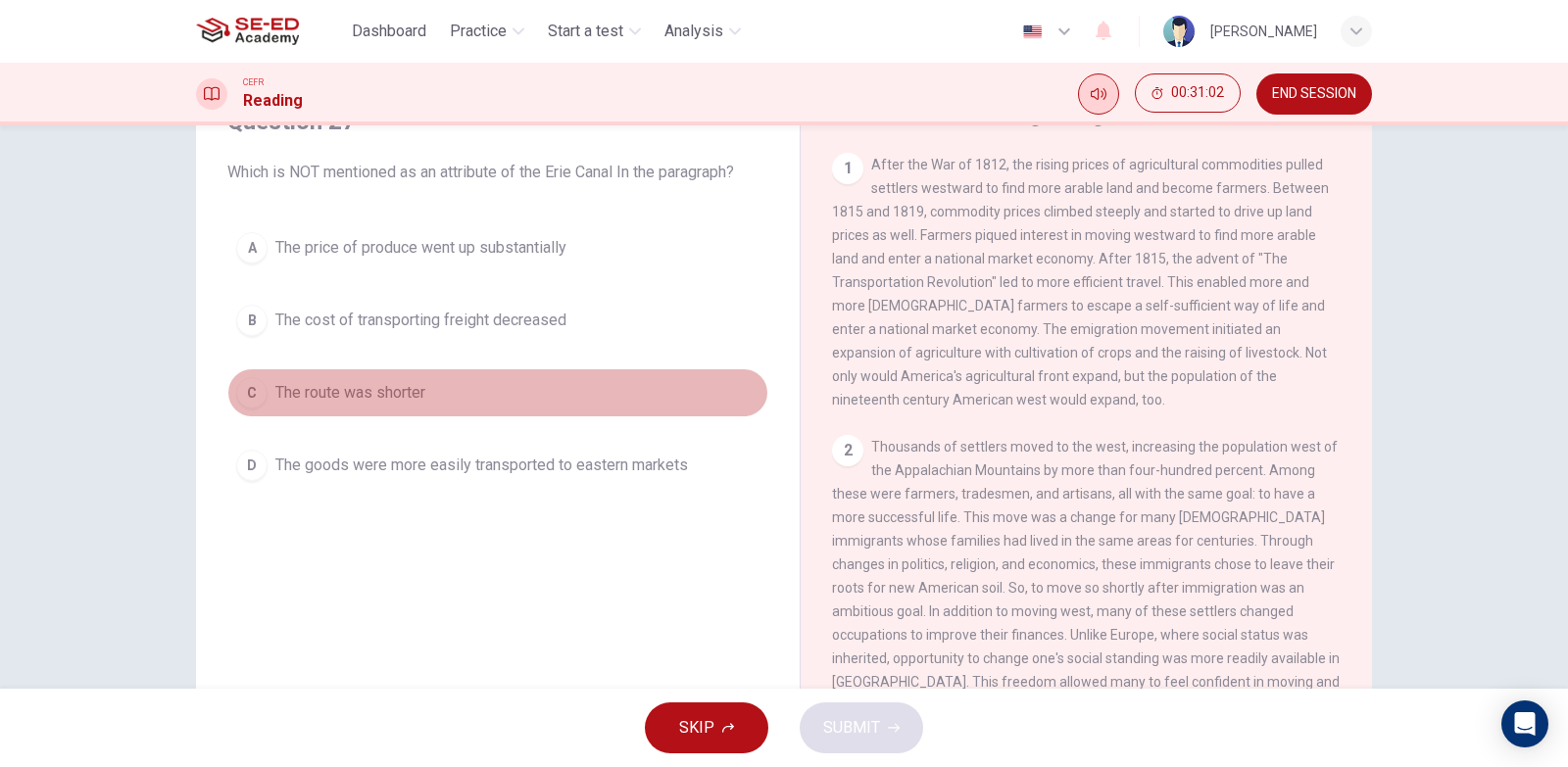 click on "The route was shorter" at bounding box center [350, 393] 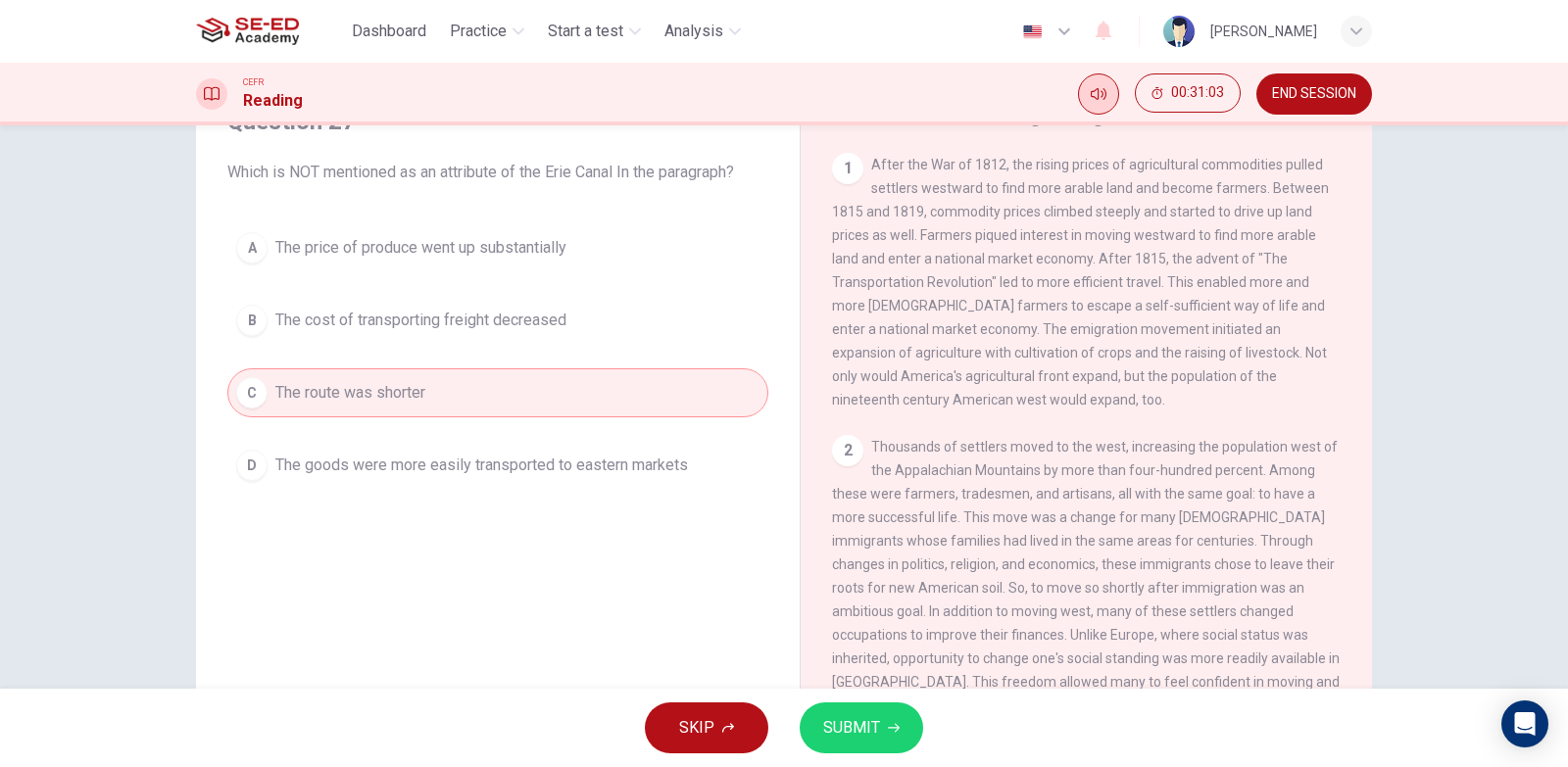 click on "SUBMIT" at bounding box center (852, 728) 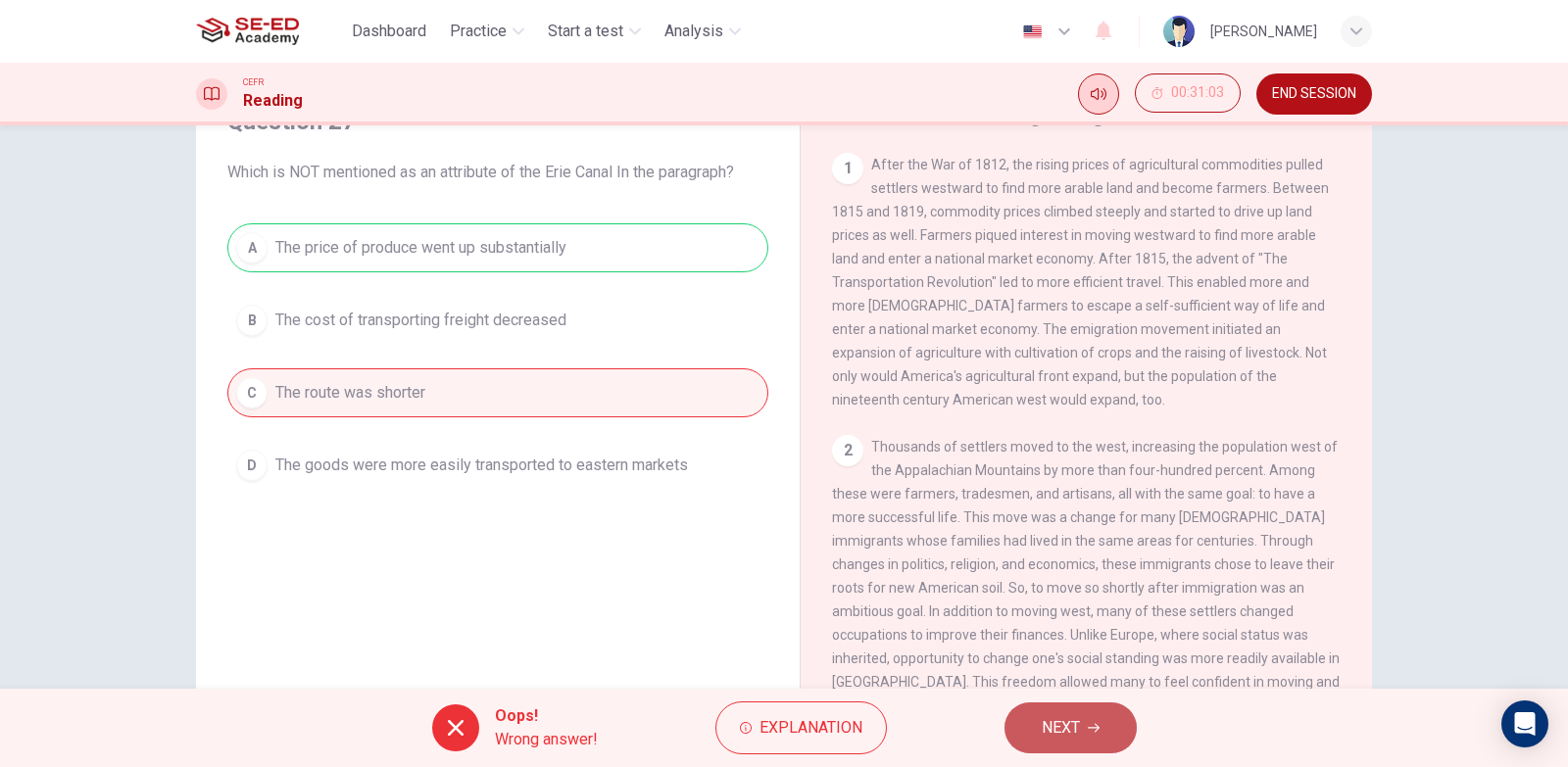 click on "NEXT" at bounding box center [1060, 728] 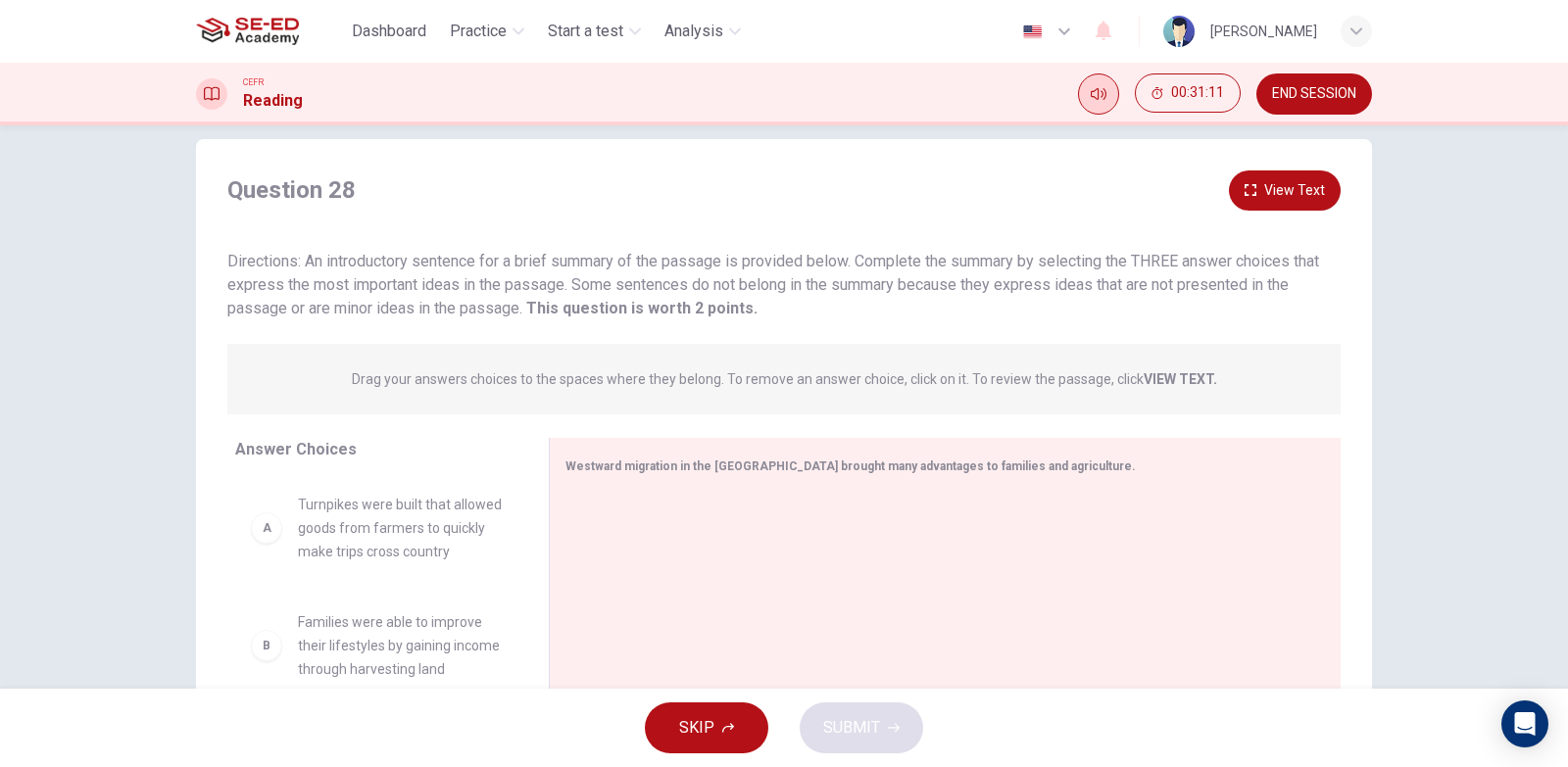 scroll, scrollTop: 98, scrollLeft: 0, axis: vertical 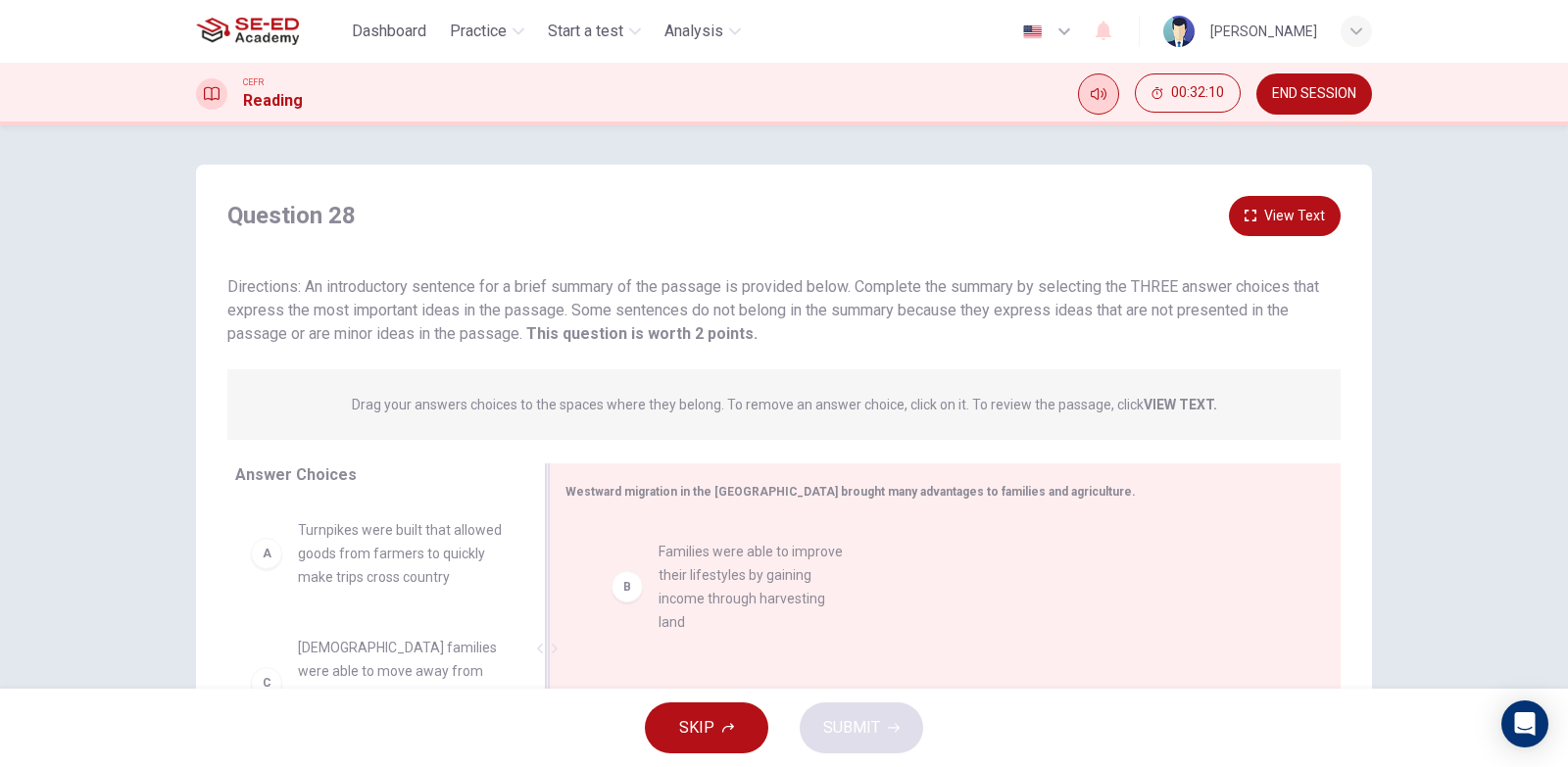 drag, startPoint x: 390, startPoint y: 632, endPoint x: 758, endPoint y: 605, distance: 368.98916 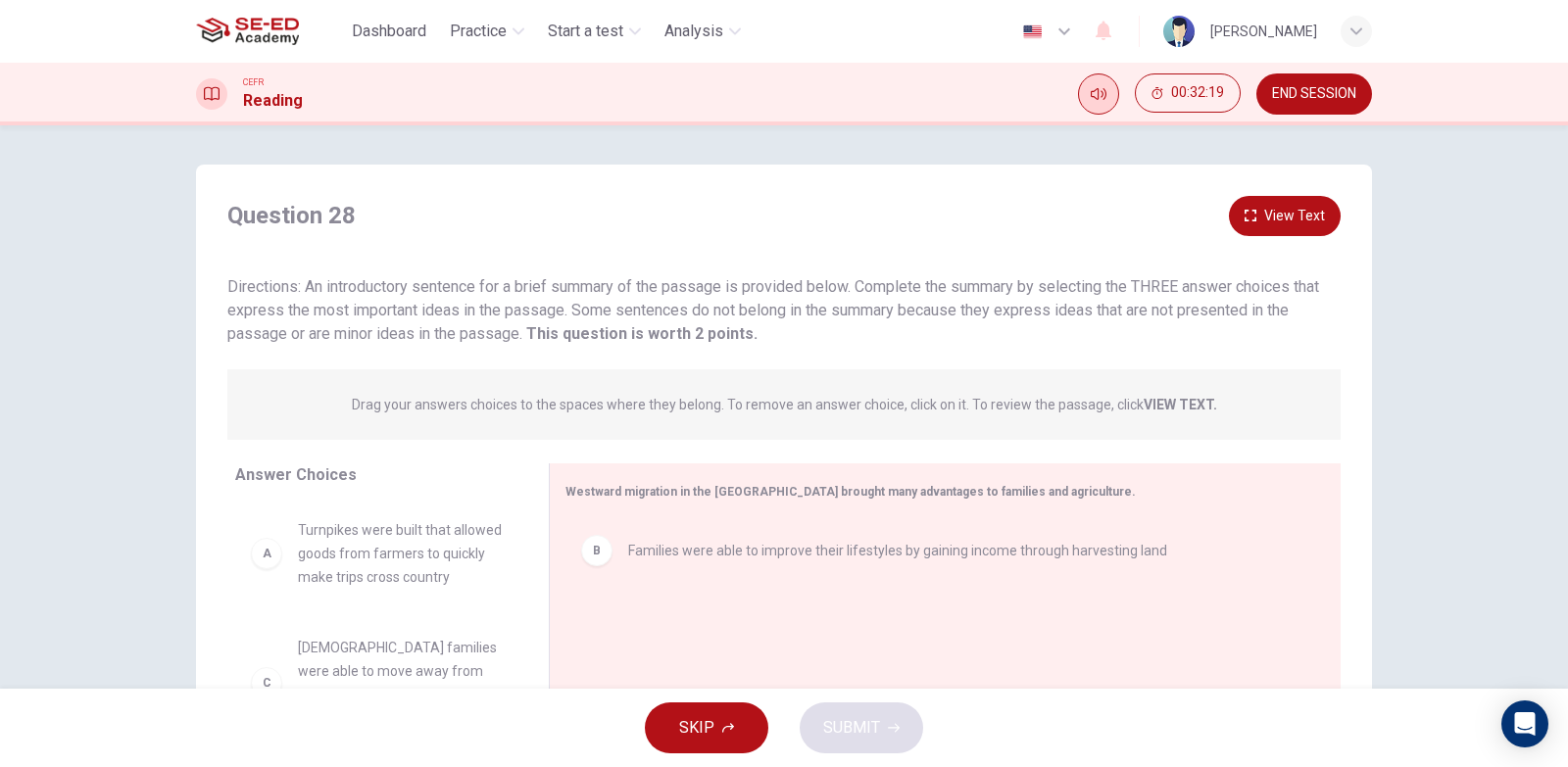 scroll, scrollTop: 98, scrollLeft: 0, axis: vertical 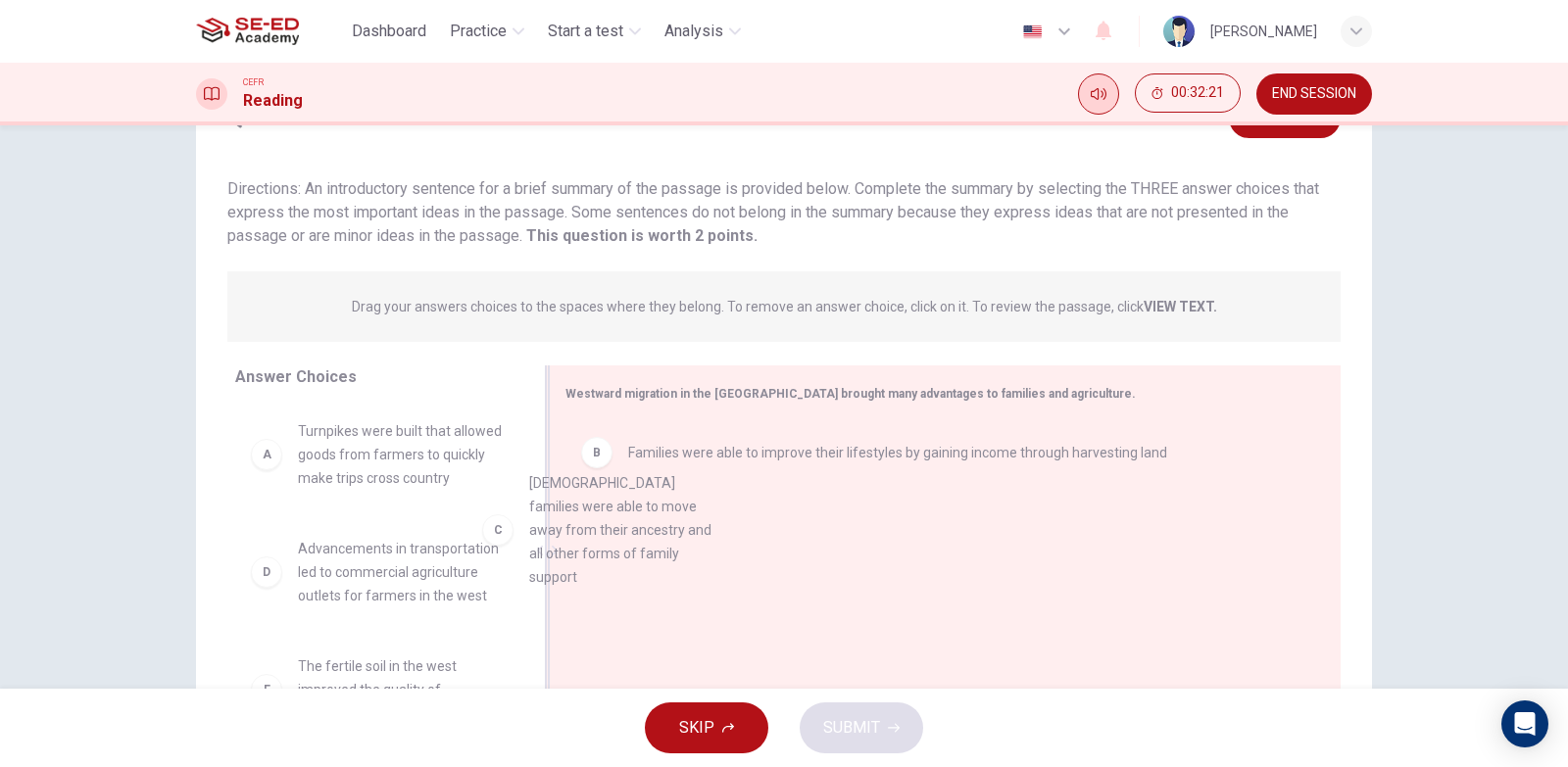 drag, startPoint x: 377, startPoint y: 633, endPoint x: 761, endPoint y: 558, distance: 391.25567 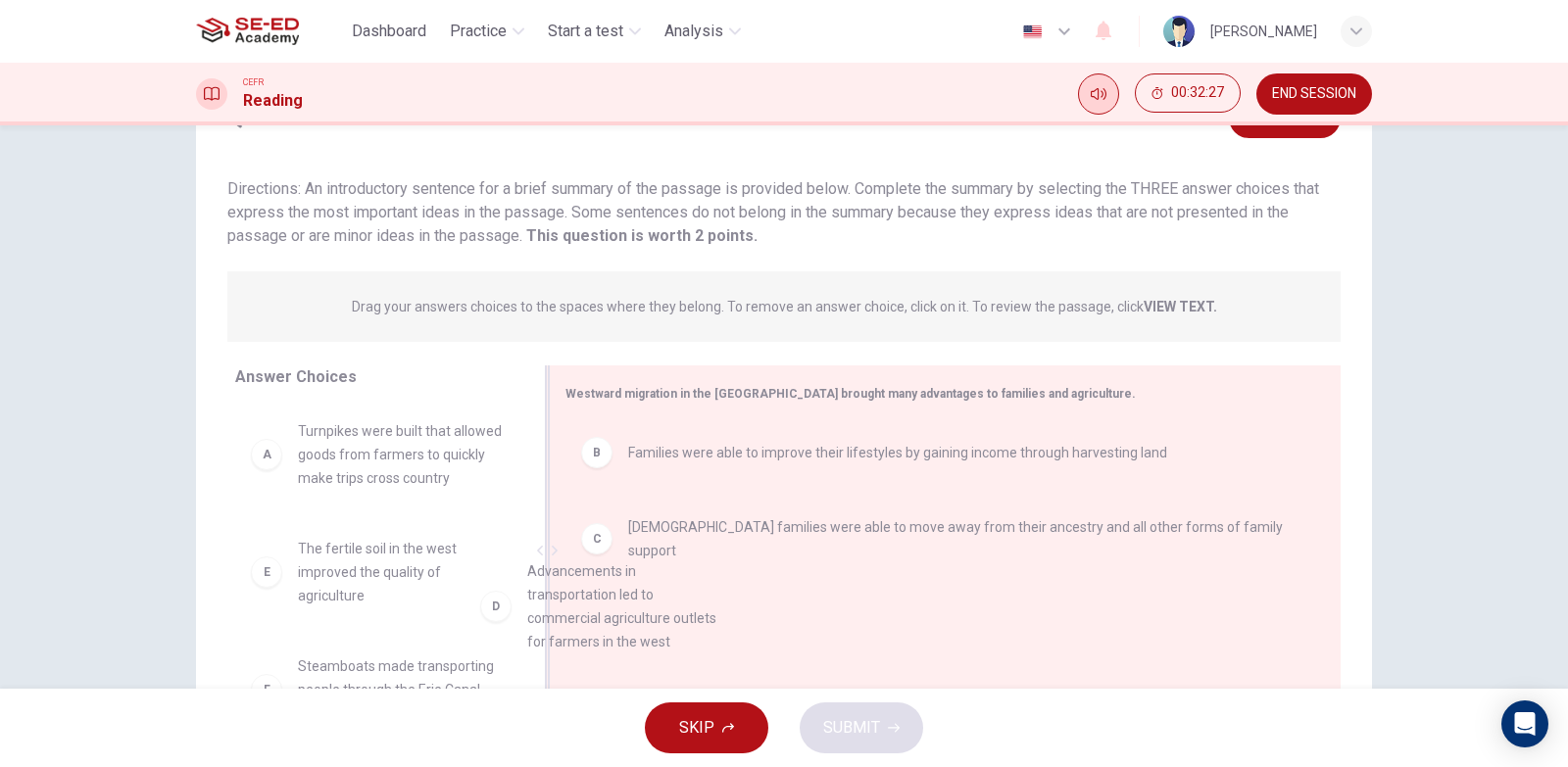 drag, startPoint x: 414, startPoint y: 623, endPoint x: 722, endPoint y: 620, distance: 308.01461 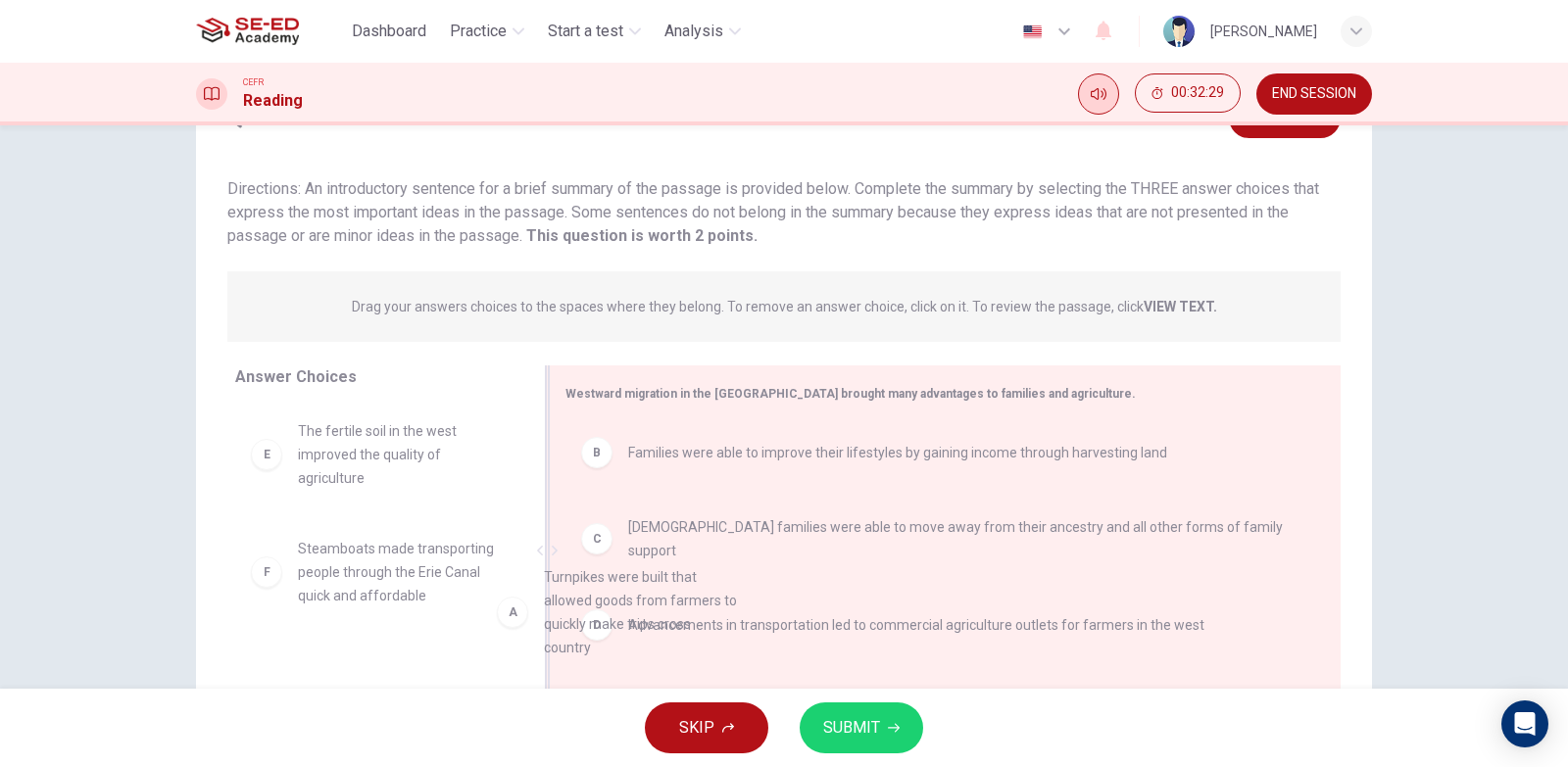 scroll, scrollTop: 0, scrollLeft: 0, axis: both 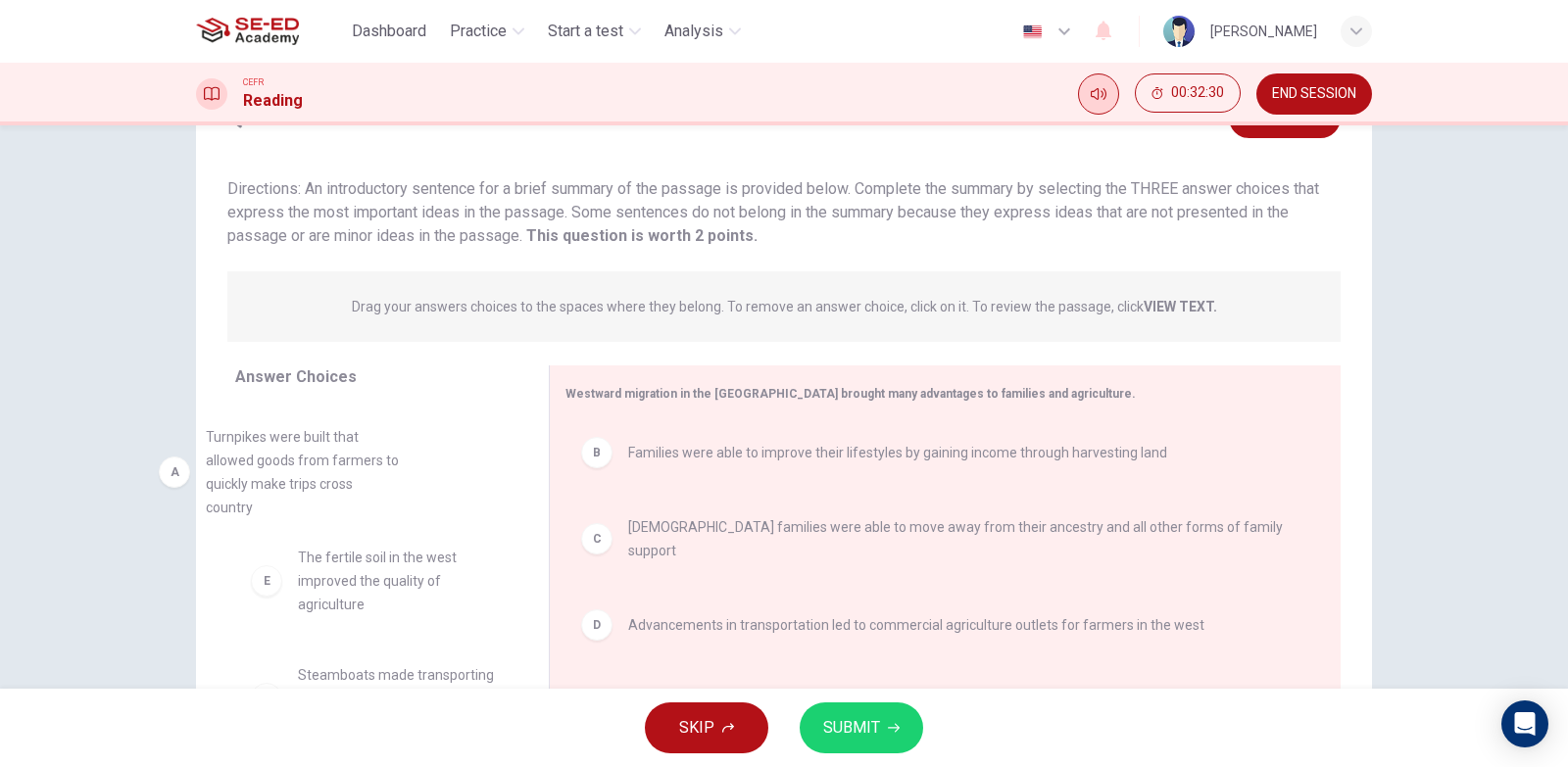 drag, startPoint x: 395, startPoint y: 481, endPoint x: 316, endPoint y: 488, distance: 79.3095 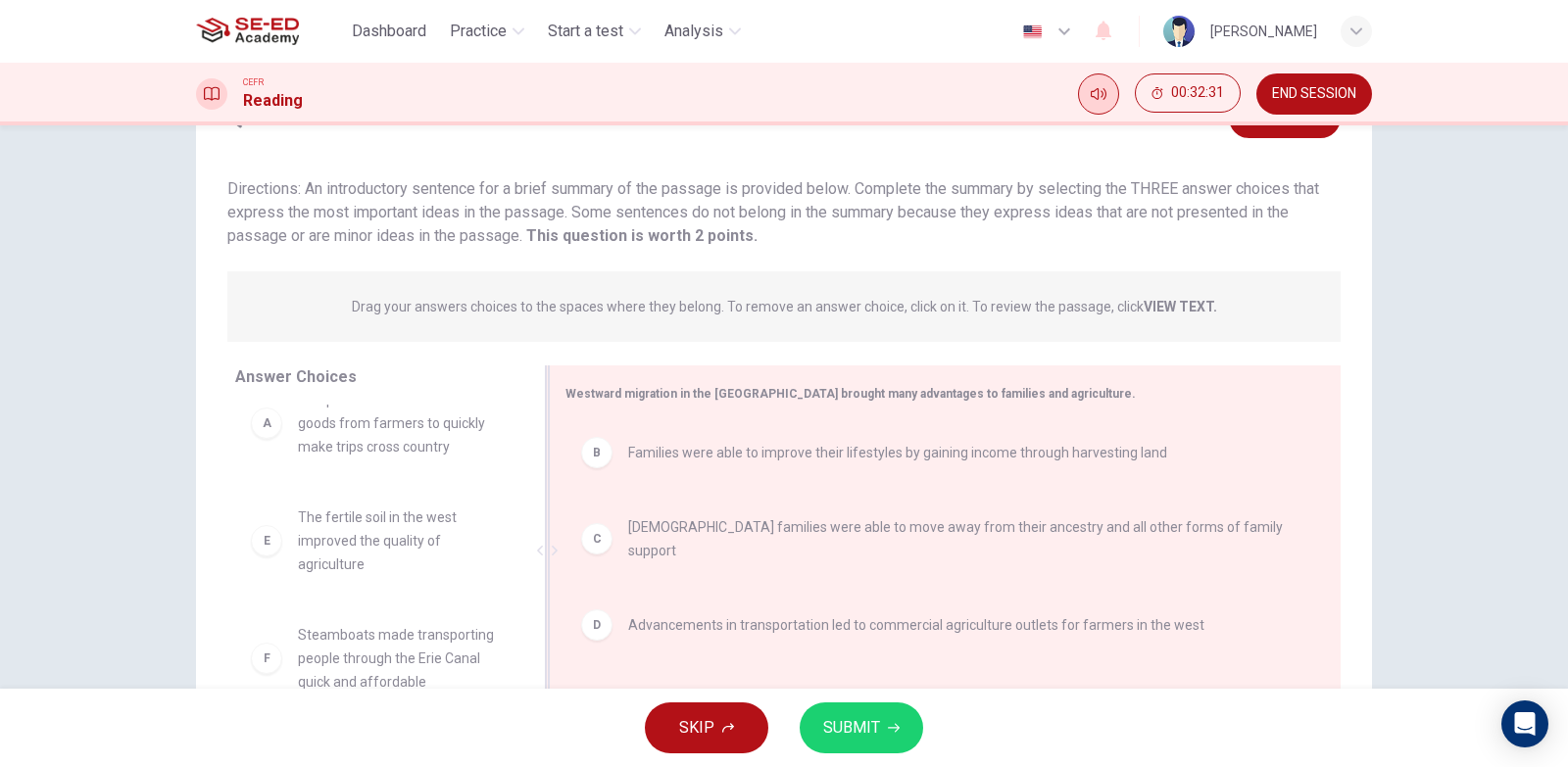 scroll, scrollTop: 59, scrollLeft: 0, axis: vertical 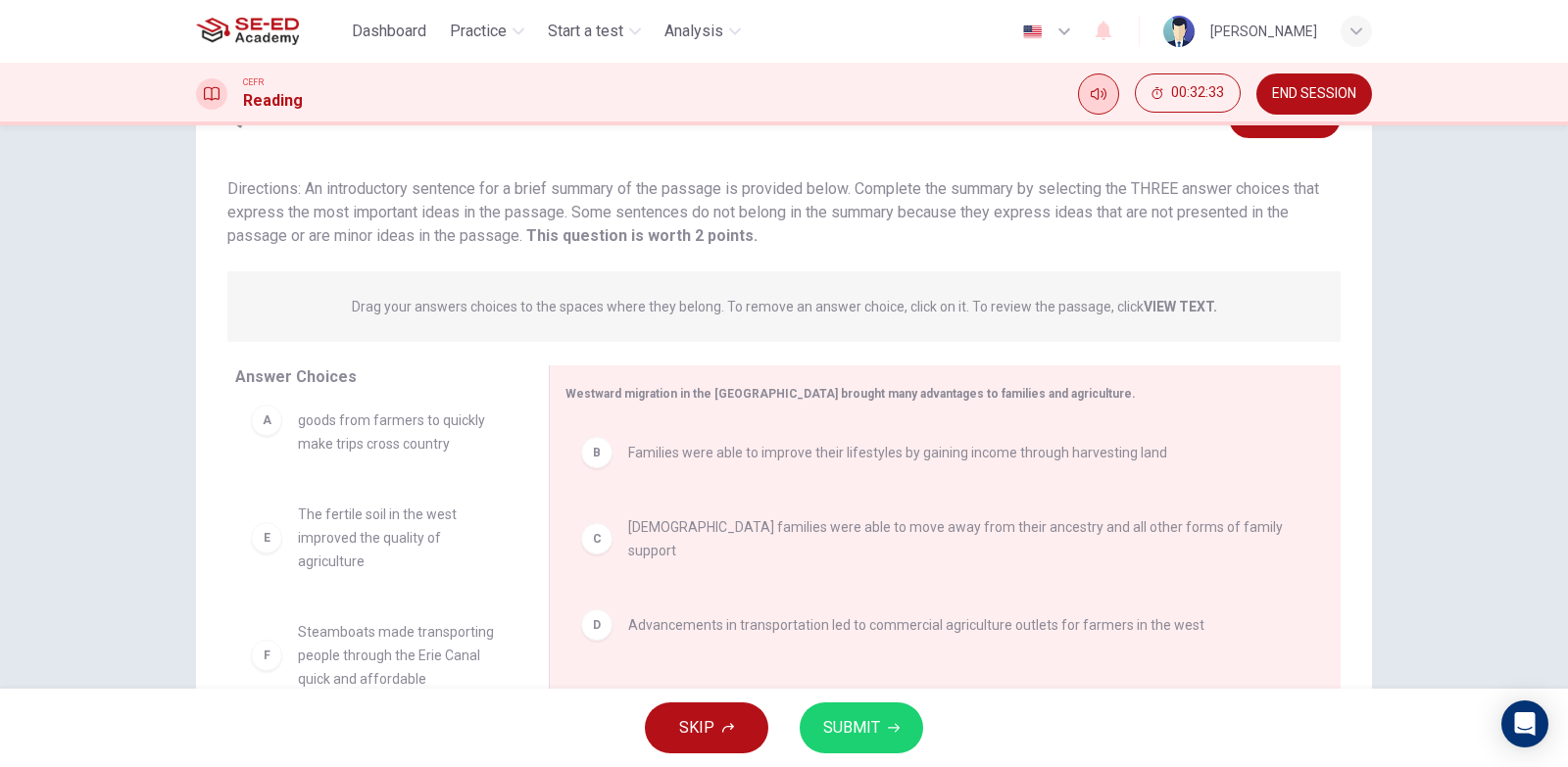 click on "SUBMIT" at bounding box center [852, 728] 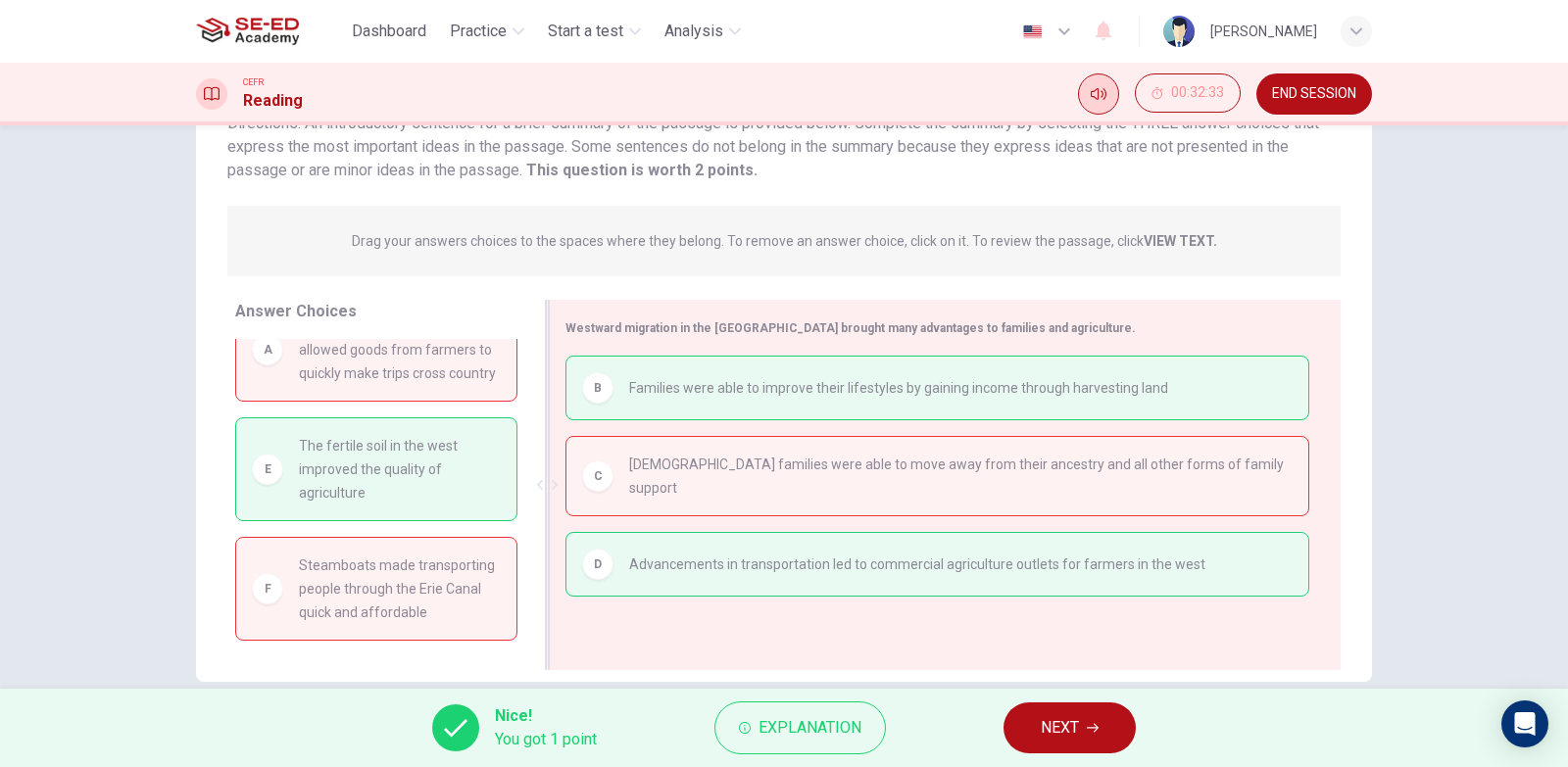 scroll, scrollTop: 196, scrollLeft: 0, axis: vertical 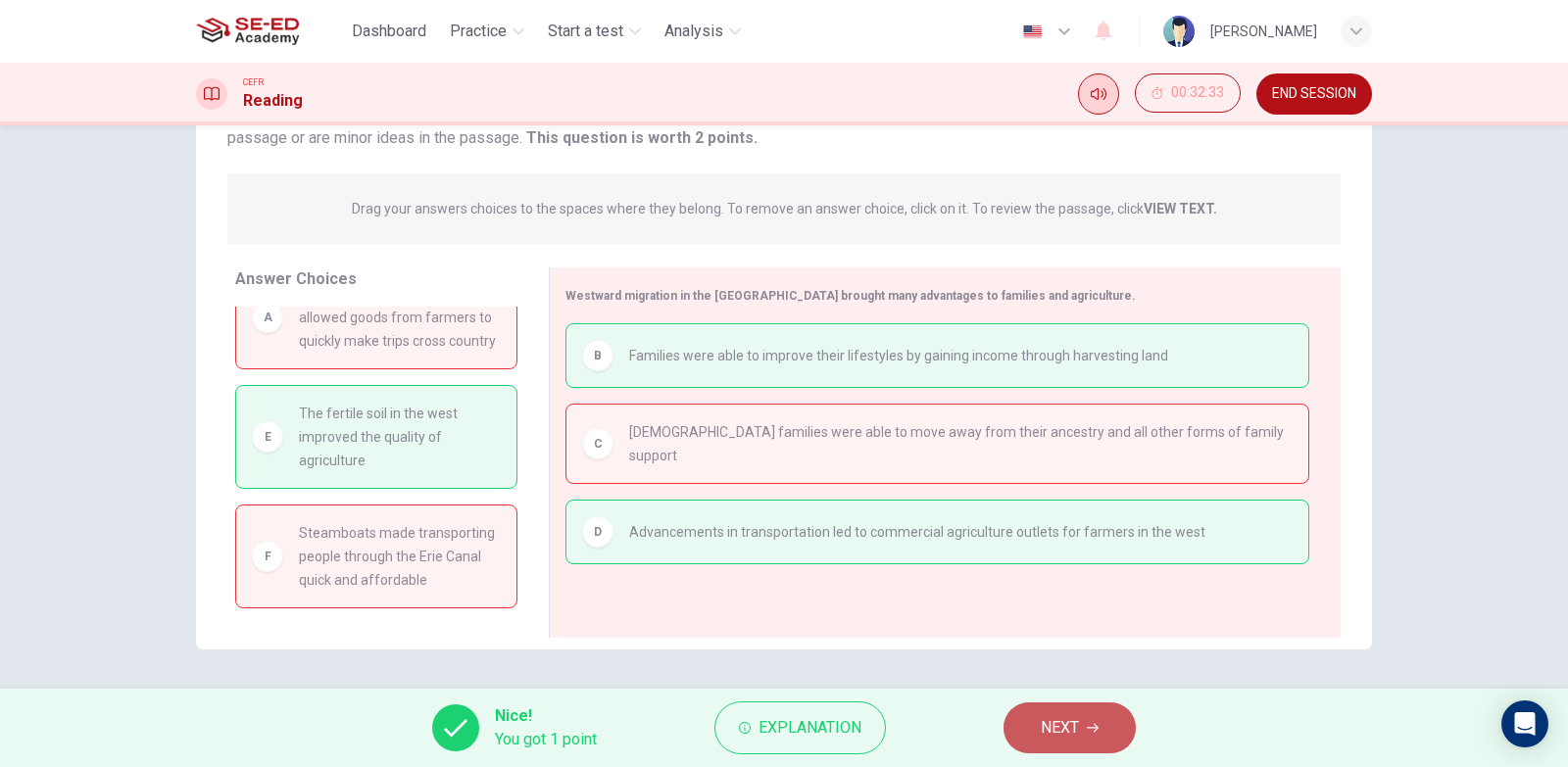 click on "NEXT" at bounding box center (1059, 728) 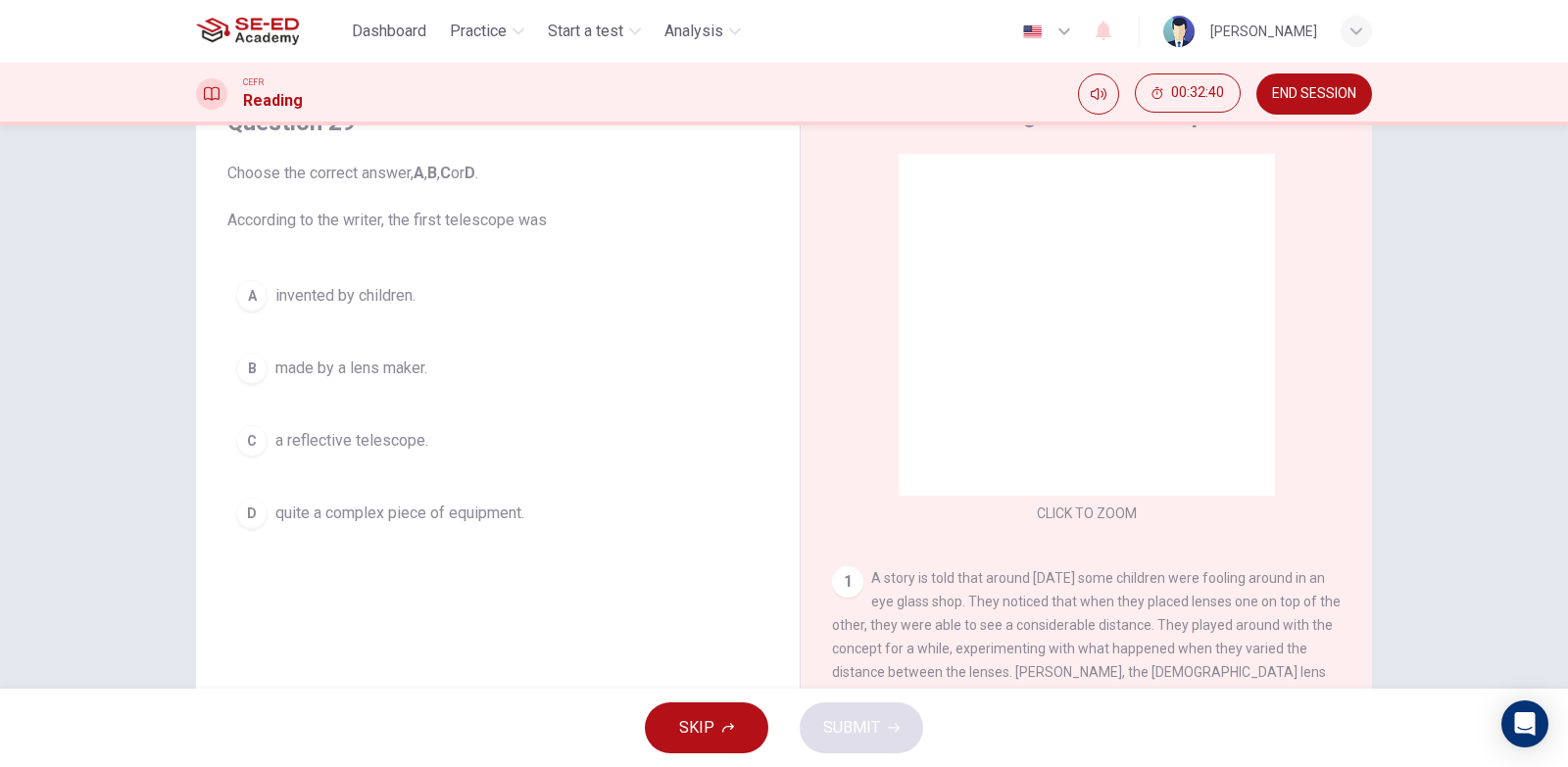 scroll, scrollTop: 98, scrollLeft: 0, axis: vertical 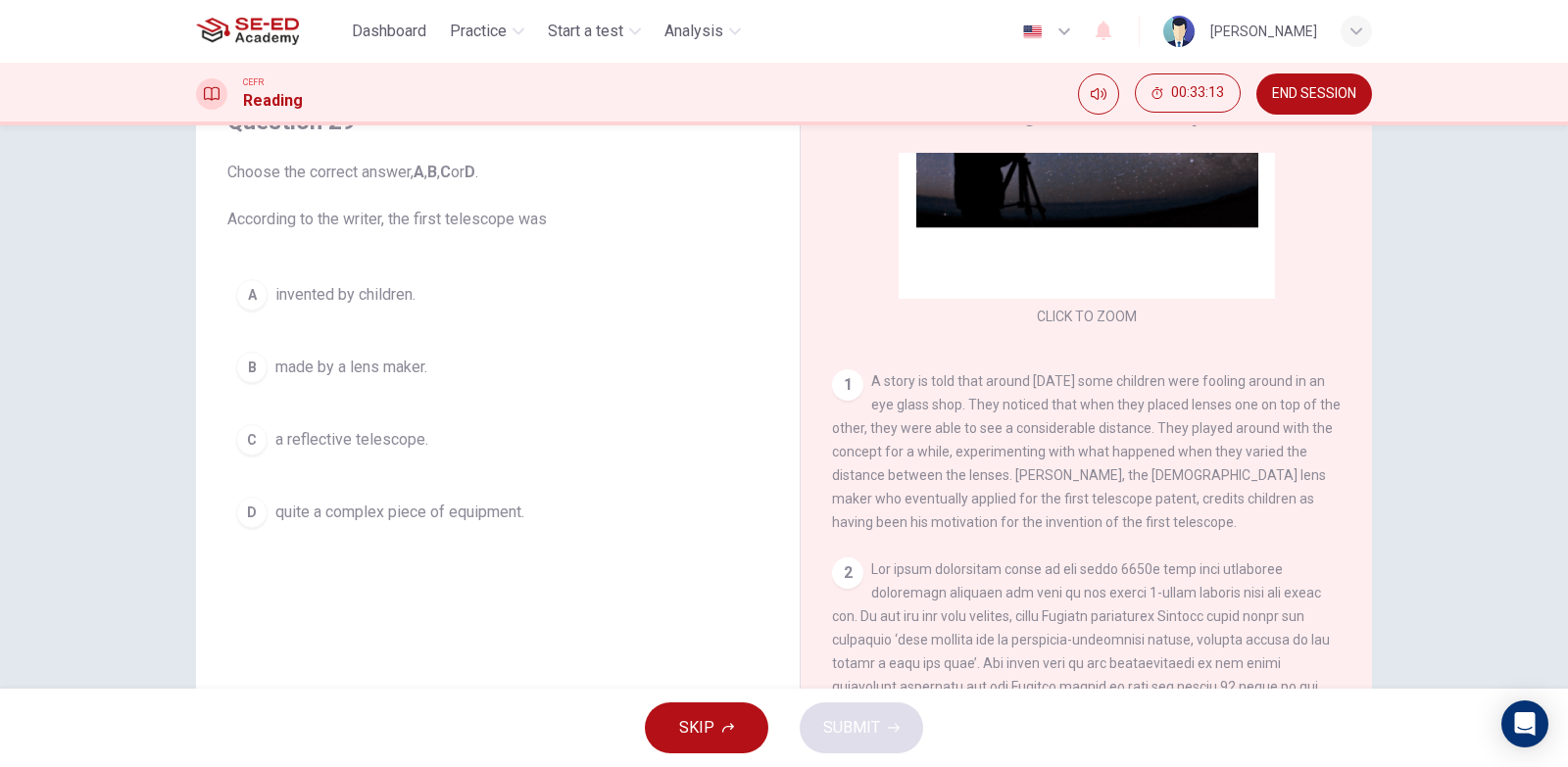 click on "invented by children." at bounding box center [345, 295] 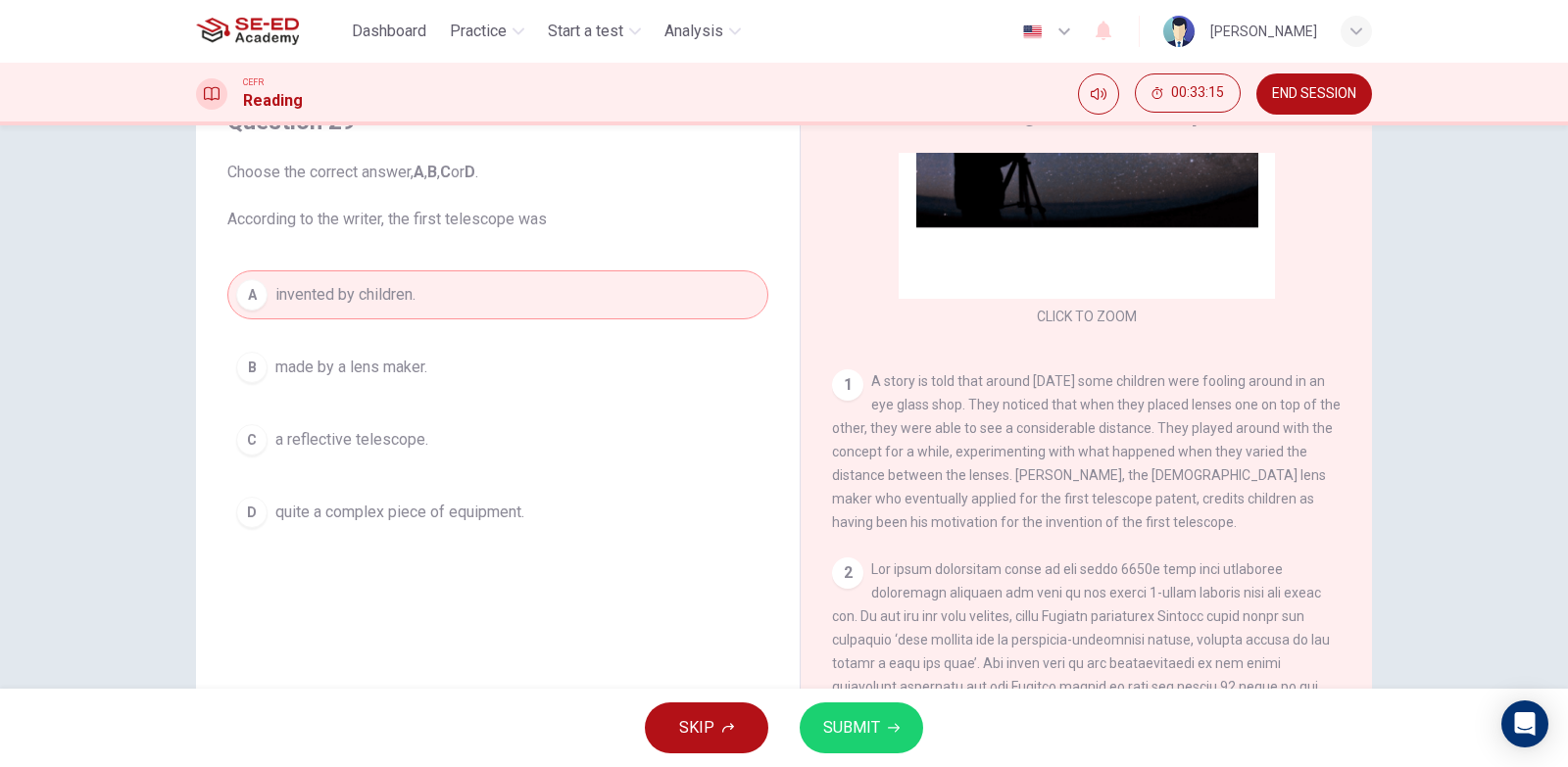 click on "SUBMIT" at bounding box center [861, 728] 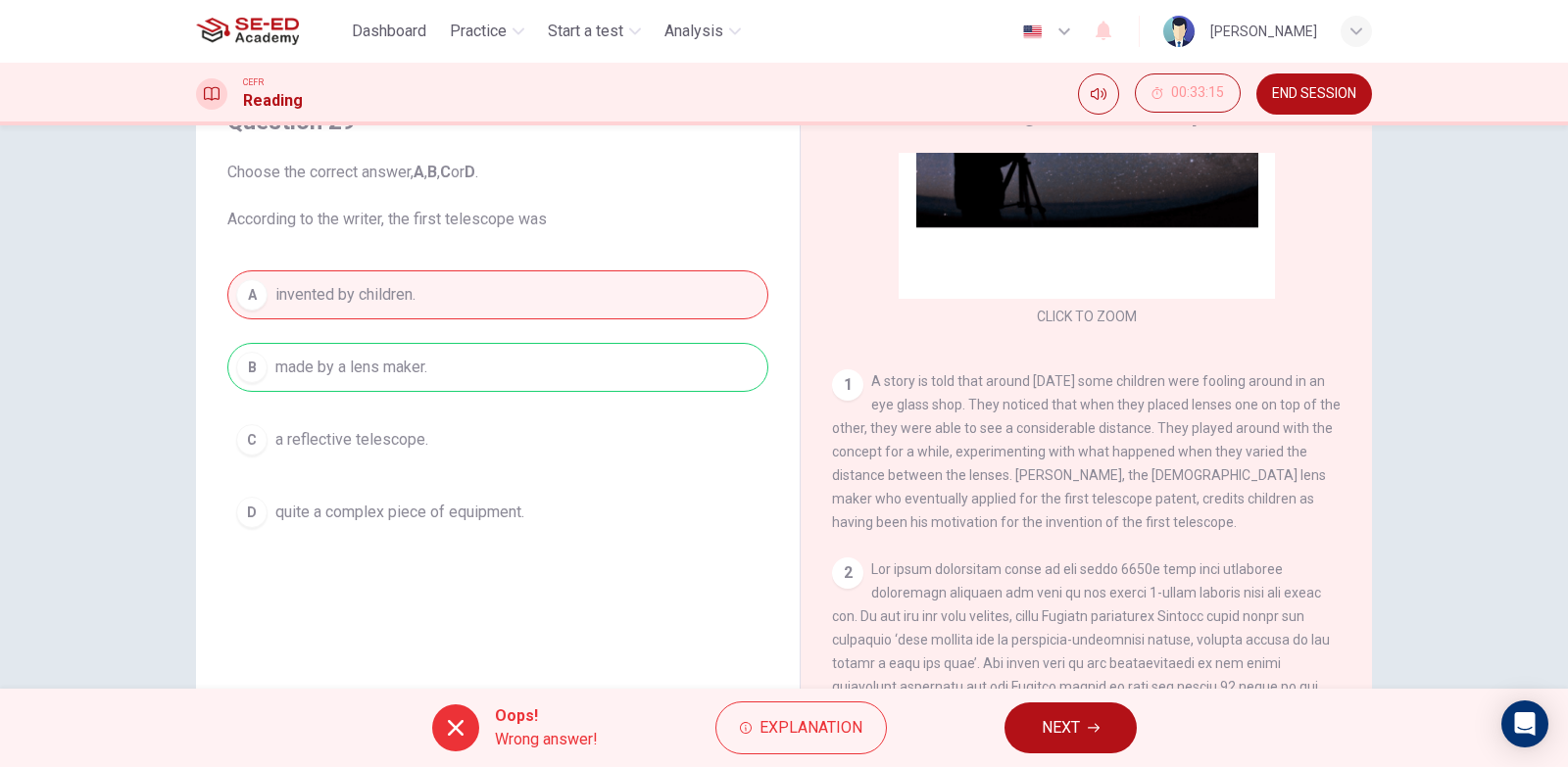 click on "NEXT" at bounding box center (1060, 728) 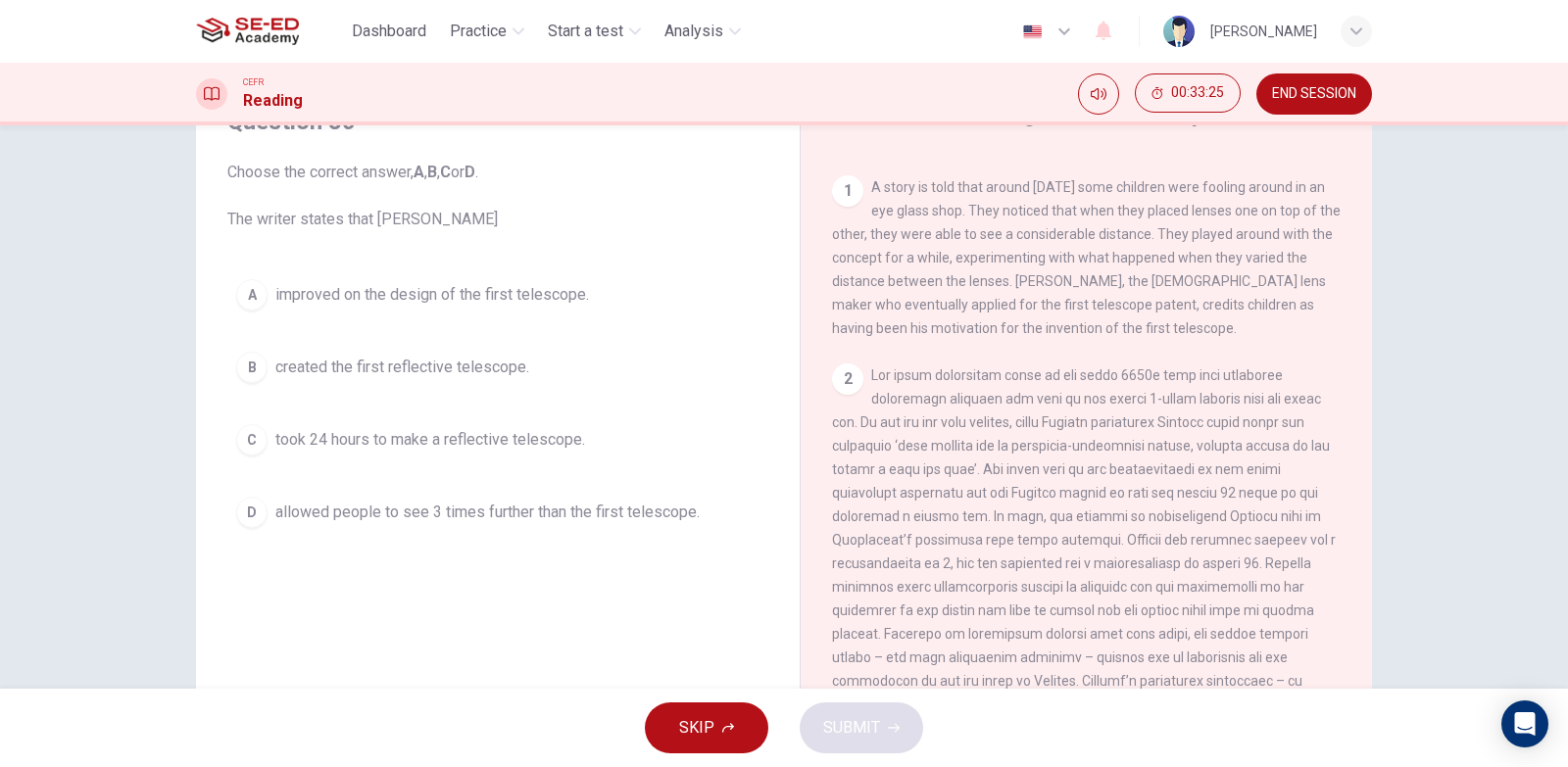 scroll, scrollTop: 392, scrollLeft: 0, axis: vertical 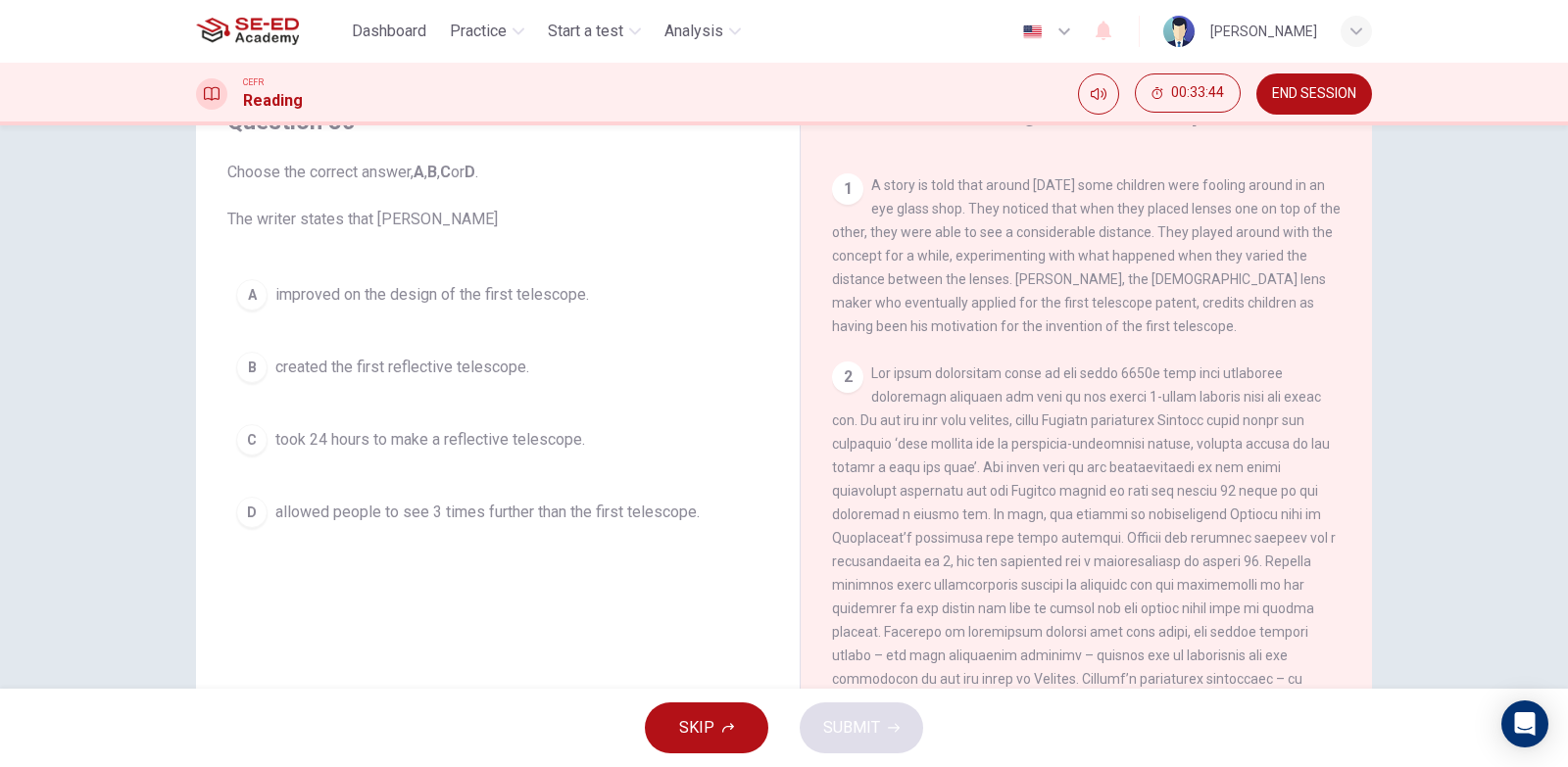 click on "C took 24 hours to make a reflective telescope." at bounding box center (498, 440) 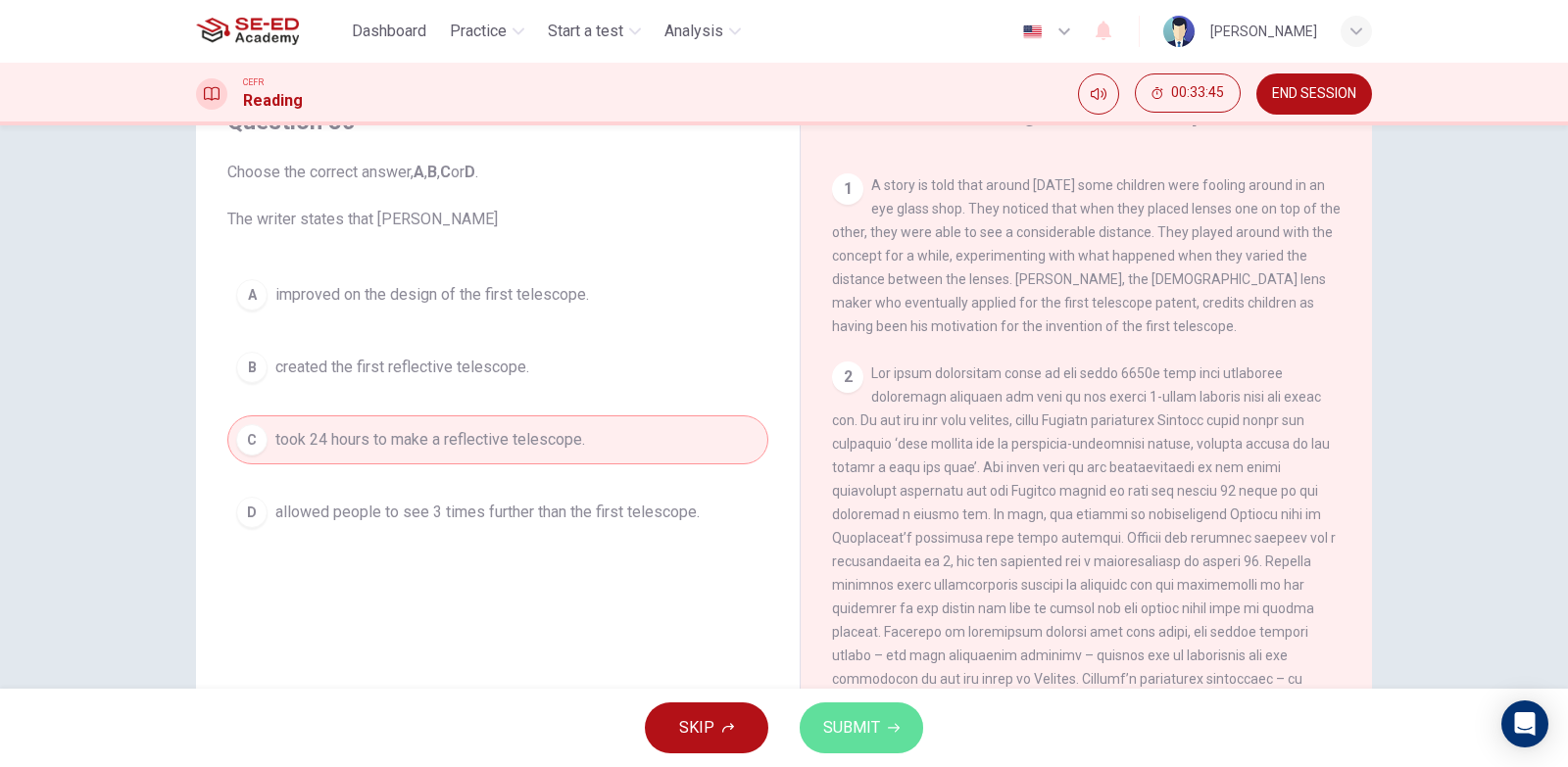 click on "SUBMIT" at bounding box center (861, 728) 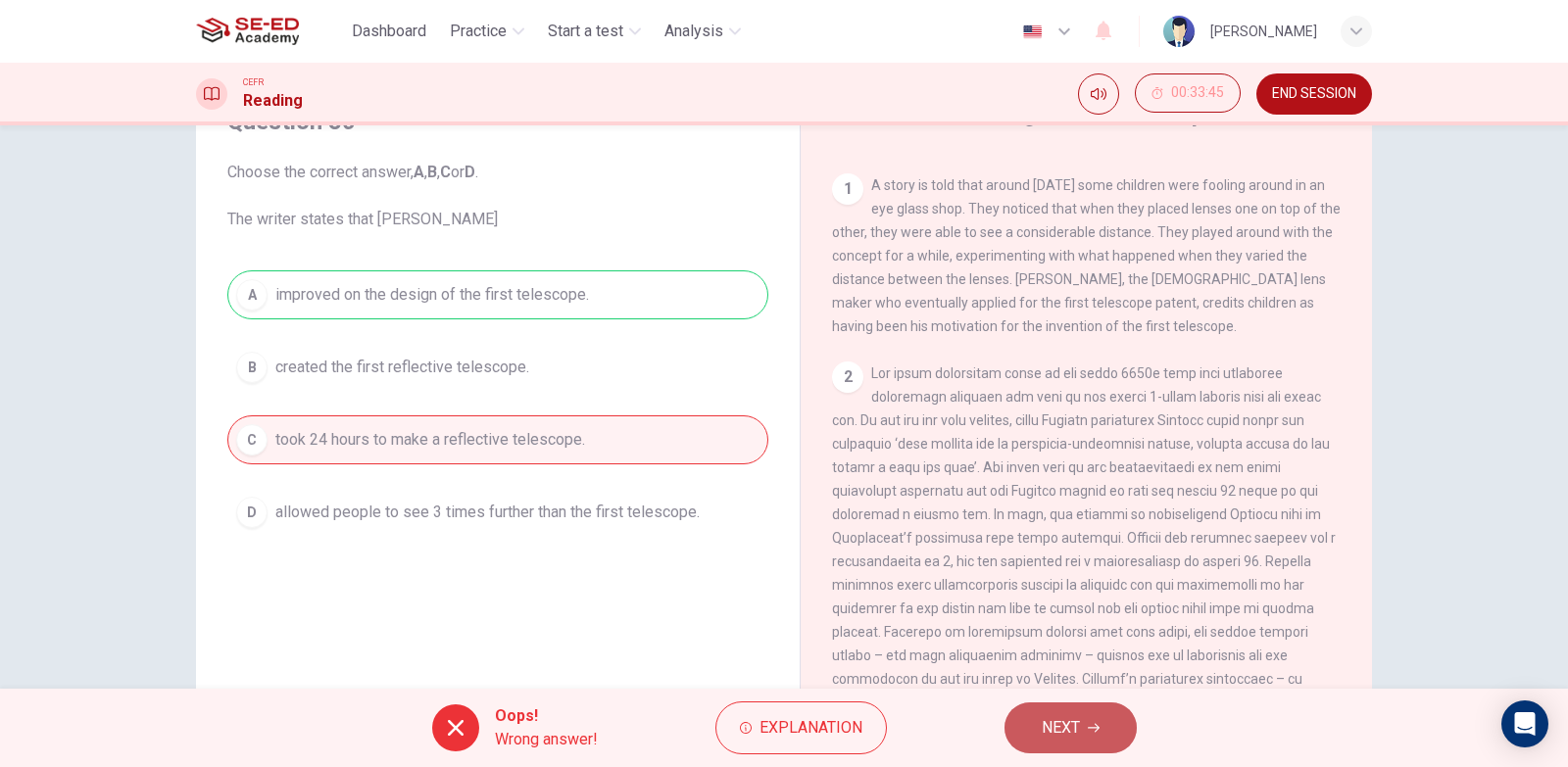 click on "NEXT" at bounding box center (1070, 728) 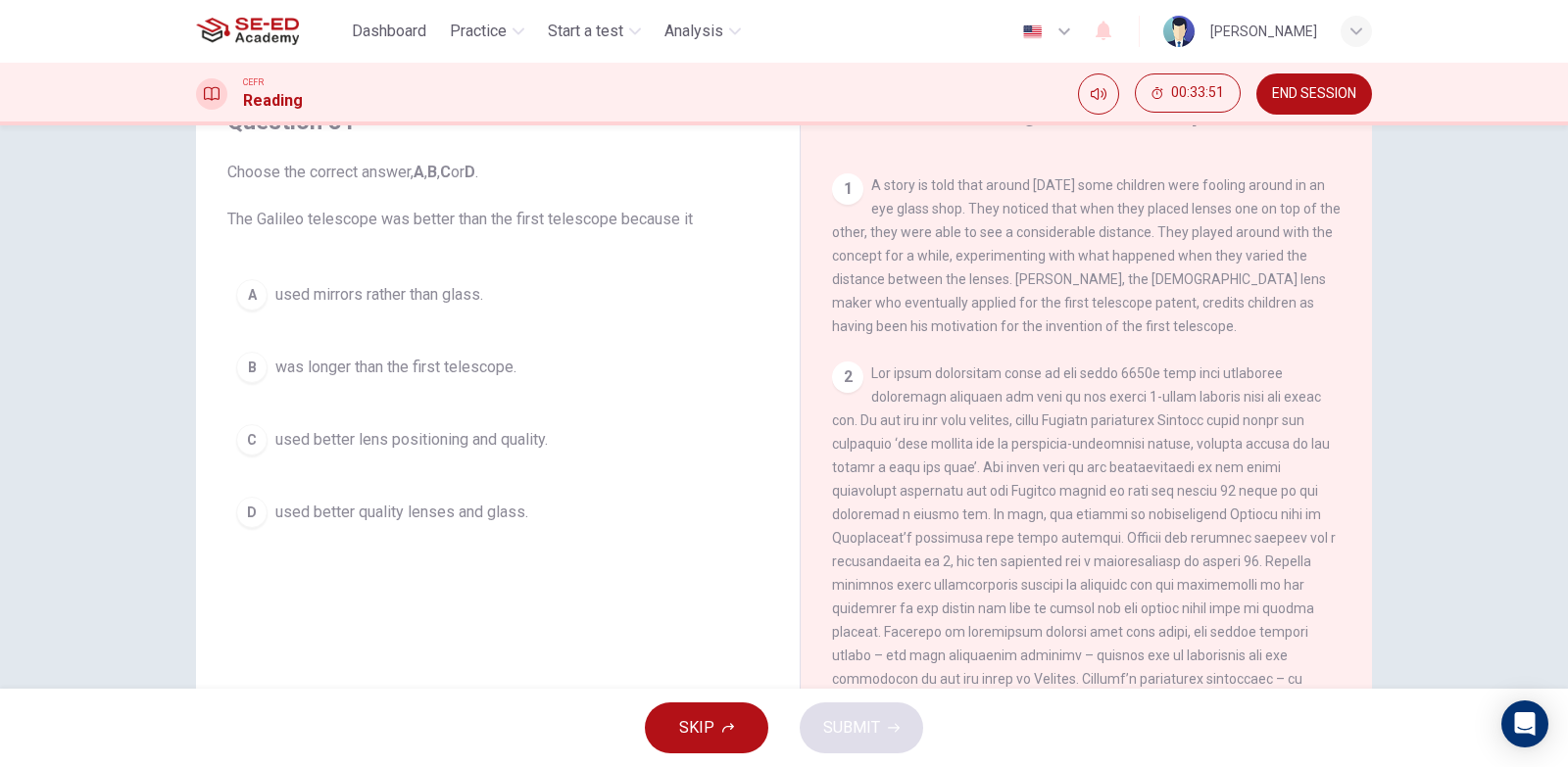 click on "used better lens positioning and quality." at bounding box center [412, 440] 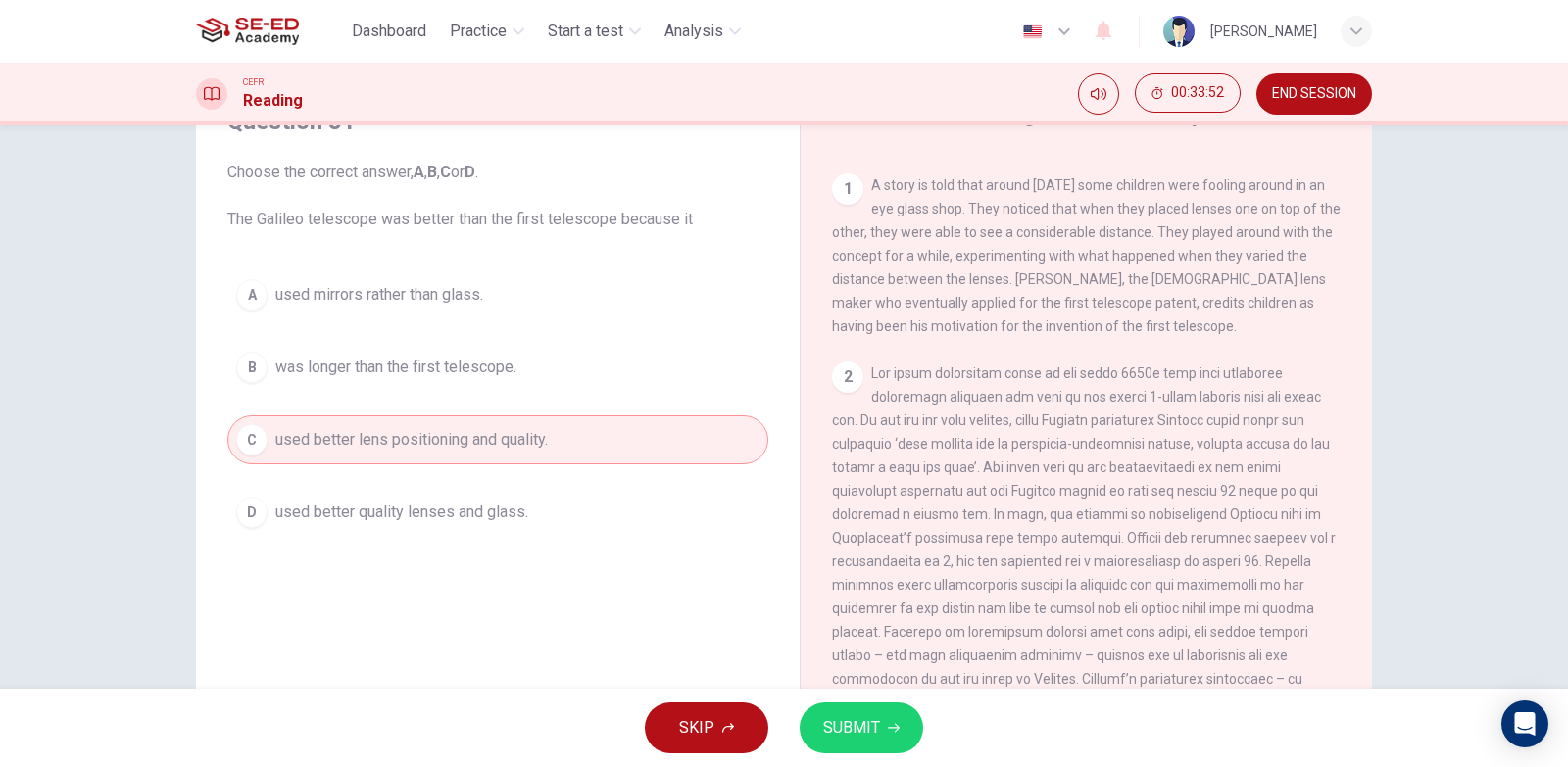 click 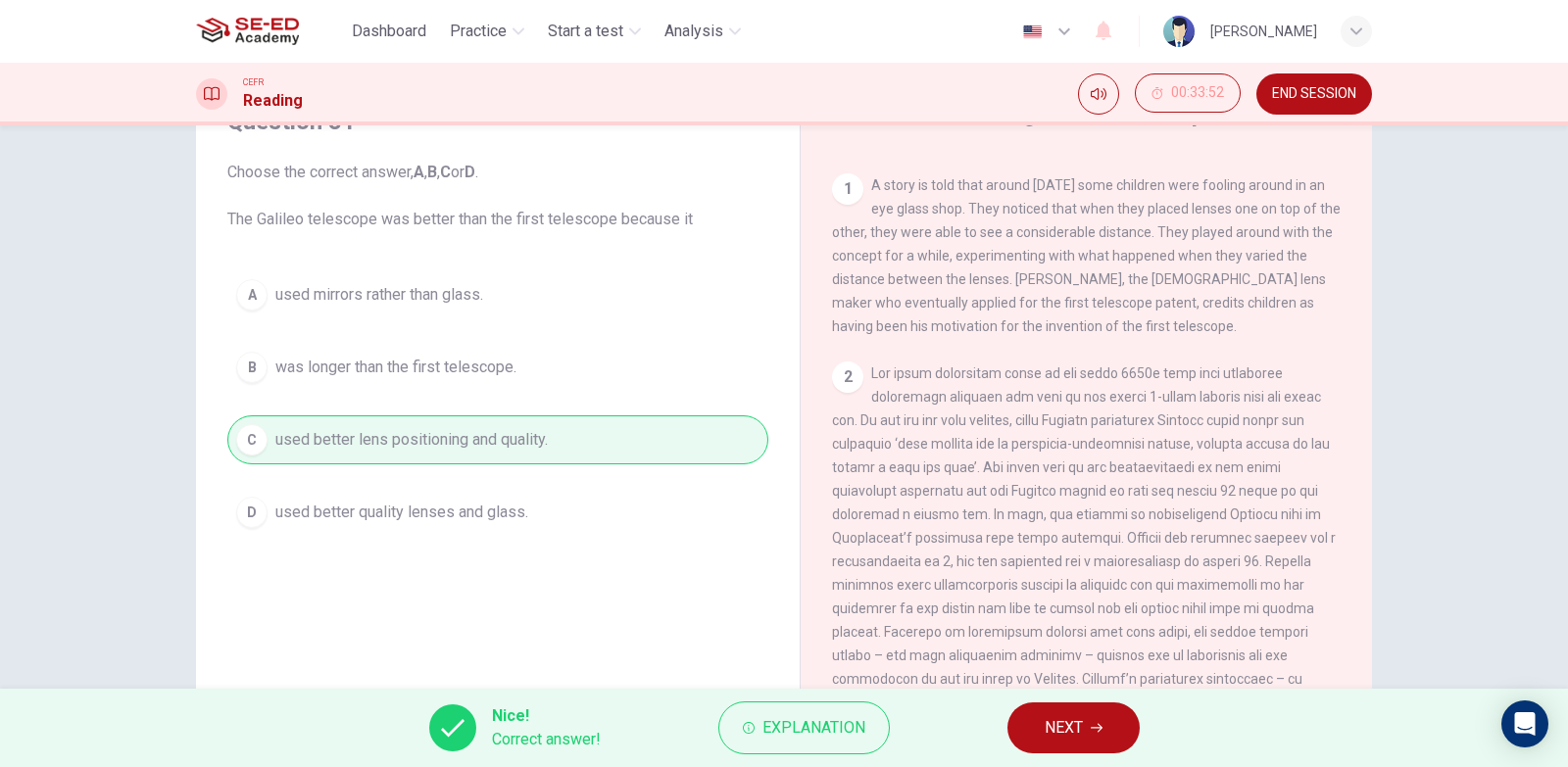 click on "NEXT" at bounding box center [1073, 728] 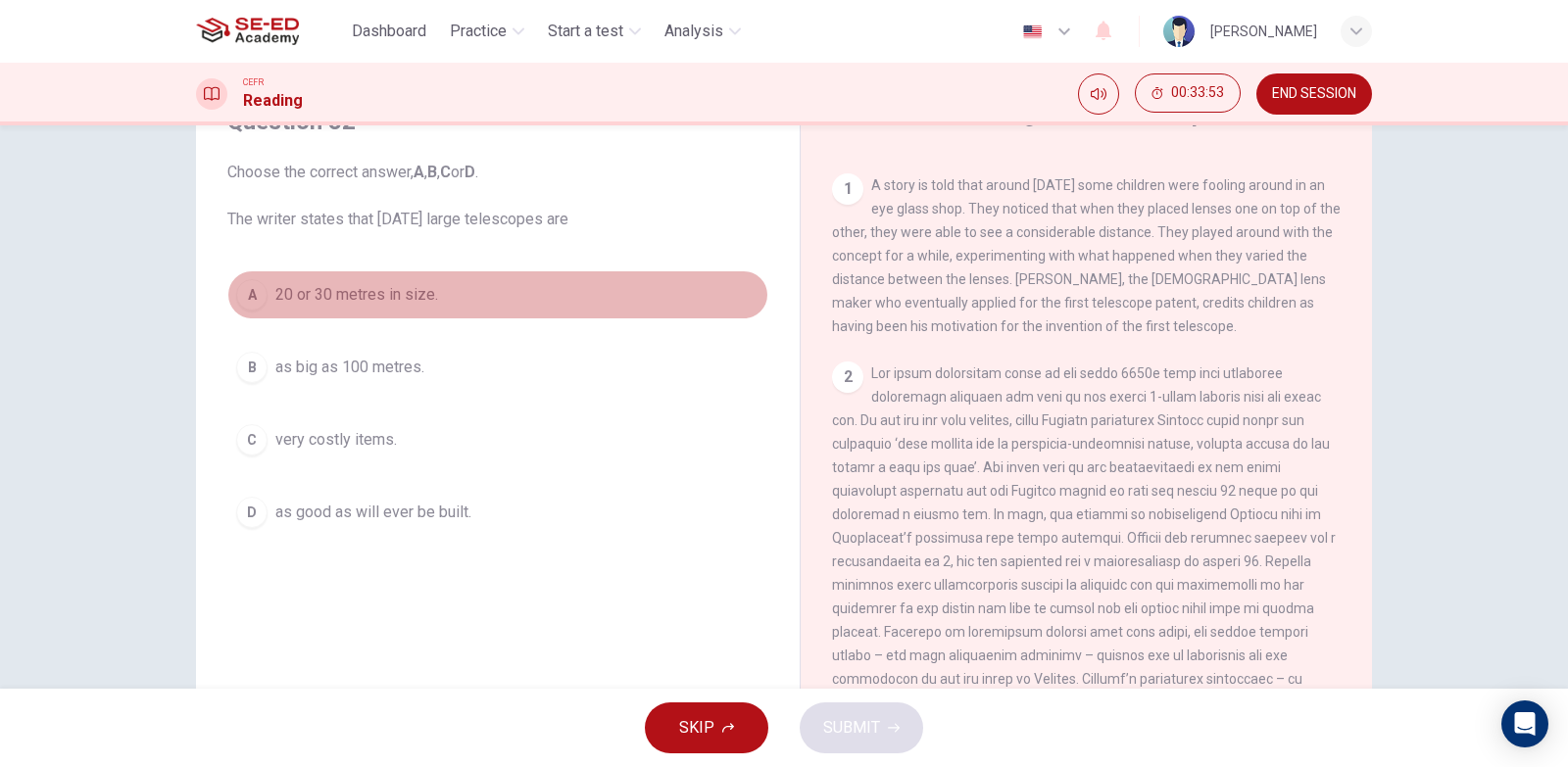 click on "20 or 30 metres in size." at bounding box center [357, 295] 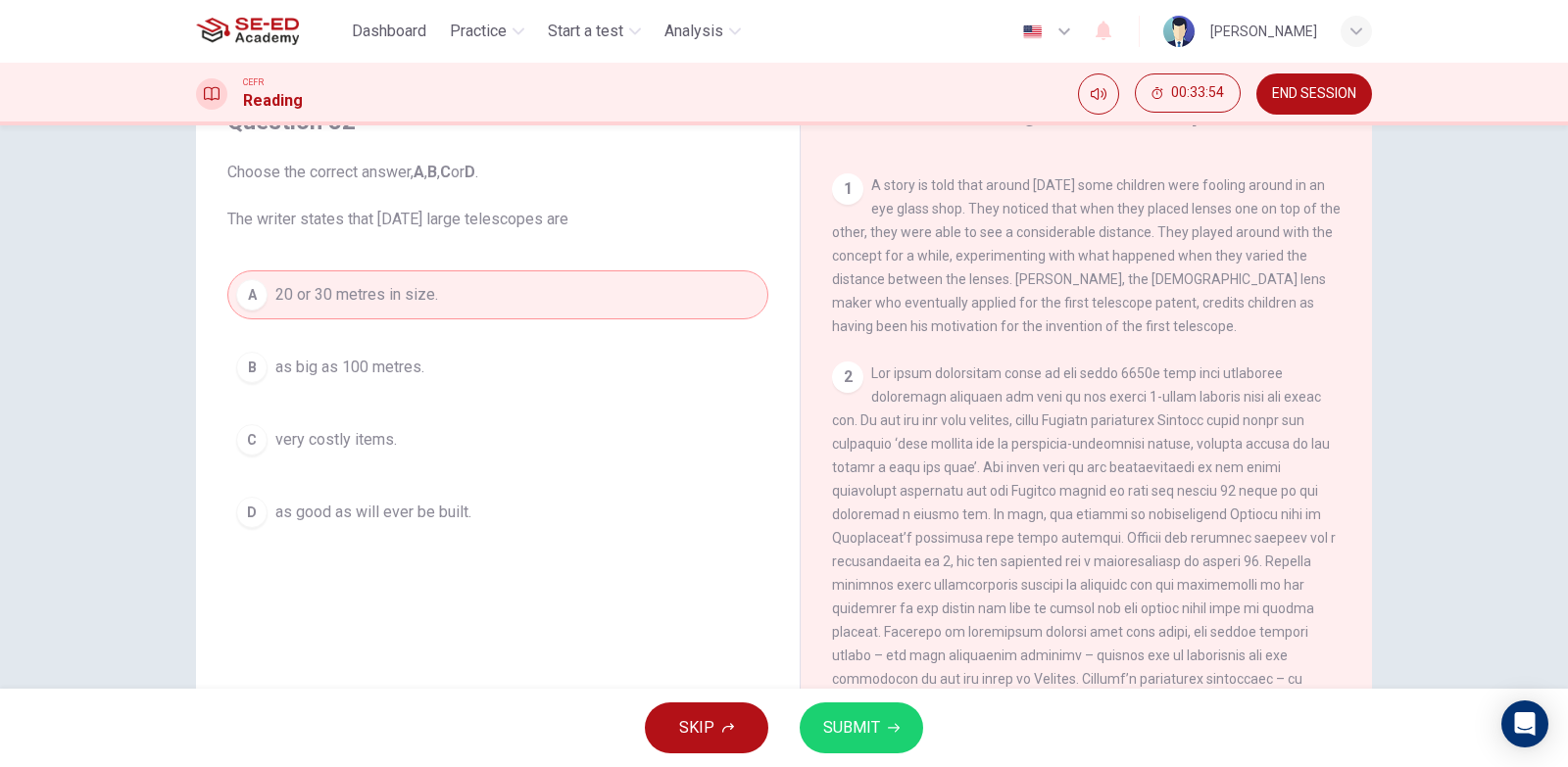 click on "SUBMIT" at bounding box center [852, 728] 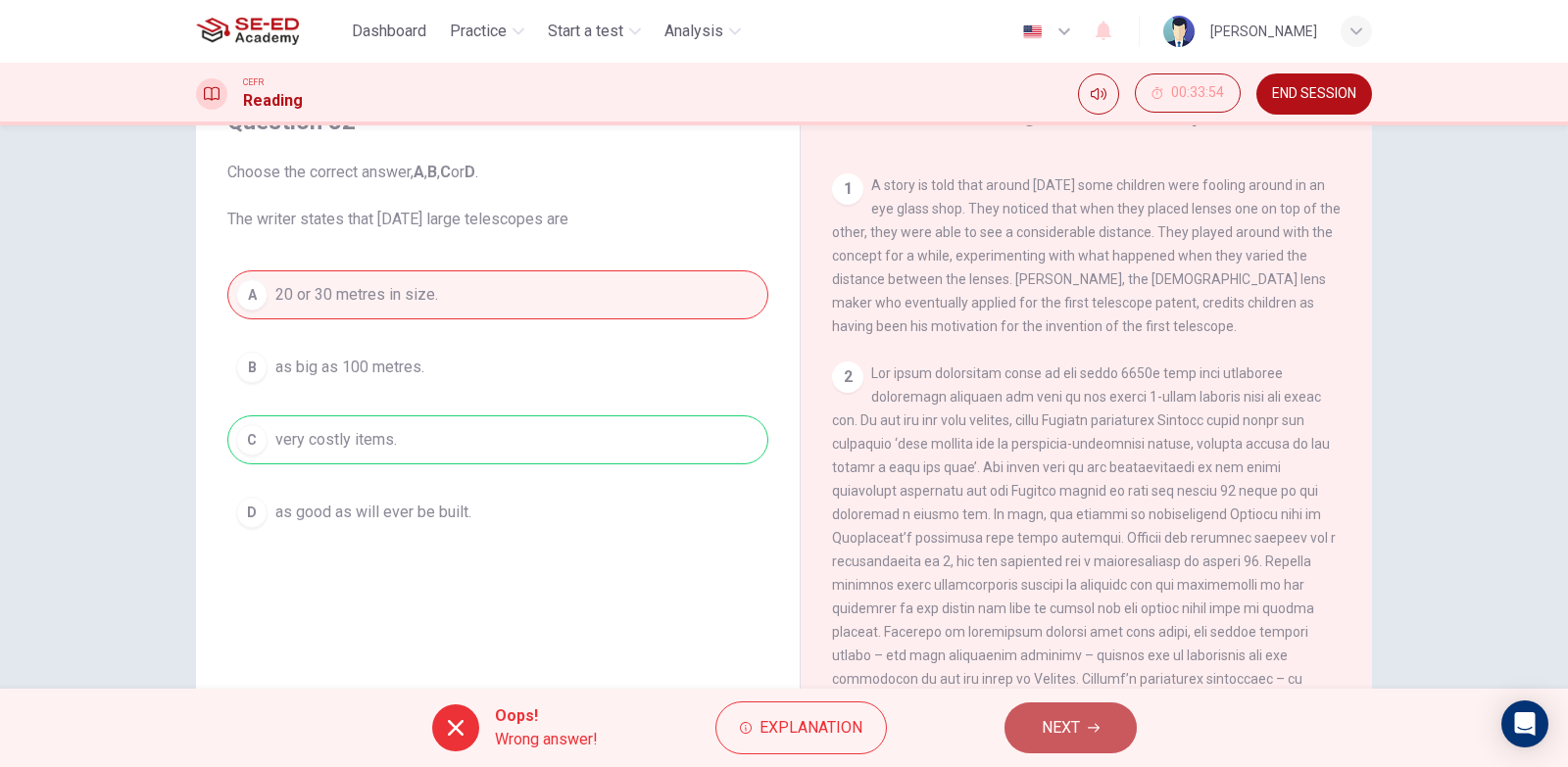 click on "NEXT" at bounding box center [1070, 728] 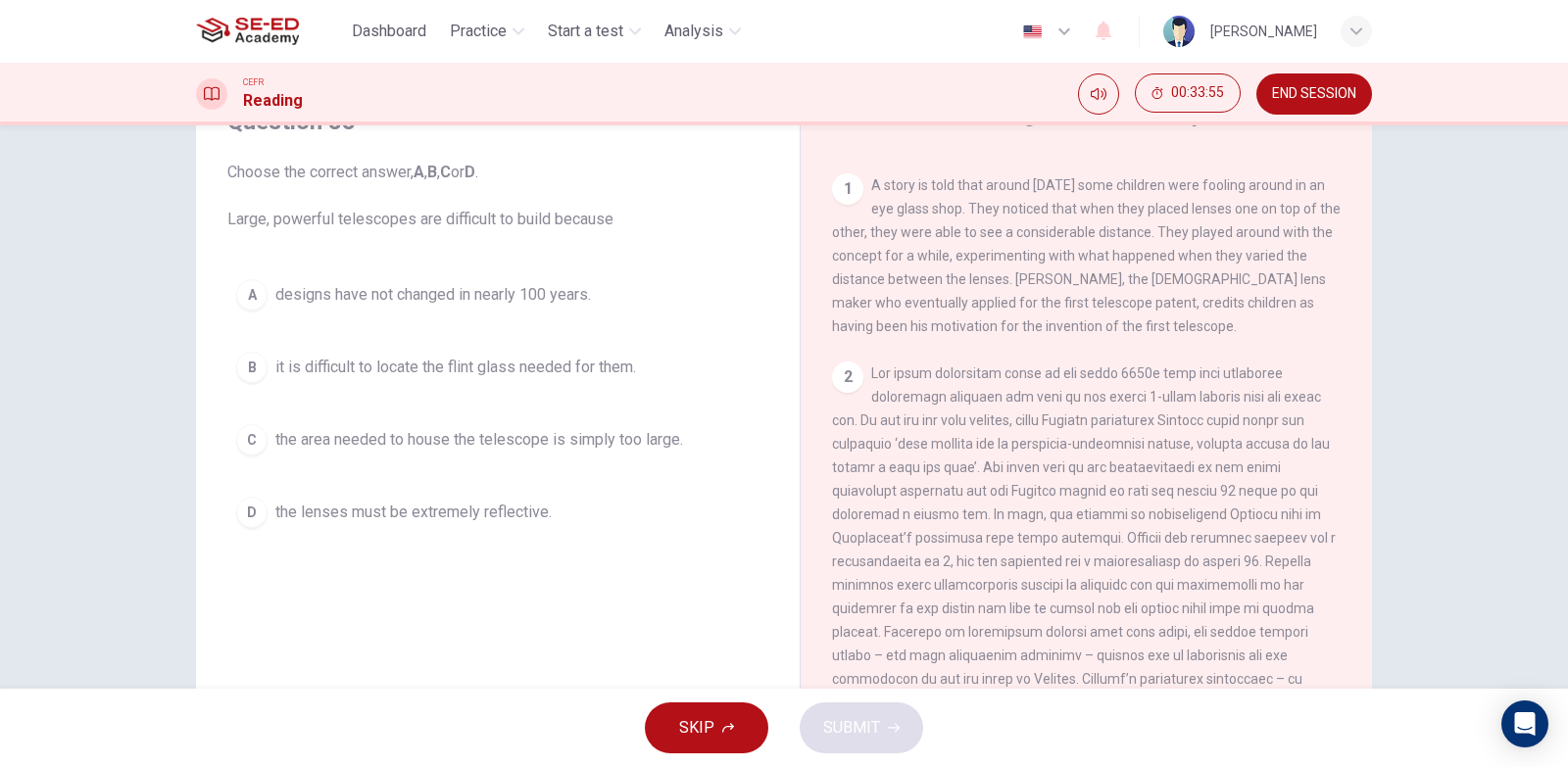 drag, startPoint x: 286, startPoint y: 508, endPoint x: 302, endPoint y: 506, distance: 16.124515 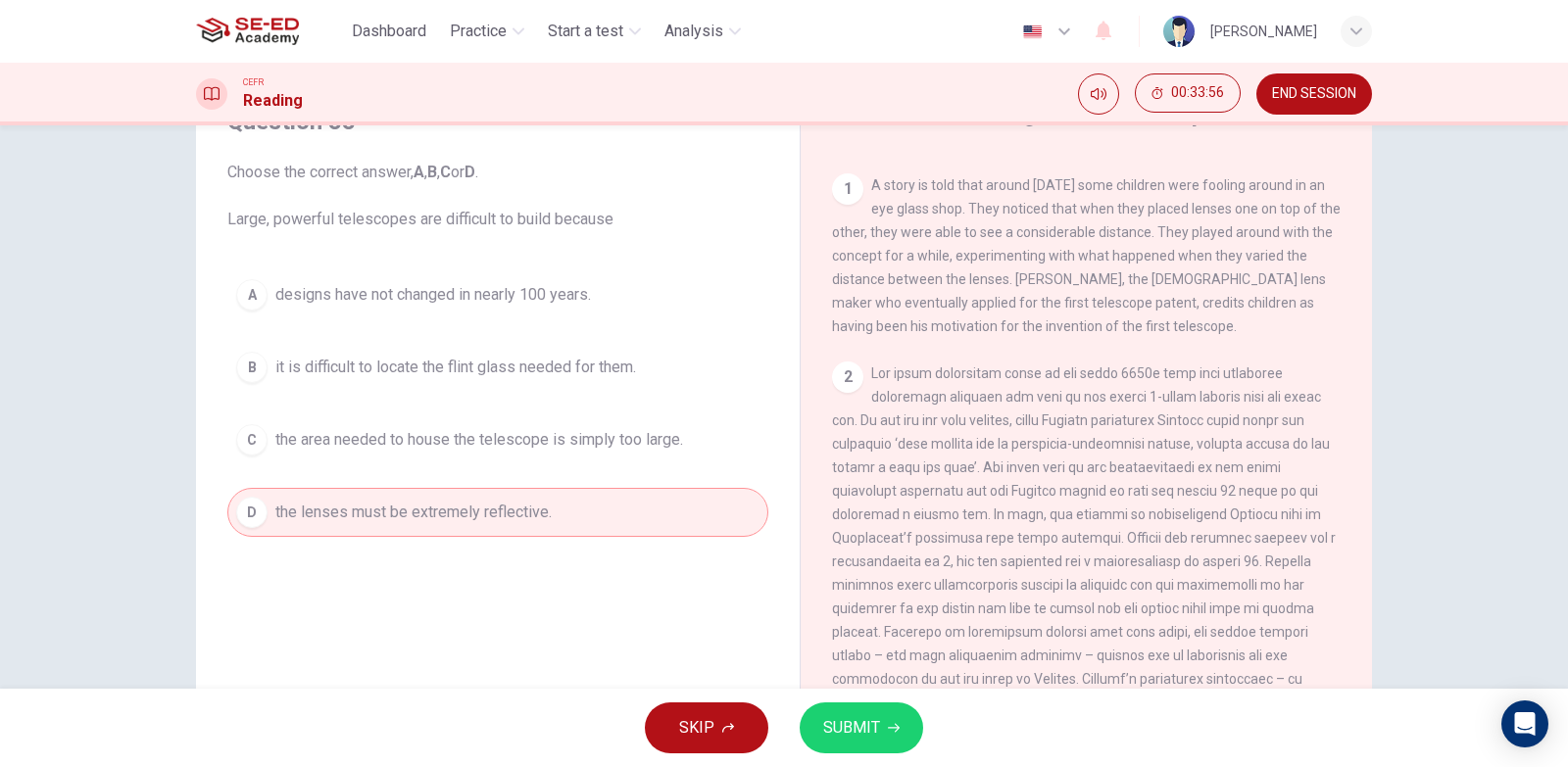 click on "SUBMIT" at bounding box center (861, 728) 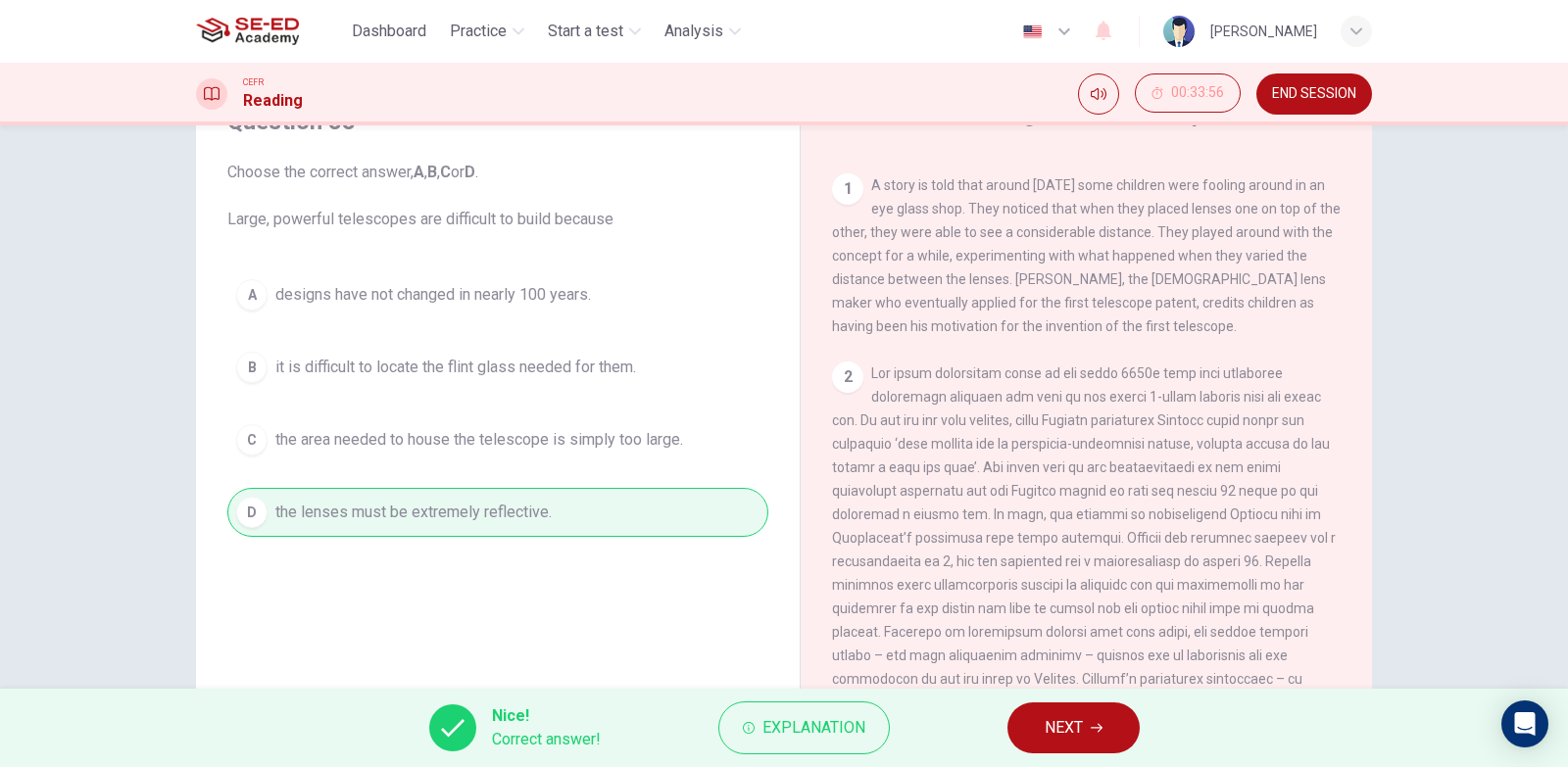 click on "NEXT" at bounding box center [1073, 728] 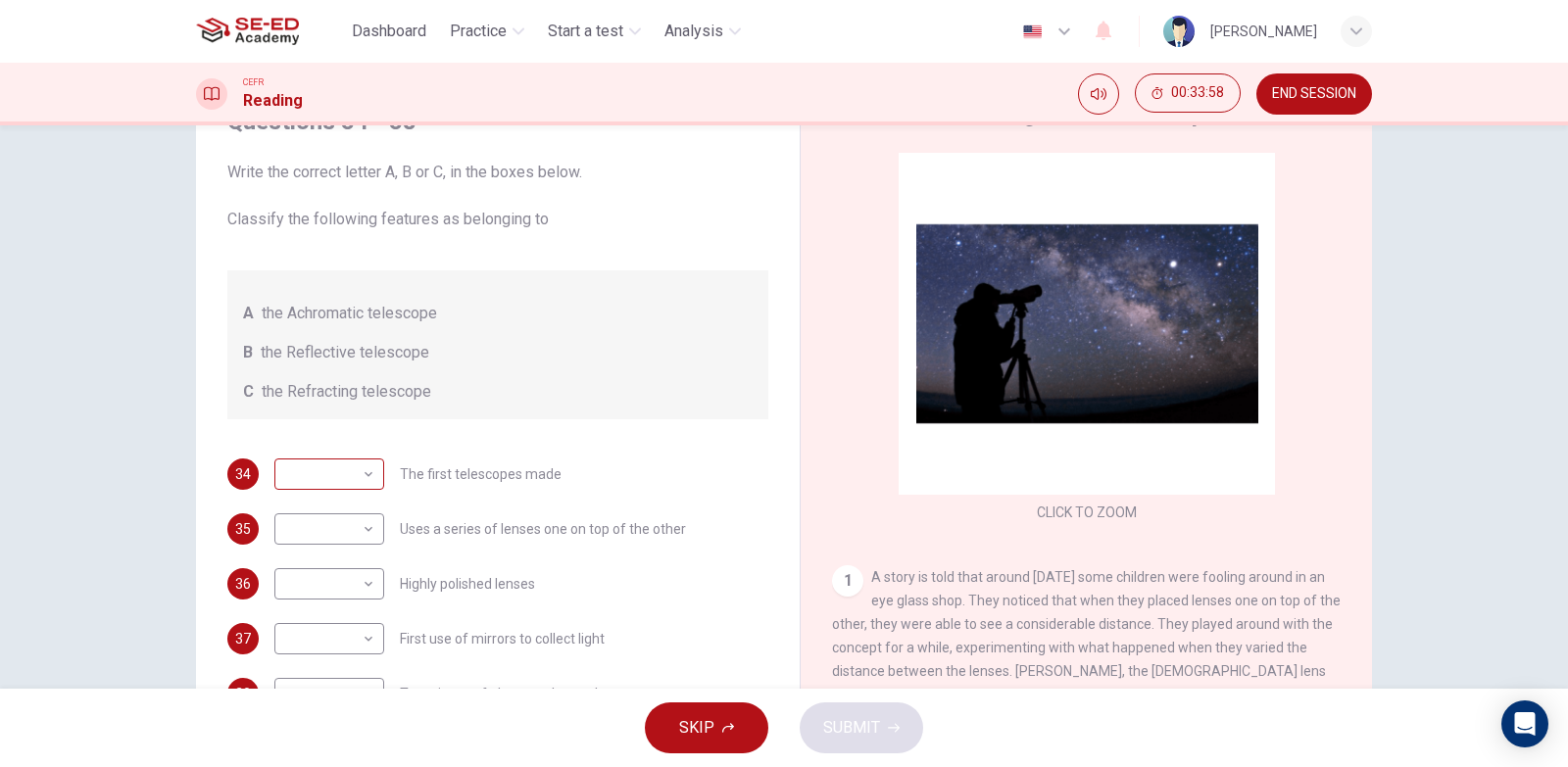 click on "This site uses cookies, as explained in our  Privacy Policy . If you agree to the use of cookies, please click the Accept button and continue to browse our site.   Privacy Policy Accept Dashboard Practice Start a test Analysis English en ​ [PERSON_NAME] CEFR Reading 00:33:58 END SESSION Questions 34 - 38 Write the correct letter A, B or C, in the boxes below.
Classify the following features as belonging to A the Achromatic telescope B the Reflective telescope C the Refracting telescope 34 ​ ​ The first telescopes made 35 ​ ​ Uses a series of lenses one on top of the other 36 ​ ​ Highly polished lenses 37 ​ ​ First use of mirrors to collect light 38 ​ ​ Two pieces of glass stuck together Looking in the Telescope CLICK TO ZOOM Click to Zoom 1 2 3 4 5 SKIP SUBMIT SE-ED Academy - Online Testing Platform
Dashboard Practice Start a test Analysis Notifications © Copyright  2025" at bounding box center (784, 383) 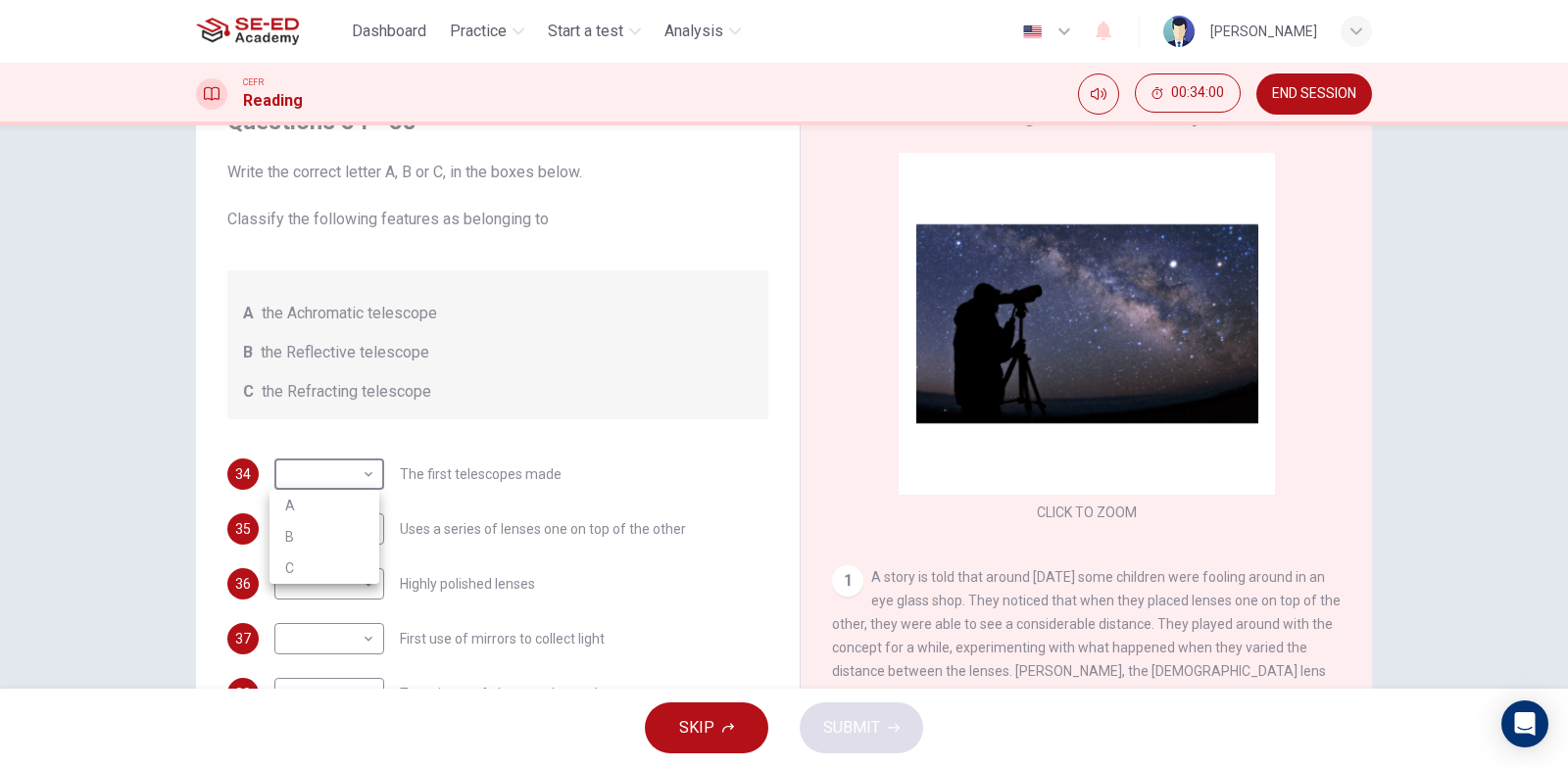 click on "B" at bounding box center [324, 537] 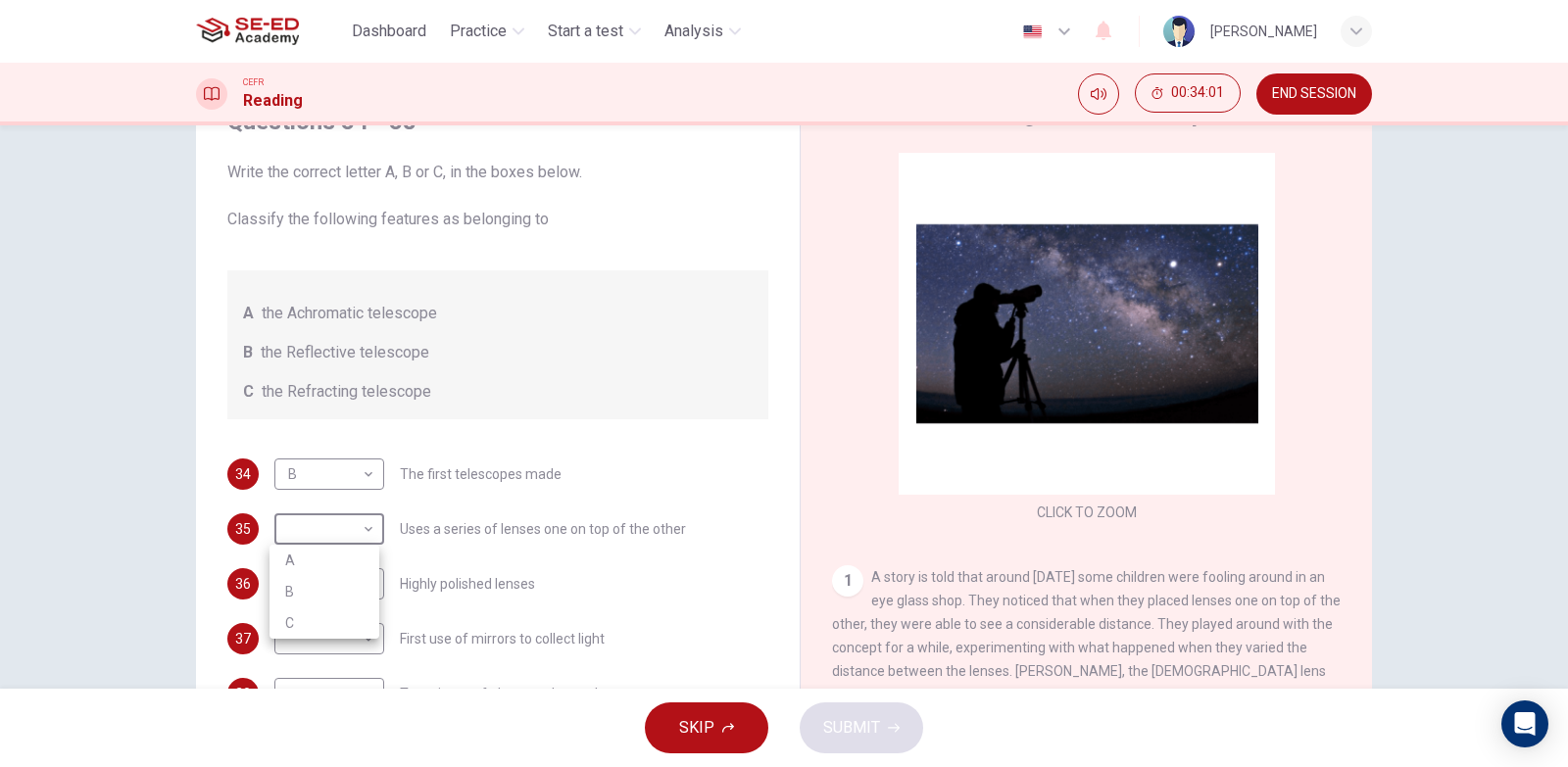 click on "This site uses cookies, as explained in our  Privacy Policy . If you agree to the use of cookies, please click the Accept button and continue to browse our site.   Privacy Policy Accept Dashboard Practice Start a test Analysis English en ​ Ramrada Kotchalit CEFR Reading 00:34:01 END SESSION Questions 34 - 38 Write the correct letter A, B or C, in the boxes below.
Classify the following features as belonging to A the Achromatic telescope B the Reflective telescope C the Refracting telescope 34 B B ​ The first telescopes made 35 ​ ​ Uses a series of lenses one on top of the other 36 ​ ​ Highly polished lenses 37 ​ ​ First use of mirrors to collect light 38 ​ ​ Two pieces of glass stuck together Looking in the Telescope CLICK TO ZOOM Click to Zoom 1 2 3 4 5 SKIP SUBMIT SE-ED Academy - Online Testing Platform
Dashboard Practice Start a test Analysis Notifications © Copyright  2025 A B C" at bounding box center [784, 383] 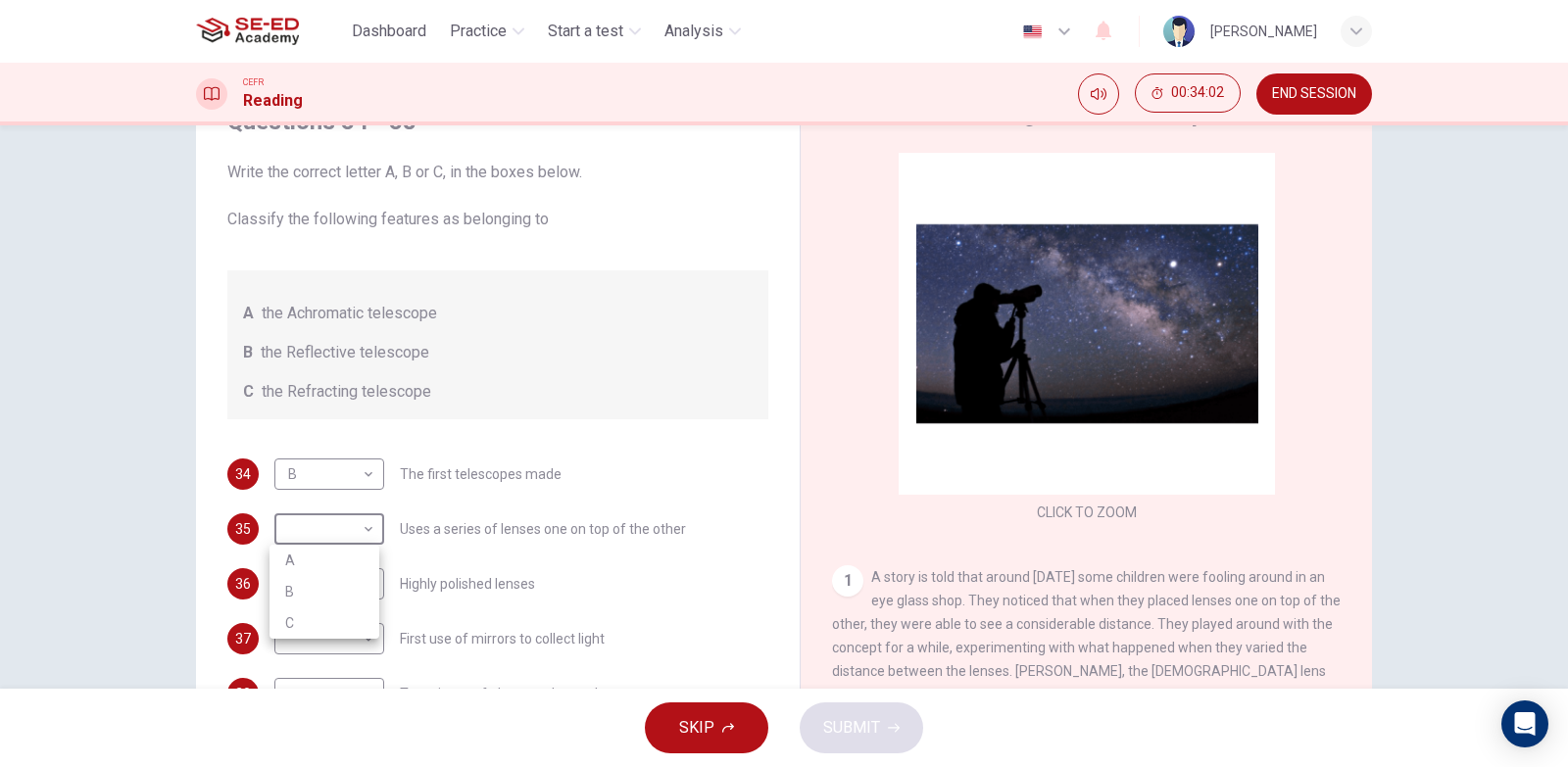 click at bounding box center [784, 383] 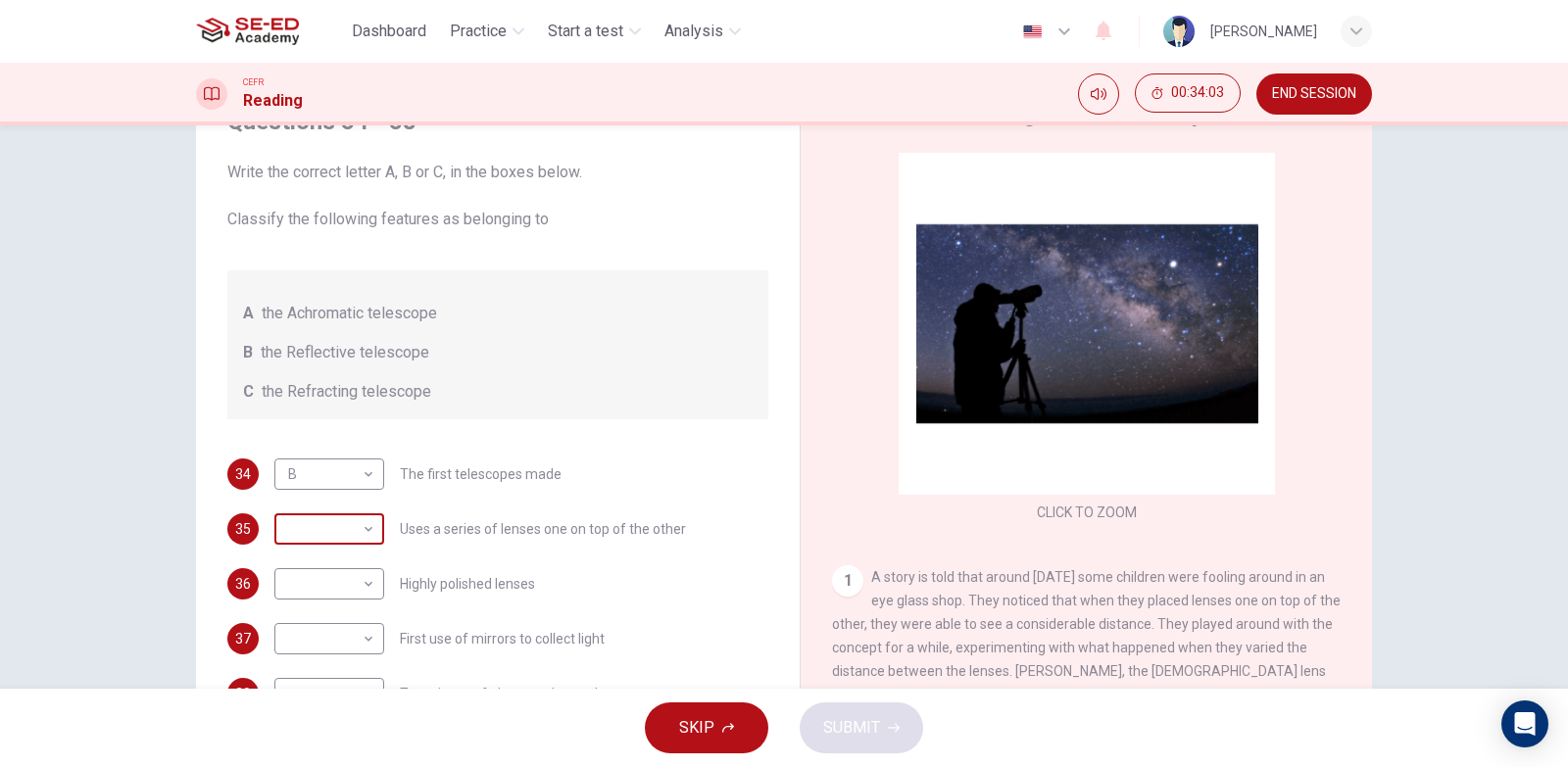 click on "This site uses cookies, as explained in our  Privacy Policy . If you agree to the use of cookies, please click the Accept button and continue to browse our site.   Privacy Policy Accept Dashboard Practice Start a test Analysis English en ​ Ramrada Kotchalit CEFR Reading 00:34:03 END SESSION Questions 34 - 38 Write the correct letter A, B or C, in the boxes below.
Classify the following features as belonging to A the Achromatic telescope B the Reflective telescope C the Refracting telescope 34 B B ​ The first telescopes made 35 ​ ​ Uses a series of lenses one on top of the other 36 ​ ​ Highly polished lenses 37 ​ ​ First use of mirrors to collect light 38 ​ ​ Two pieces of glass stuck together Looking in the Telescope CLICK TO ZOOM Click to Zoom 1 2 3 4 5 SKIP SUBMIT SE-ED Academy - Online Testing Platform
Dashboard Practice Start a test Analysis Notifications © Copyright  2025" at bounding box center [784, 383] 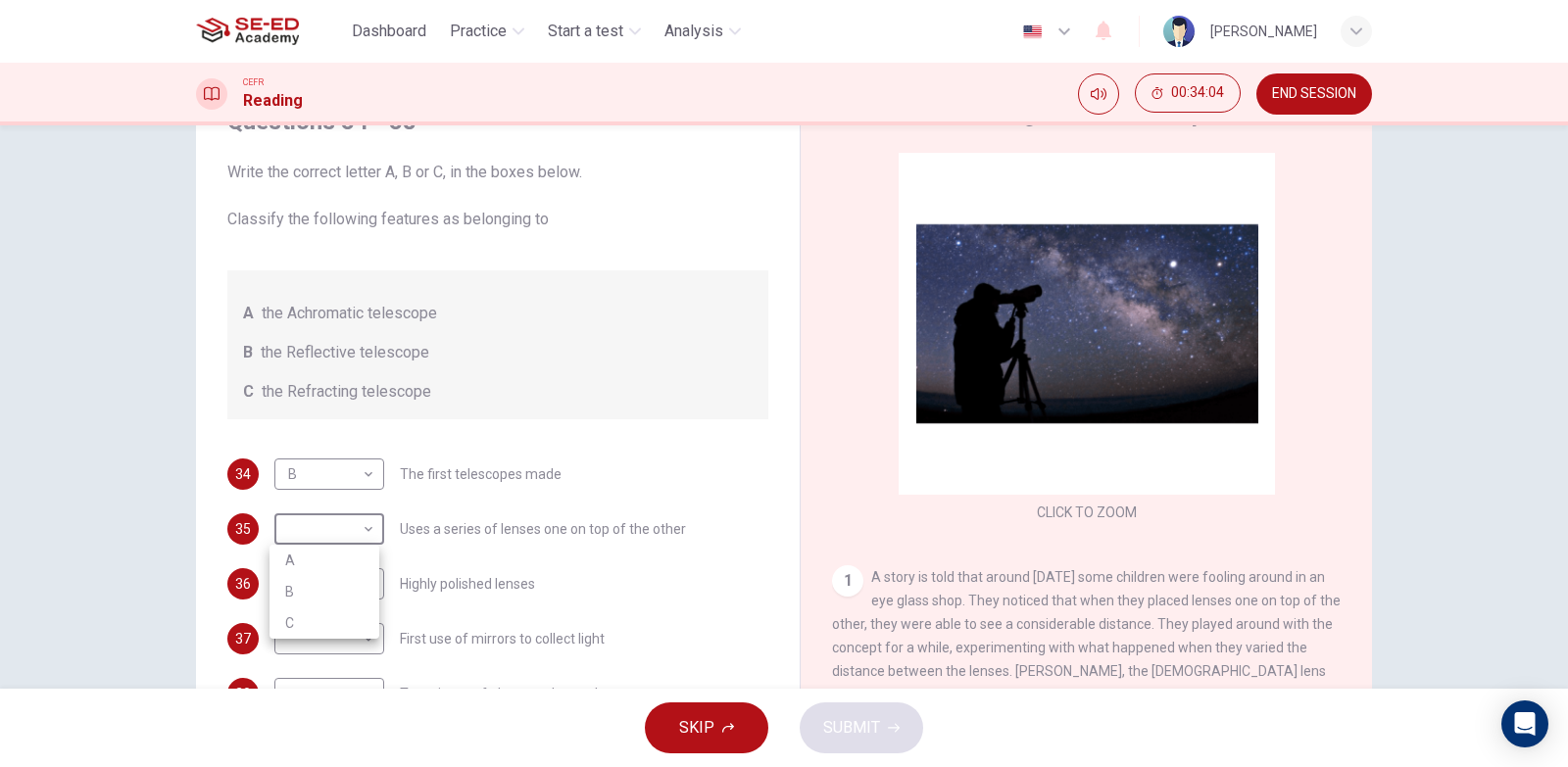 click on "C" at bounding box center (324, 623) 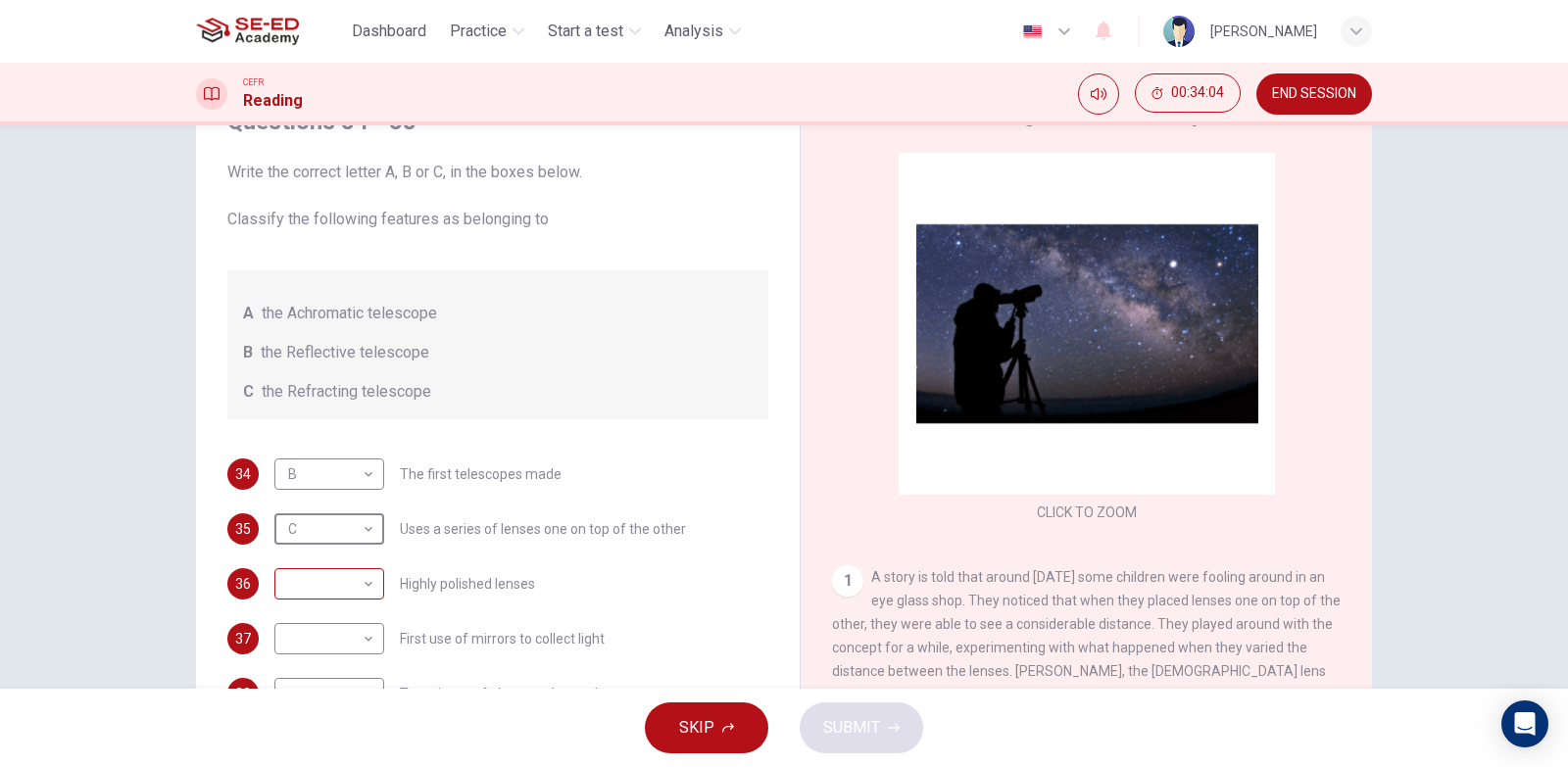 click on "This site uses cookies, as explained in our  Privacy Policy . If you agree to the use of cookies, please click the Accept button and continue to browse our site.   Privacy Policy Accept Dashboard Practice Start a test Analysis English en ​ Ramrada Kotchalit CEFR Reading 00:34:04 END SESSION Questions 34 - 38 Write the correct letter A, B or C, in the boxes below.
Classify the following features as belonging to A the Achromatic telescope B the Reflective telescope C the Refracting telescope 34 B B ​ The first telescopes made 35 C C ​ Uses a series of lenses one on top of the other 36 ​ ​ Highly polished lenses 37 ​ ​ First use of mirrors to collect light 38 ​ ​ Two pieces of glass stuck together Looking in the Telescope CLICK TO ZOOM Click to Zoom 1 2 3 4 5 SKIP SUBMIT SE-ED Academy - Online Testing Platform
Dashboard Practice Start a test Analysis Notifications © Copyright  2025" at bounding box center (784, 383) 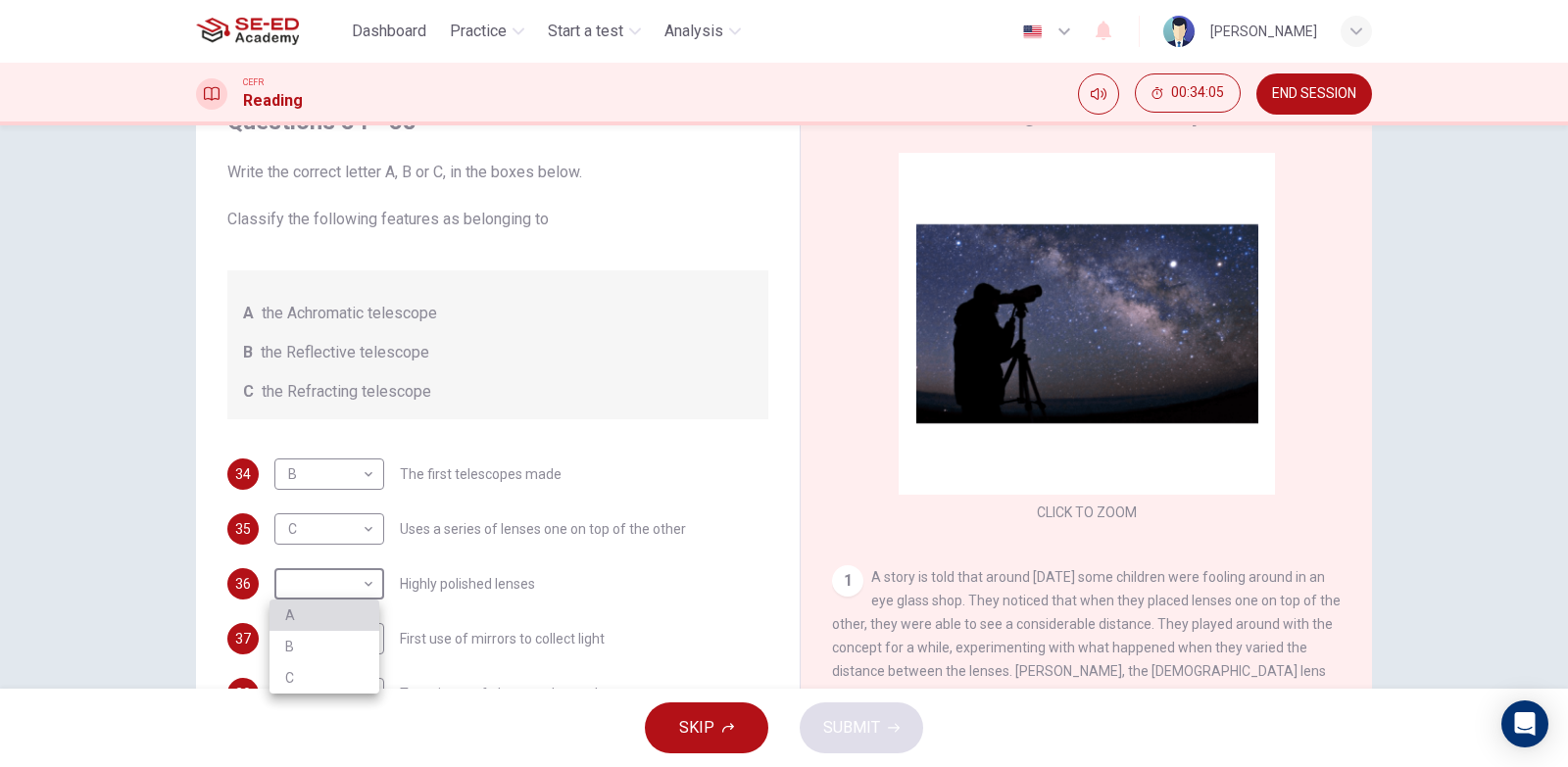 click on "A" at bounding box center (324, 615) 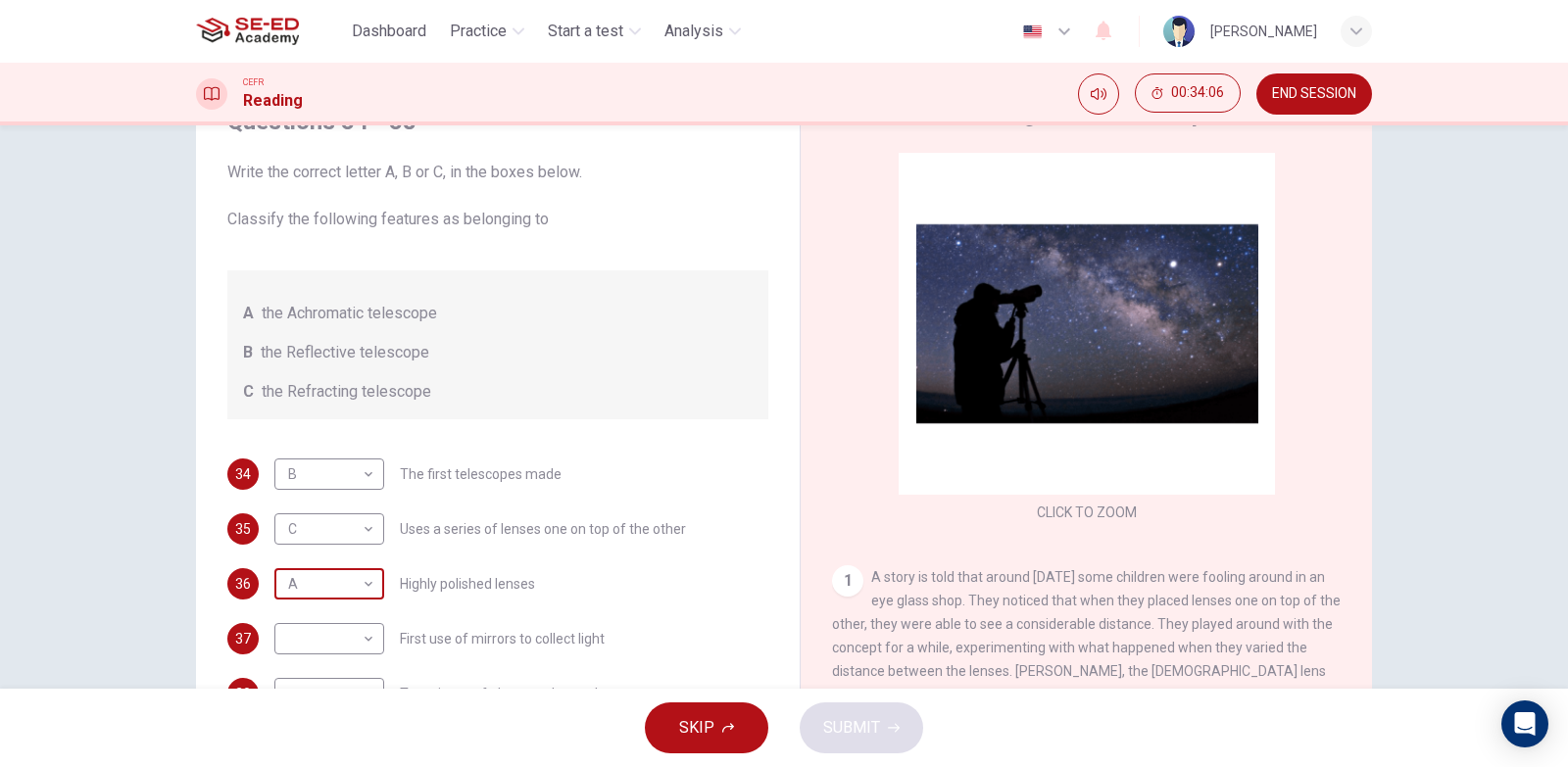 scroll, scrollTop: 1, scrollLeft: 0, axis: vertical 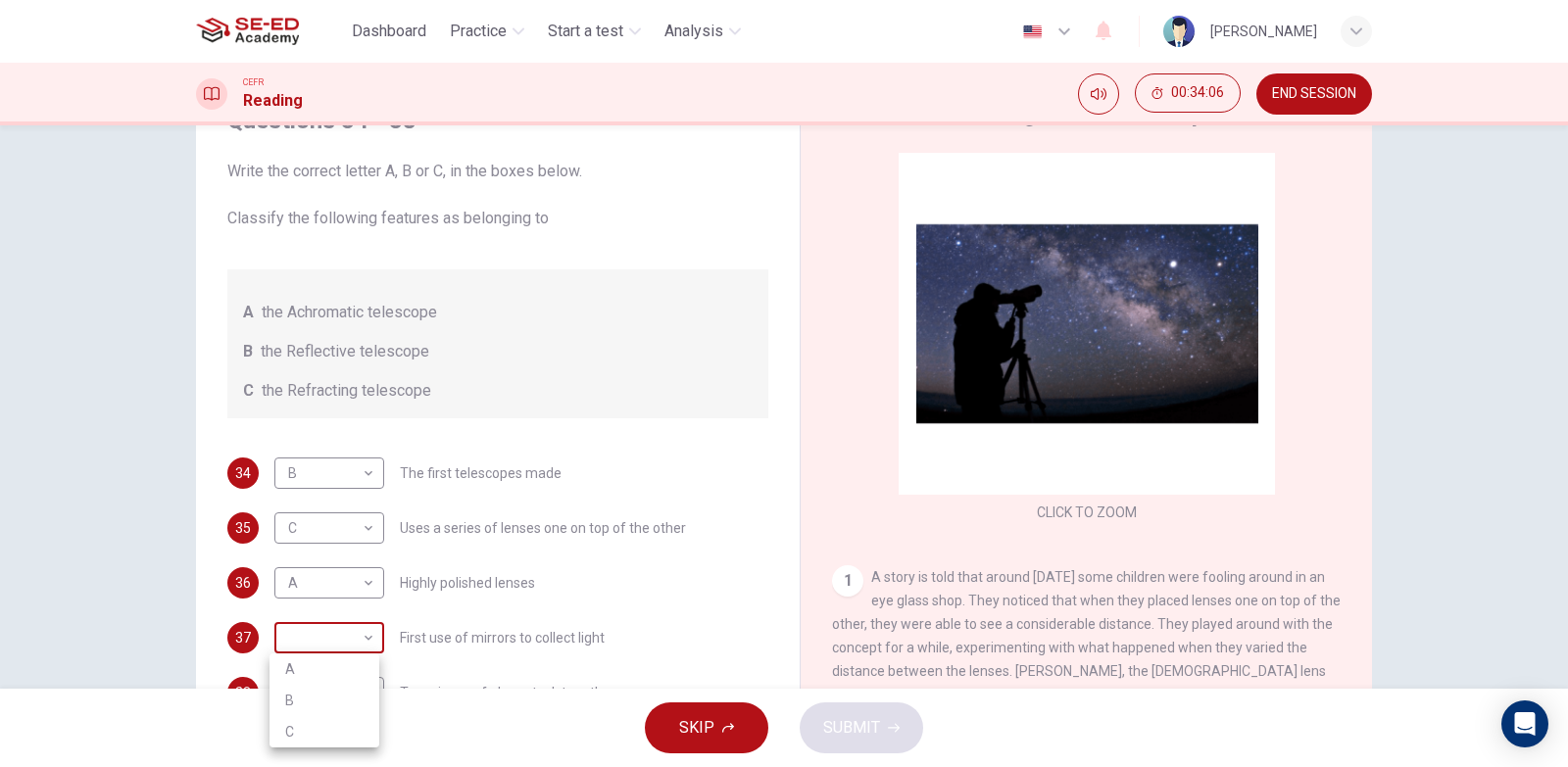 click on "This site uses cookies, as explained in our  Privacy Policy . If you agree to the use of cookies, please click the Accept button and continue to browse our site.   Privacy Policy Accept Dashboard Practice Start a test Analysis English en ​ Ramrada Kotchalit CEFR Reading 00:34:06 END SESSION Questions 34 - 38 Write the correct letter A, B or C, in the boxes below.
Classify the following features as belonging to A the Achromatic telescope B the Reflective telescope C the Refracting telescope 34 B B ​ The first telescopes made 35 C C ​ Uses a series of lenses one on top of the other 36 A A ​ Highly polished lenses 37 ​ ​ First use of mirrors to collect light 38 ​ ​ Two pieces of glass stuck together Looking in the Telescope CLICK TO ZOOM Click to Zoom 1 2 3 4 5 SKIP SUBMIT SE-ED Academy - Online Testing Platform
Dashboard Practice Start a test Analysis Notifications © Copyright  2025 A B C" at bounding box center [784, 383] 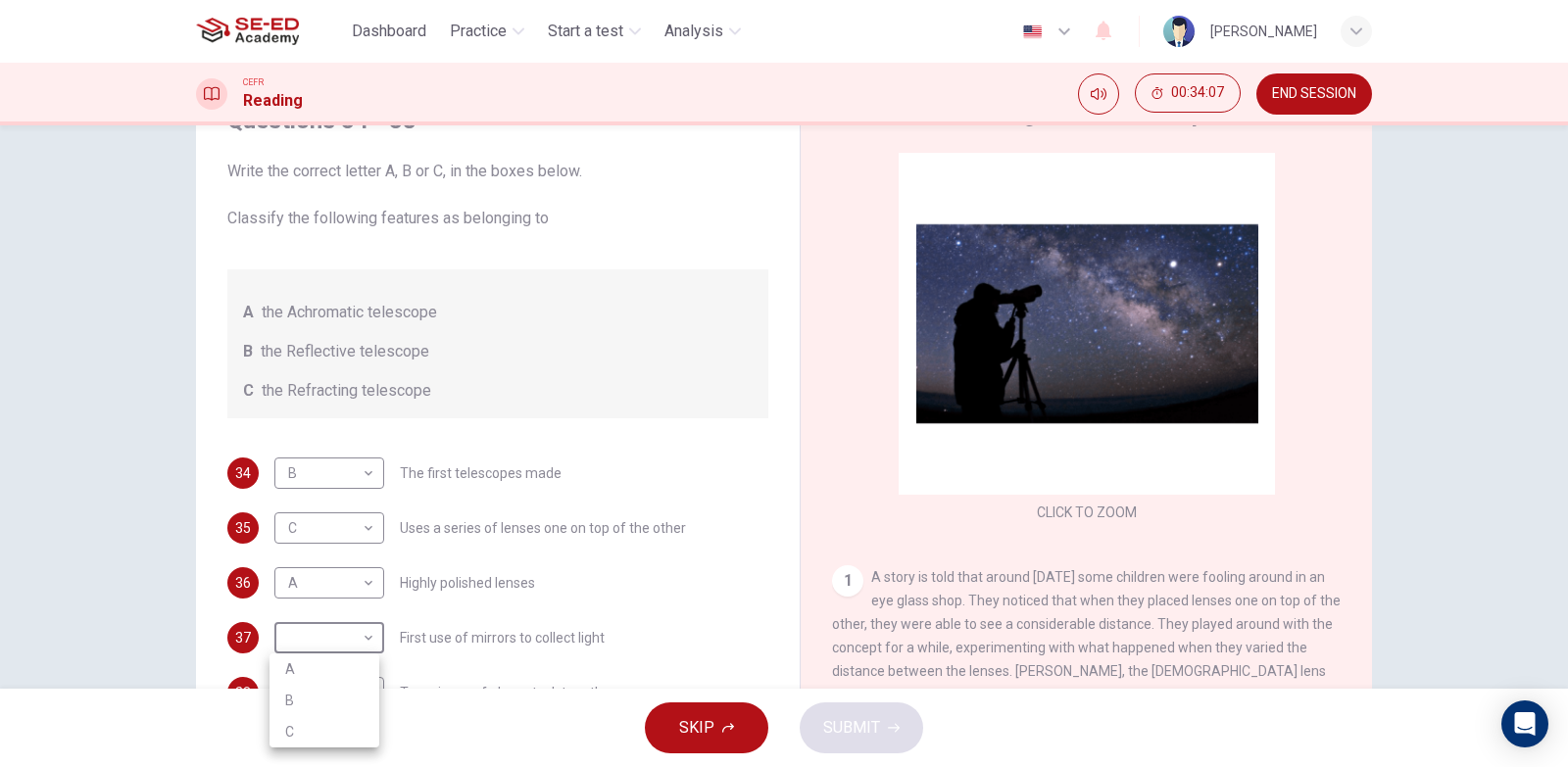 click on "B" at bounding box center (324, 700) 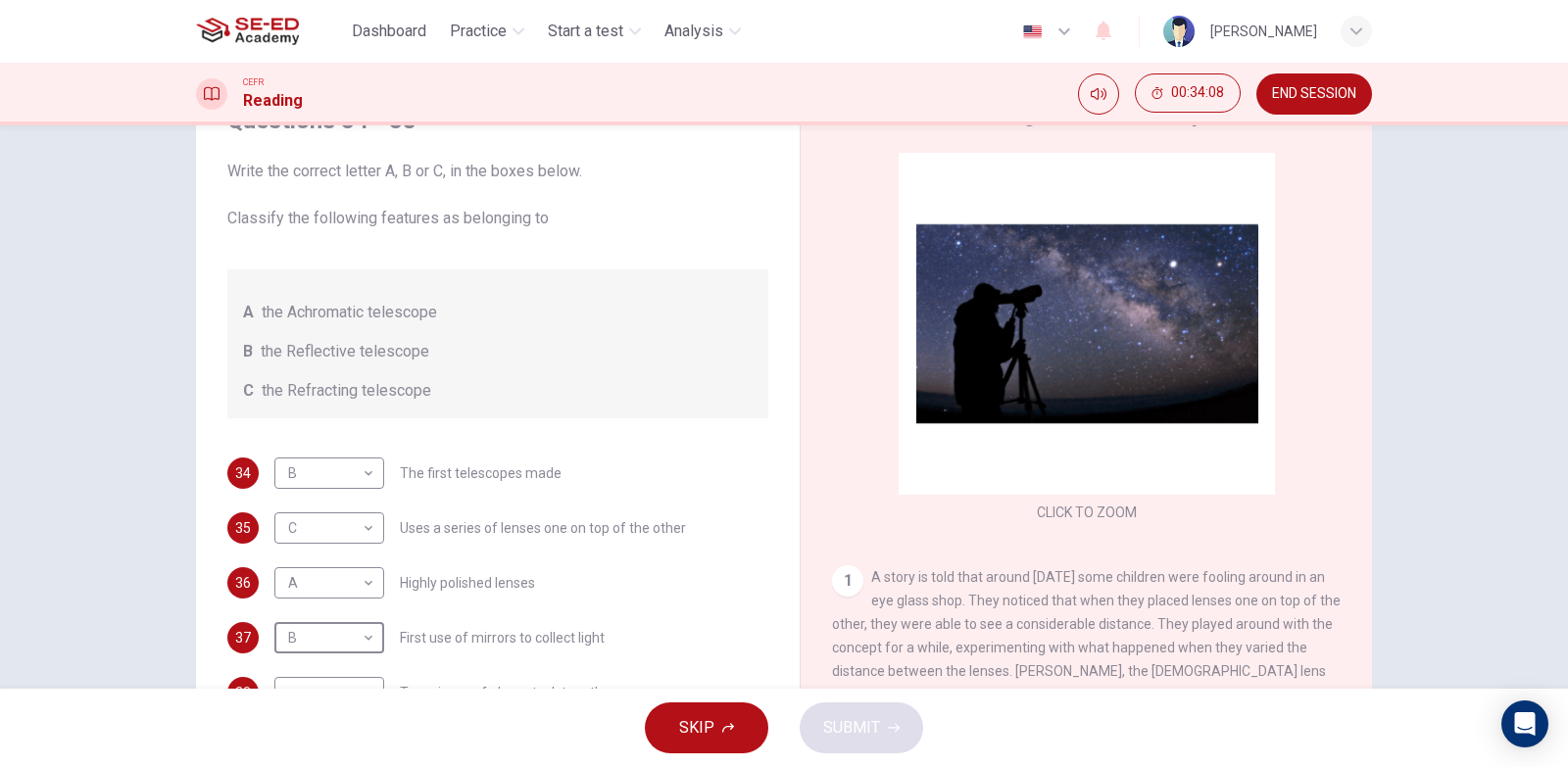 type on "B" 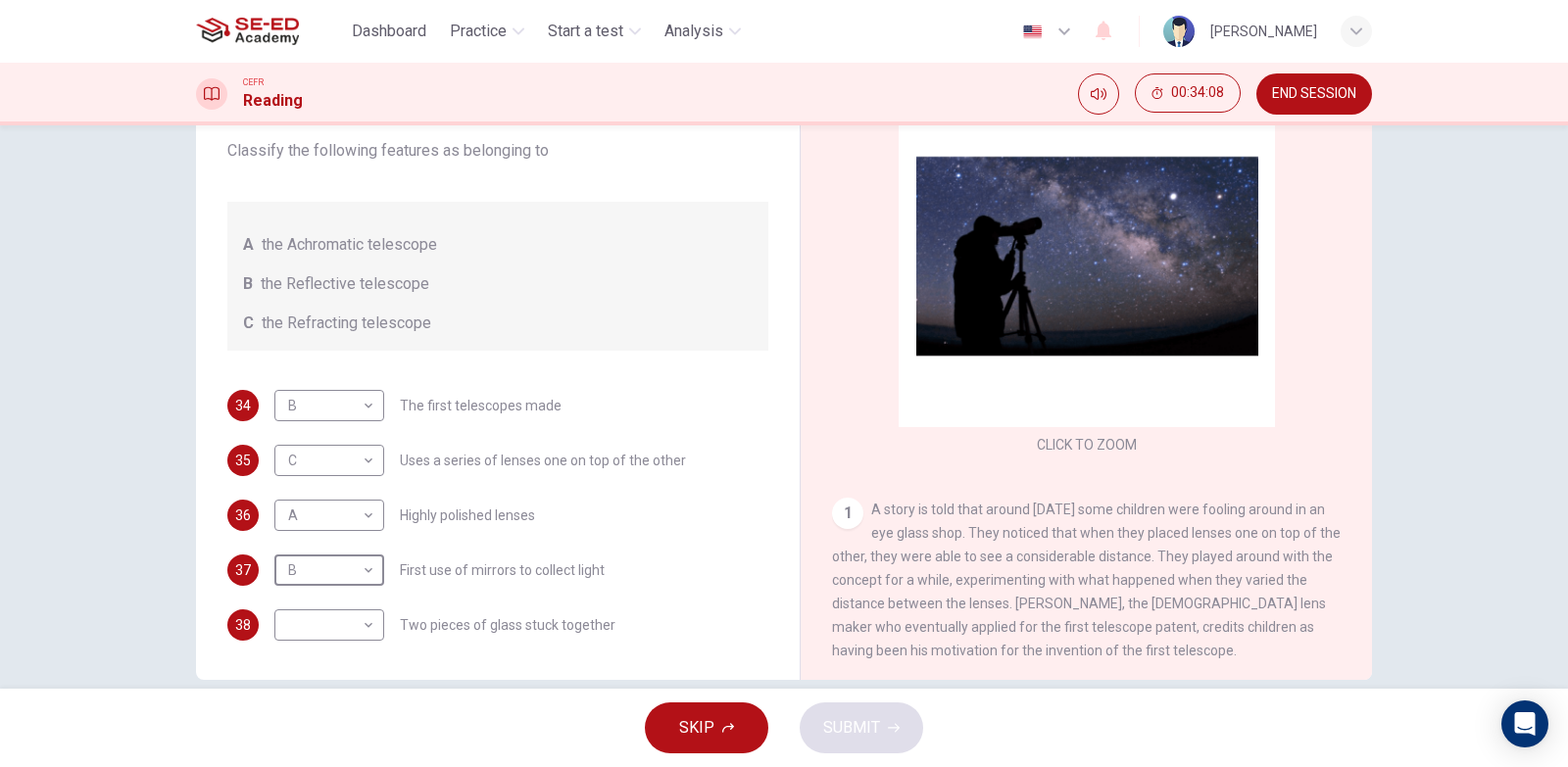 scroll, scrollTop: 196, scrollLeft: 0, axis: vertical 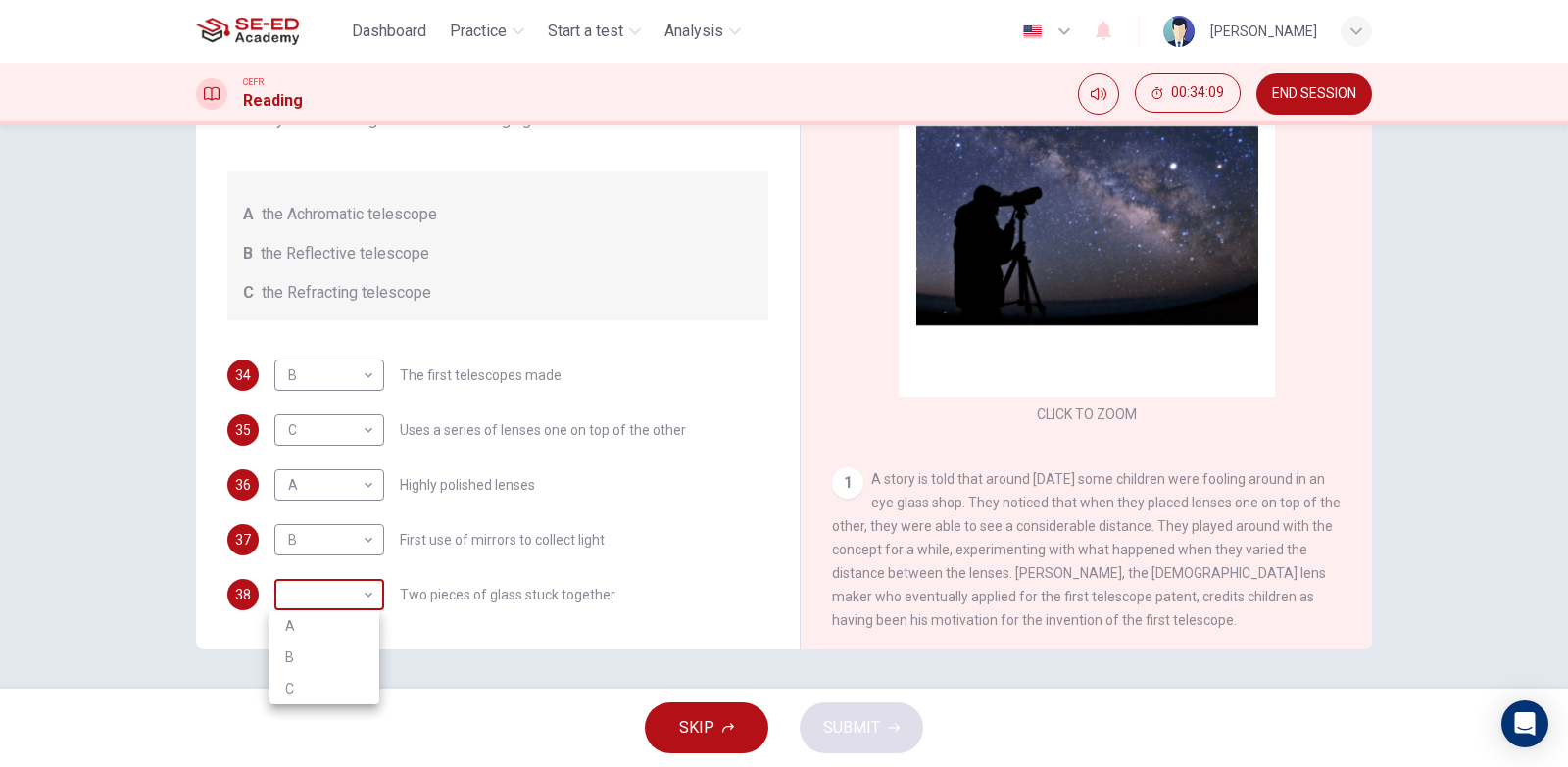 click on "This site uses cookies, as explained in our  Privacy Policy . If you agree to the use of cookies, please click the Accept button and continue to browse our site.   Privacy Policy Accept Dashboard Practice Start a test Analysis English en ​ [PERSON_NAME] CEFR Reading 00:34:09 END SESSION Questions 34 - 38 Write the correct letter A, B or C, in the boxes below.
Classify the following features as belonging to A the Achromatic telescope B the Reflective telescope C the Refracting telescope 34 B B ​ The first telescopes made 35 C C ​ Uses a series of lenses one on top of the other 36 A A ​ Highly polished lenses 37 B B ​ First use of mirrors to collect light 38 ​ ​ Two pieces of glass stuck together Looking in the Telescope CLICK TO ZOOM Click to Zoom 1 2 3 4 5 SKIP SUBMIT SE-ED Academy - Online Testing Platform
Dashboard Practice Start a test Analysis Notifications © Copyright  2025 A B C" at bounding box center (784, 383) 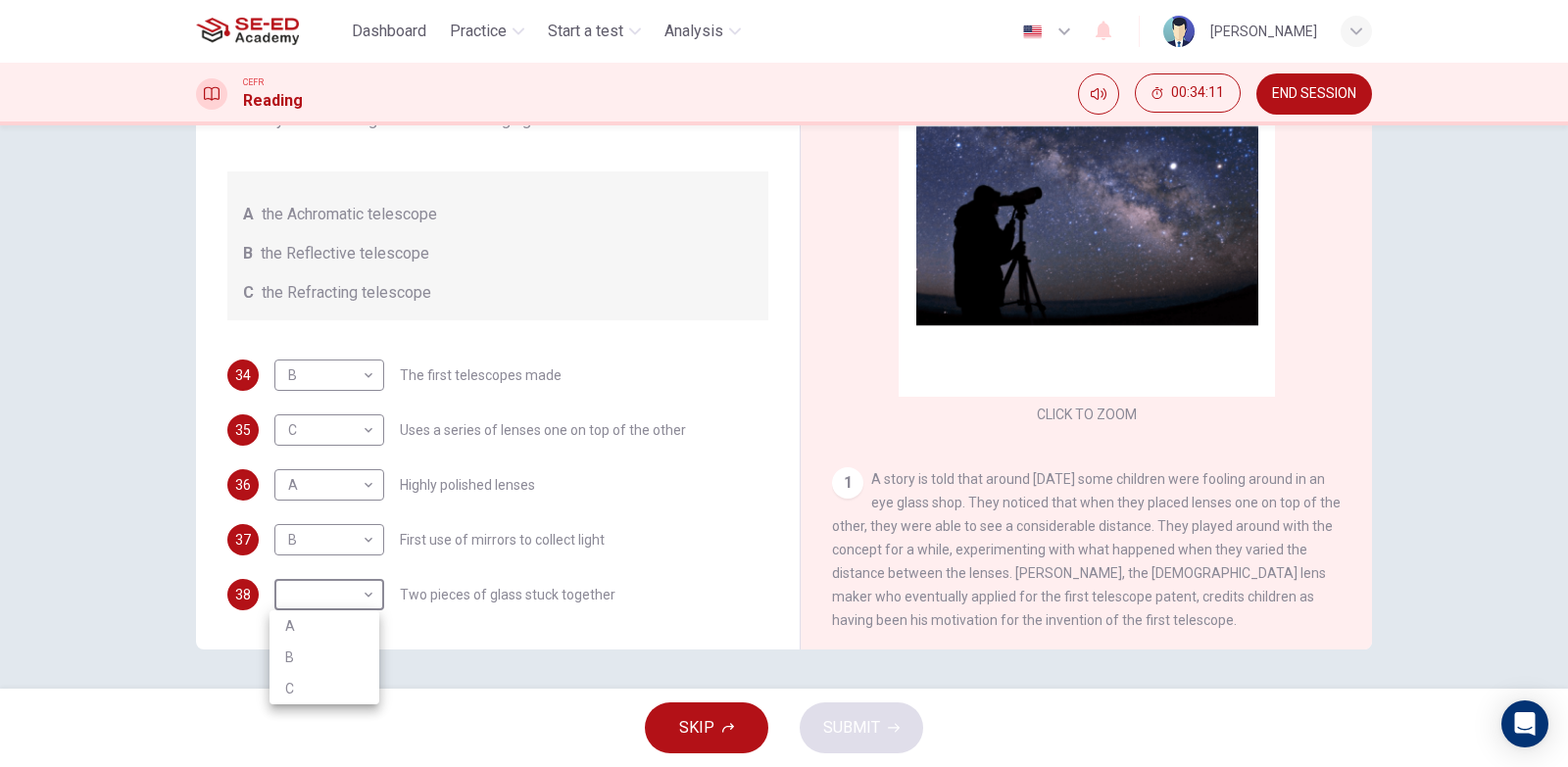 click on "A" at bounding box center [324, 626] 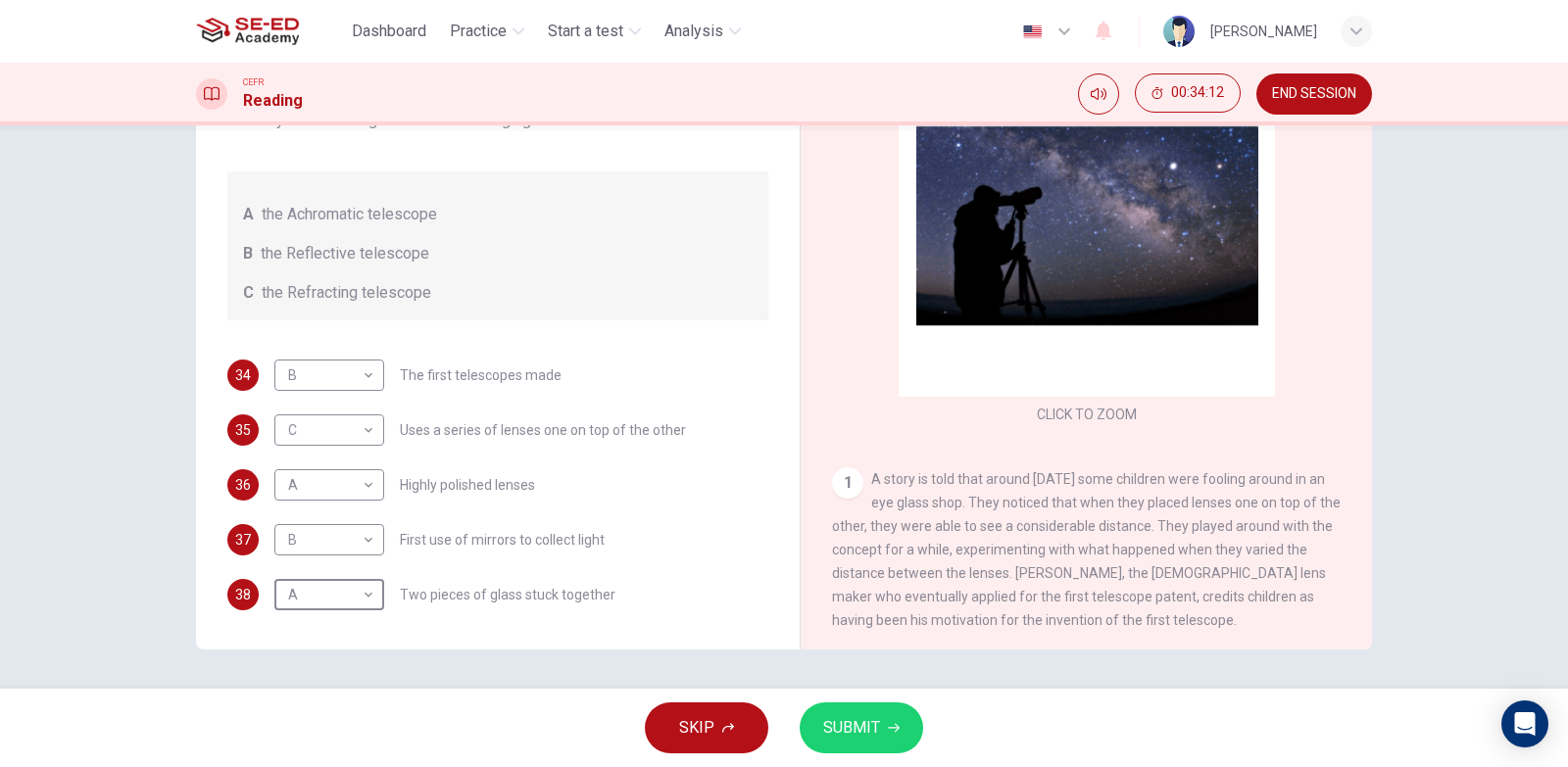 click on "SUBMIT" at bounding box center [852, 728] 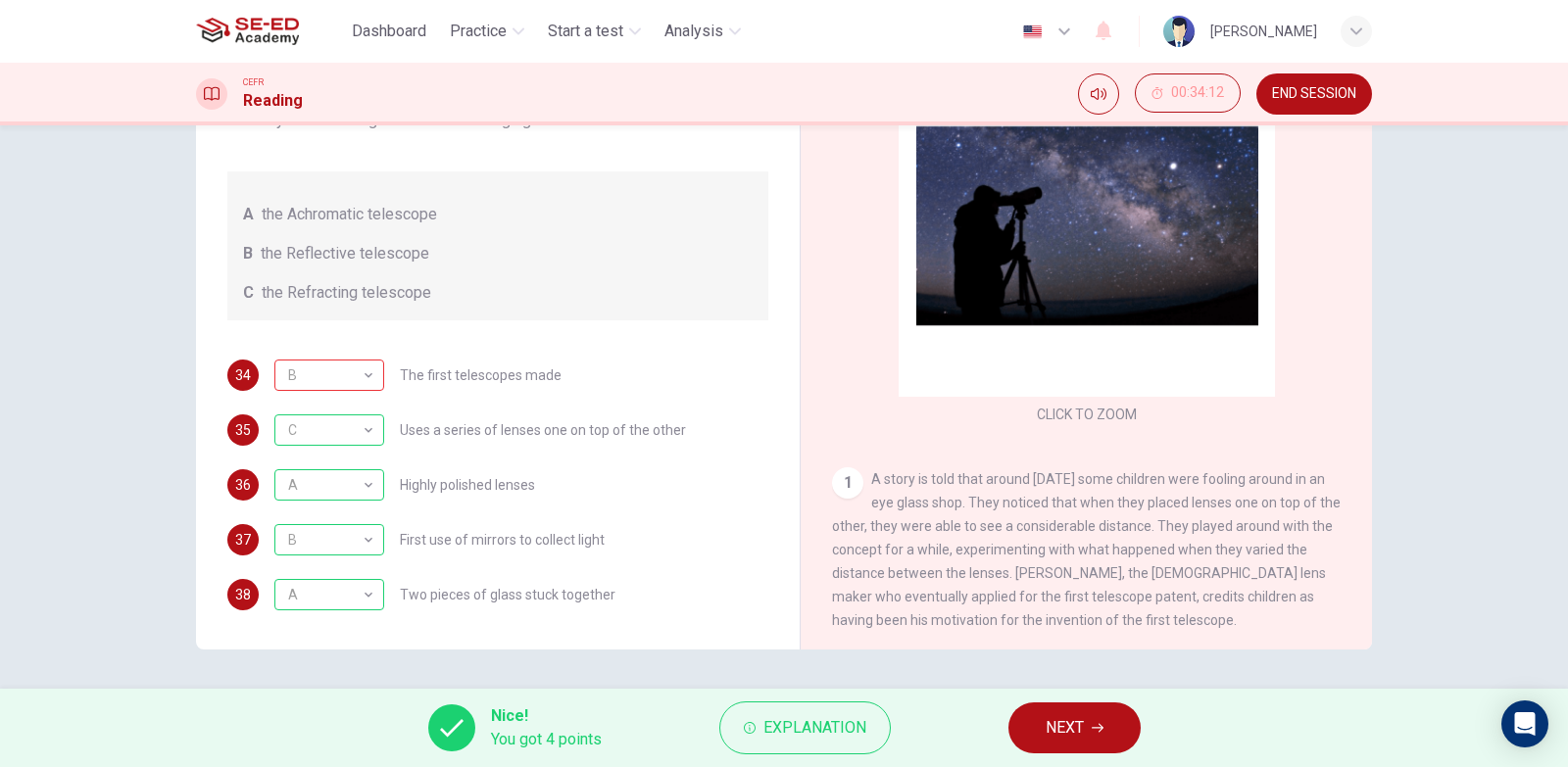 click on "NEXT" at bounding box center (1064, 728) 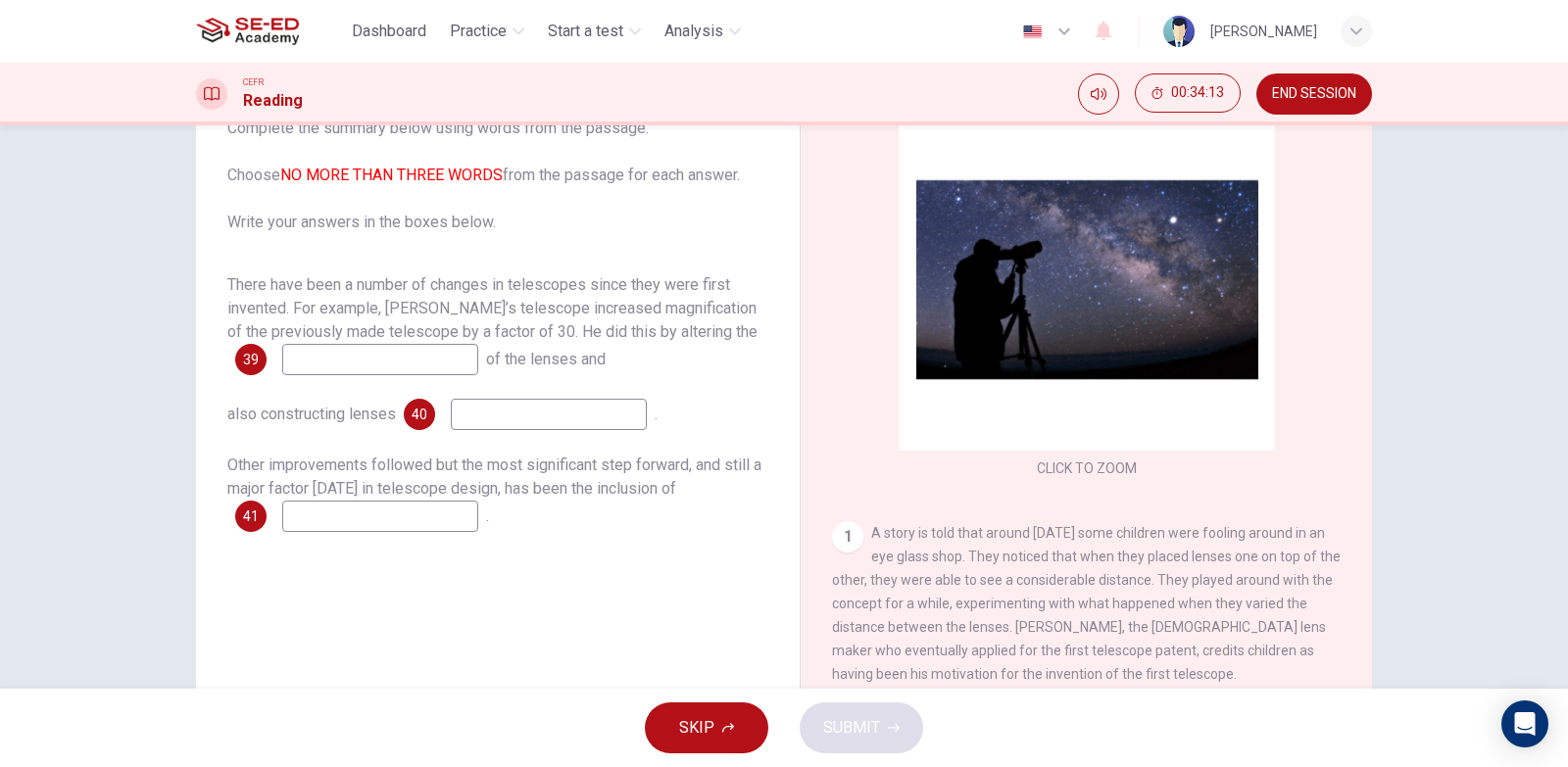 scroll, scrollTop: 98, scrollLeft: 0, axis: vertical 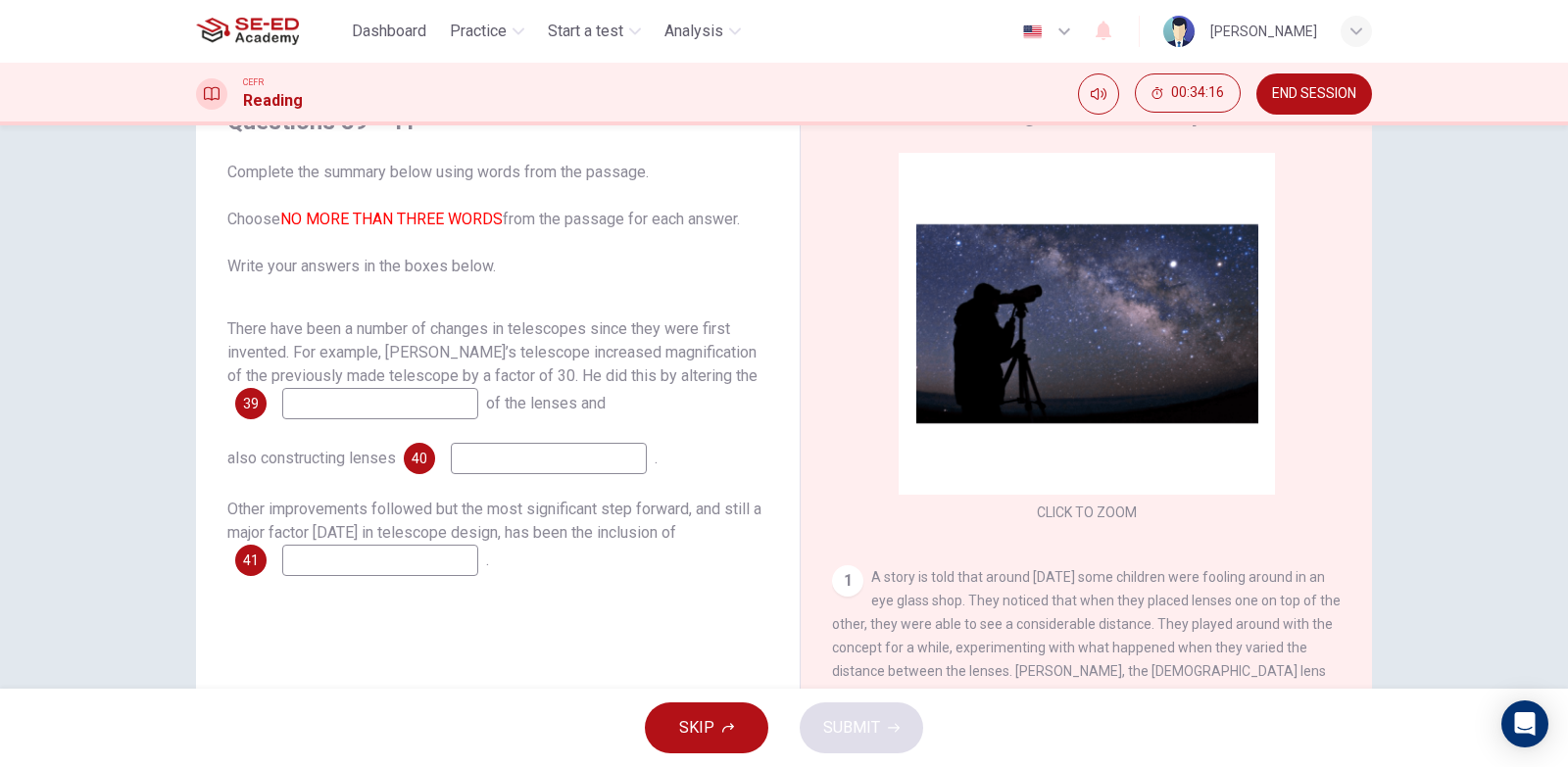 click at bounding box center [380, 404] 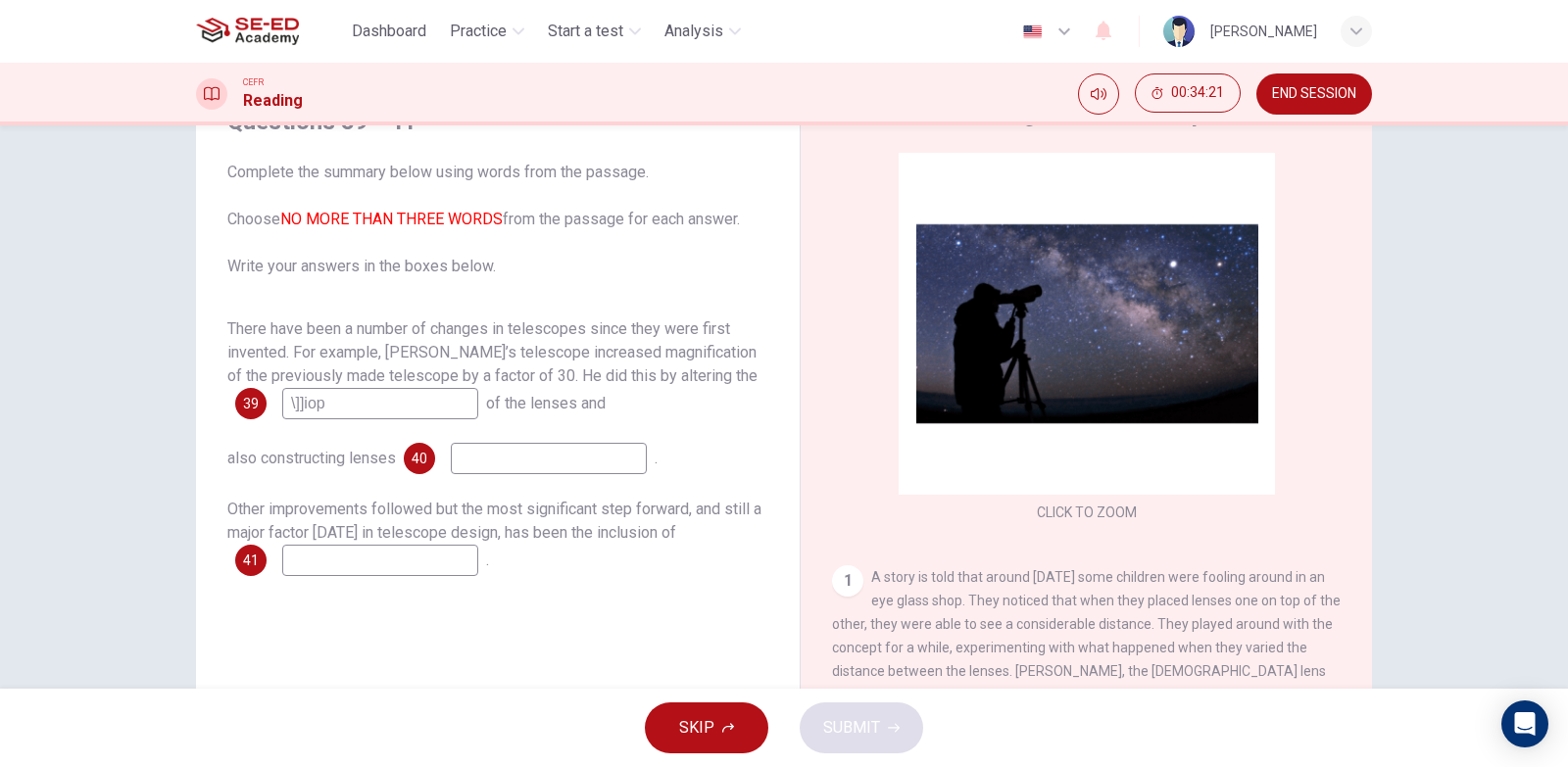 type on "\]]iop" 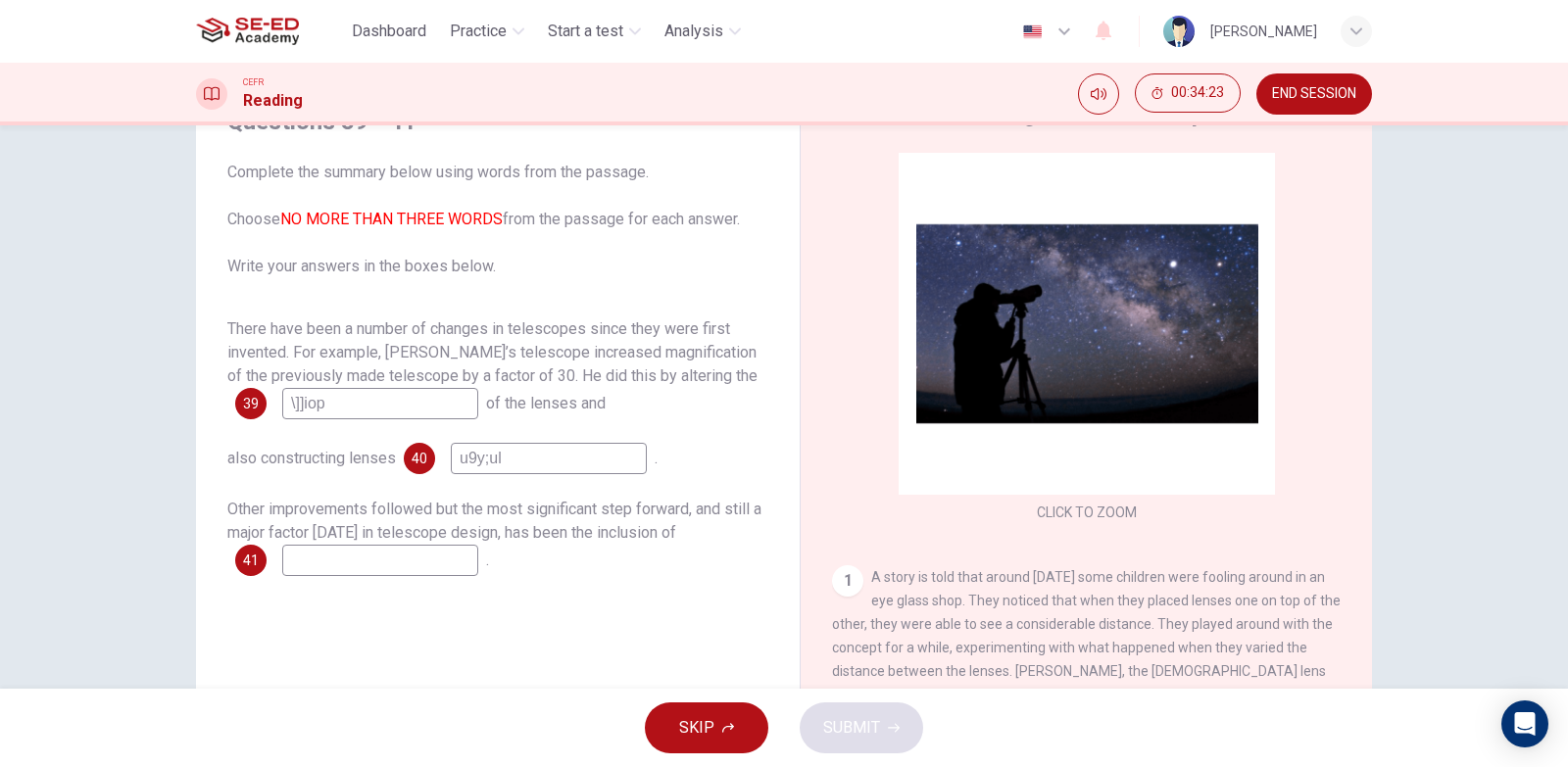 type on "u9y;ul" 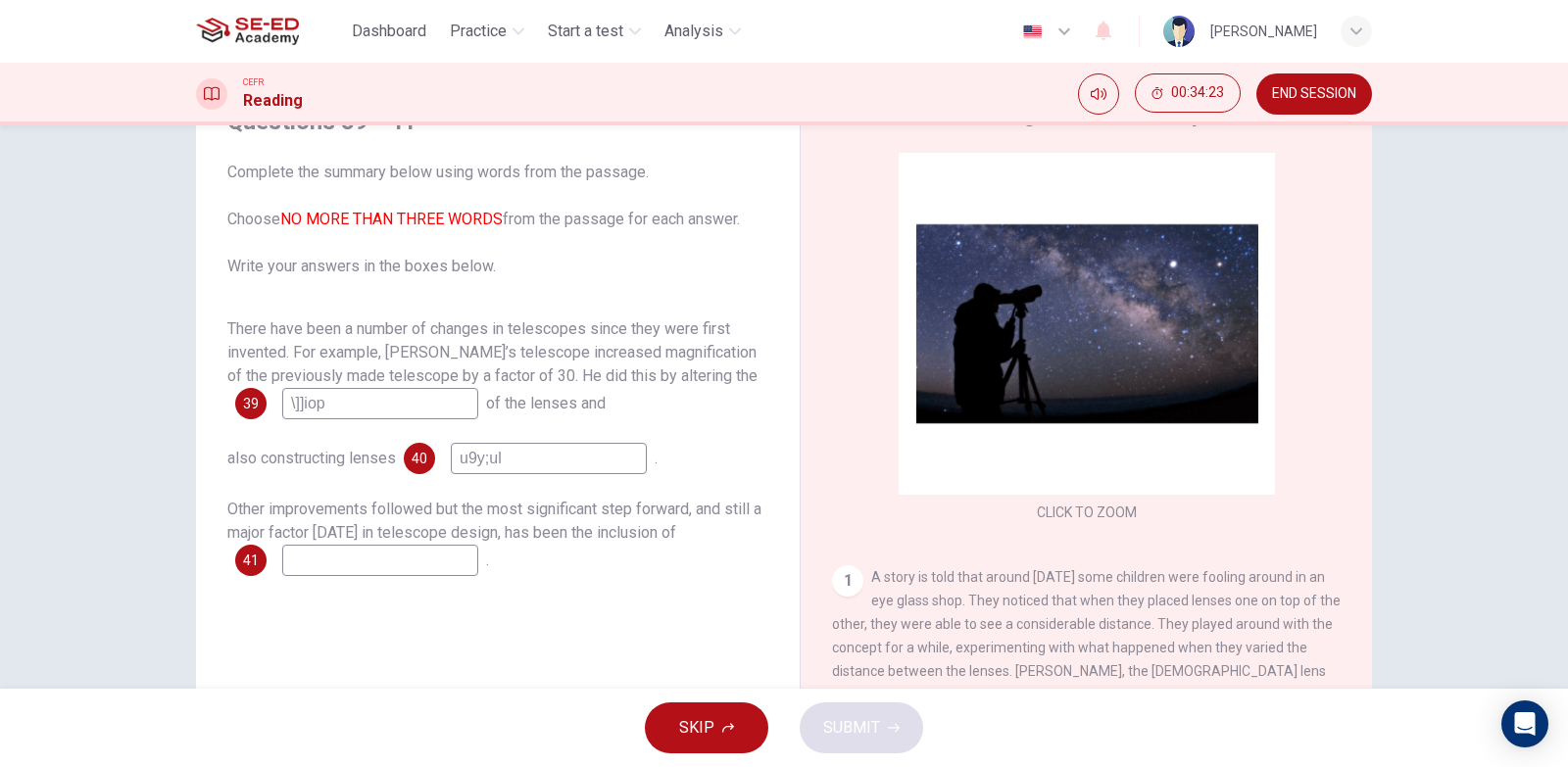 click at bounding box center [380, 560] 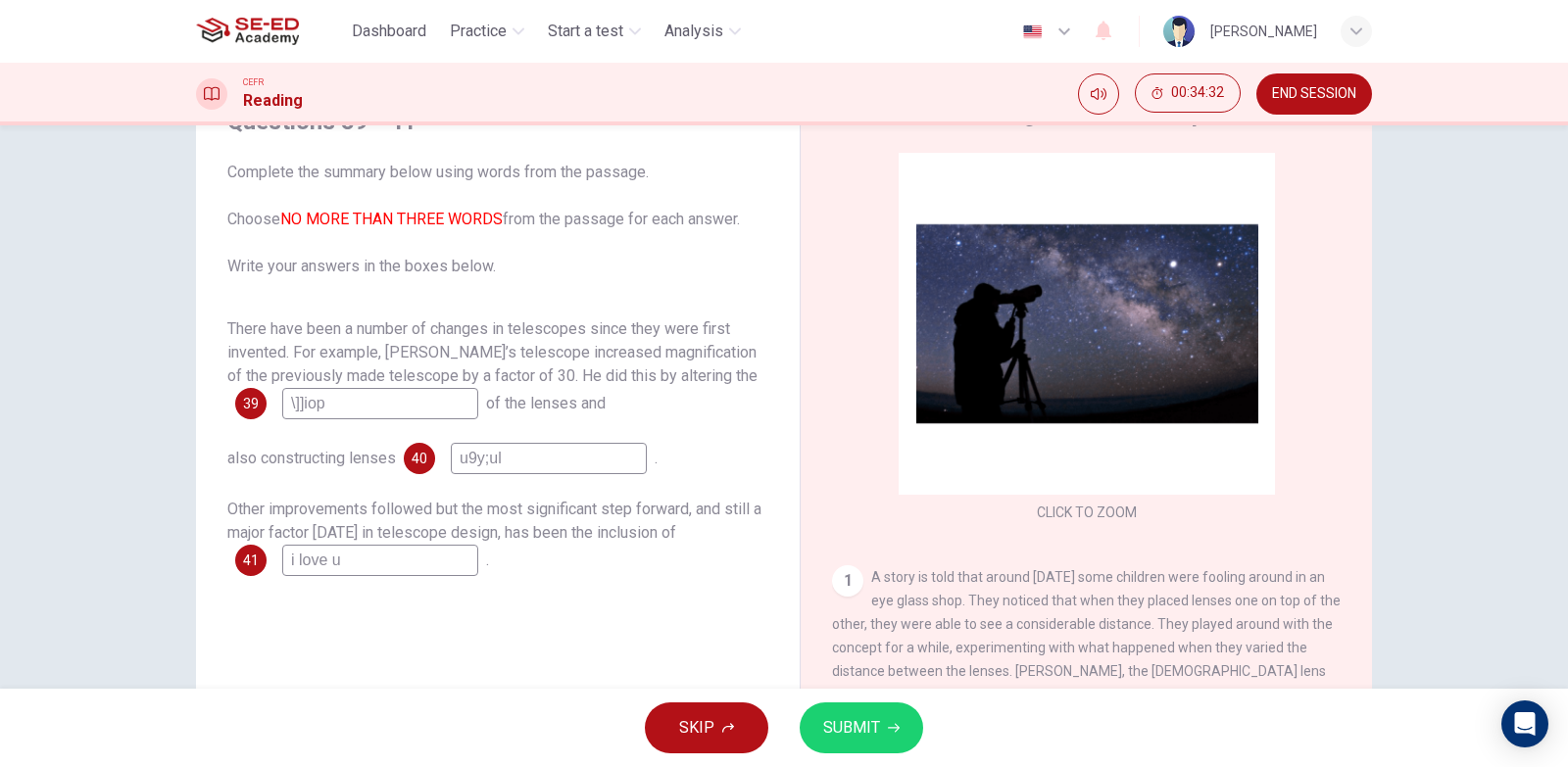 type on "i love u" 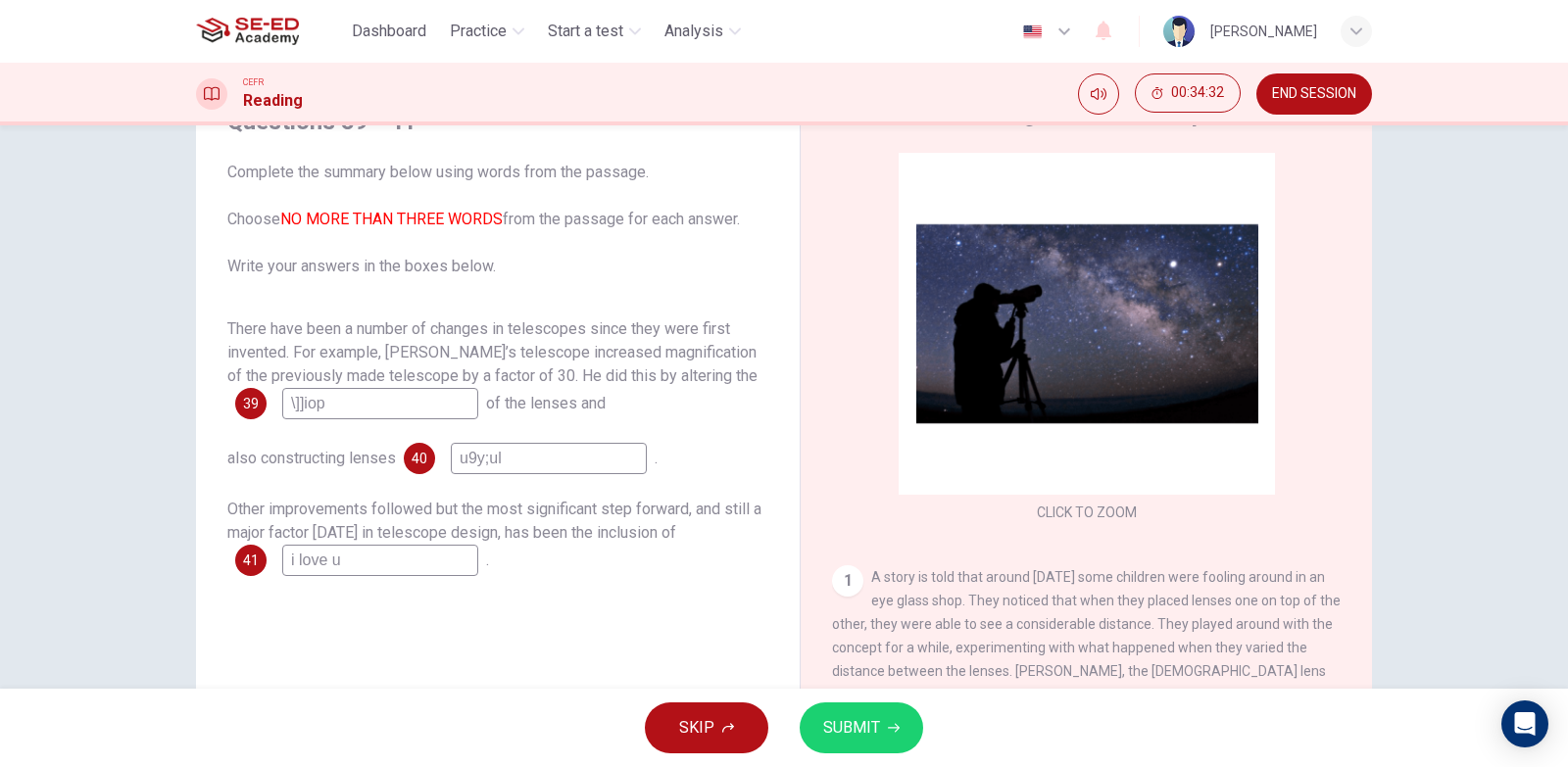 click on "SUBMIT" at bounding box center (852, 728) 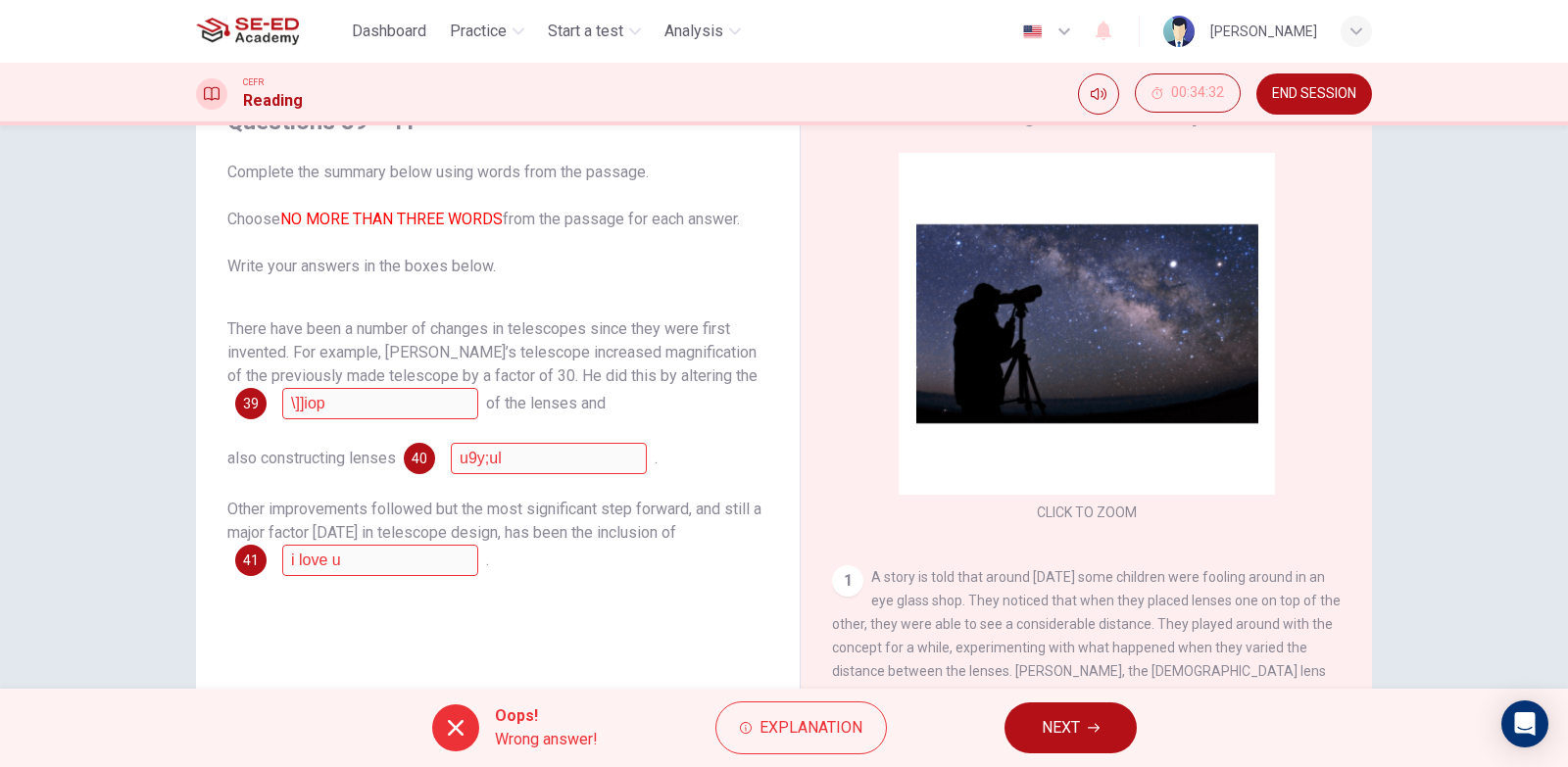 click on "NEXT" at bounding box center (1060, 728) 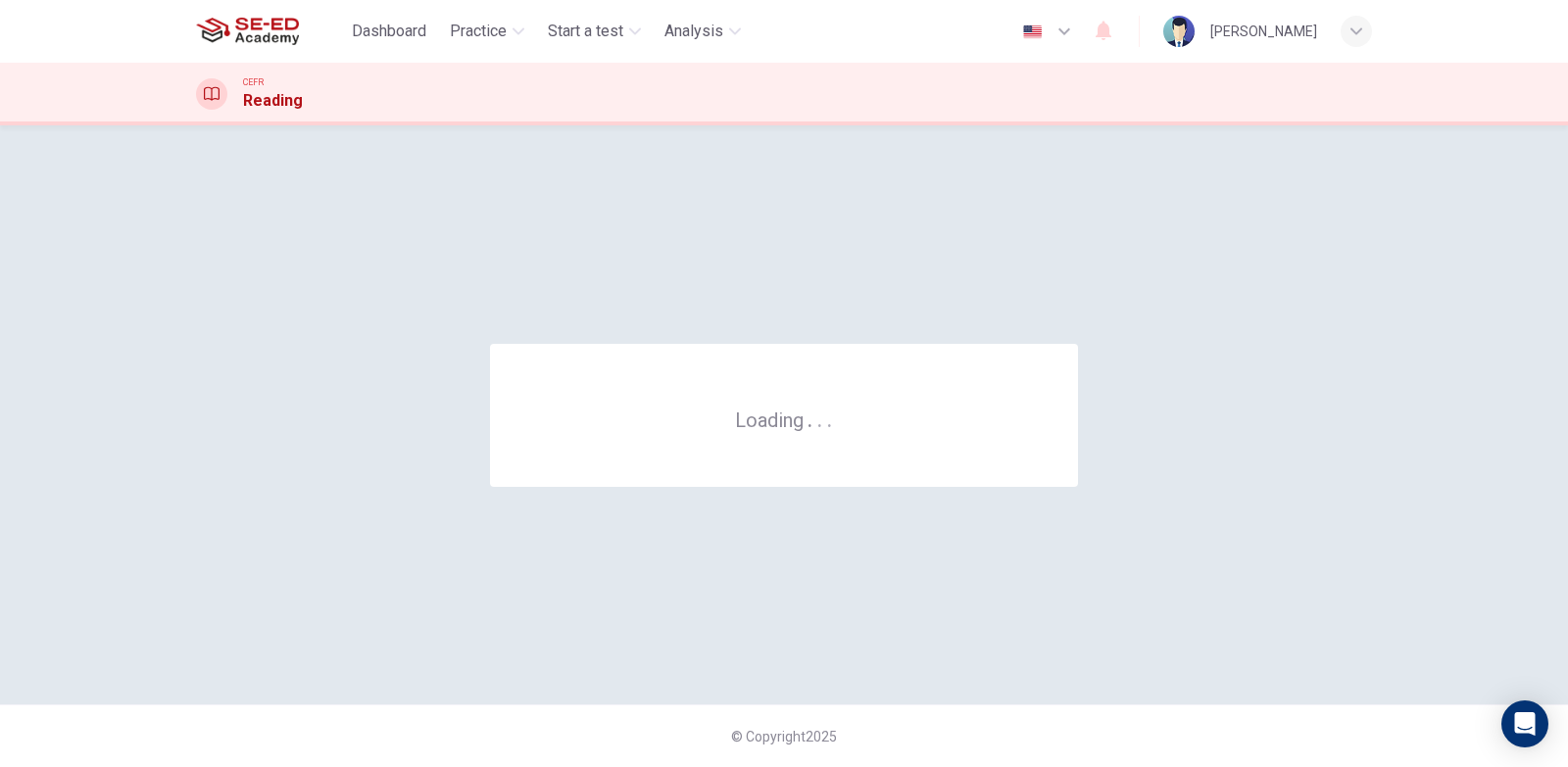scroll, scrollTop: 0, scrollLeft: 0, axis: both 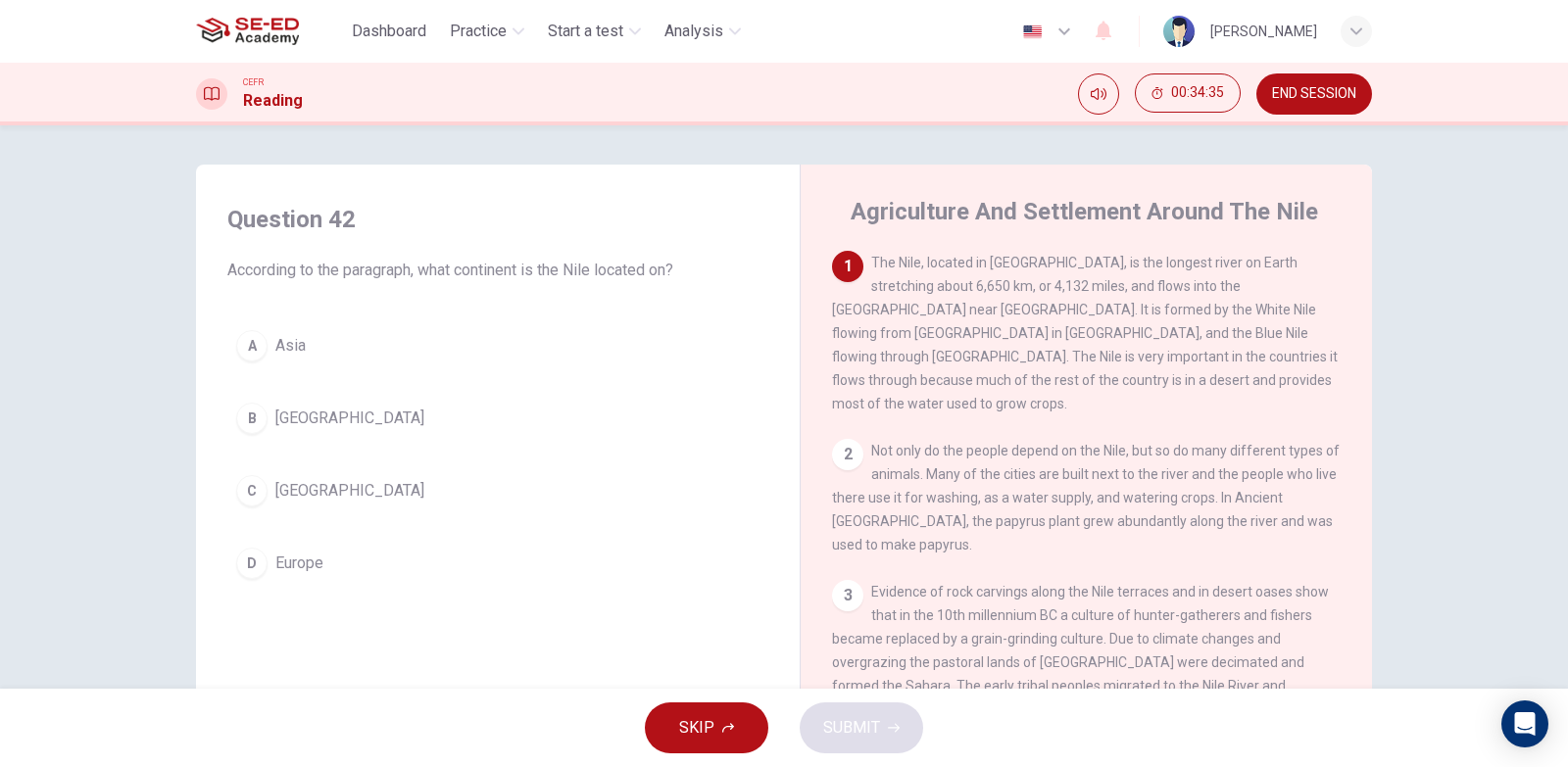 click on "[GEOGRAPHIC_DATA]" at bounding box center [350, 491] 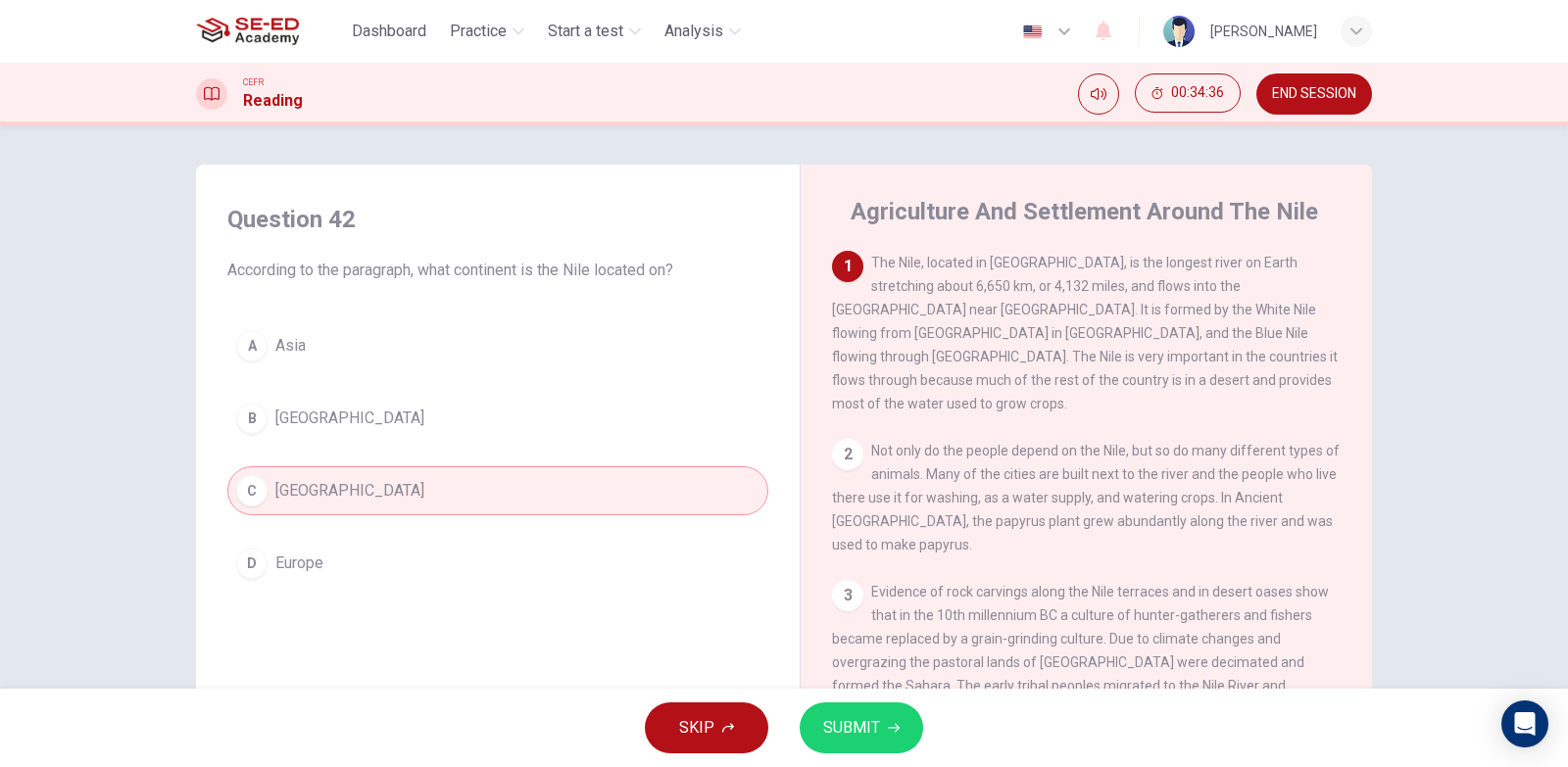 click on "SUBMIT" at bounding box center [852, 728] 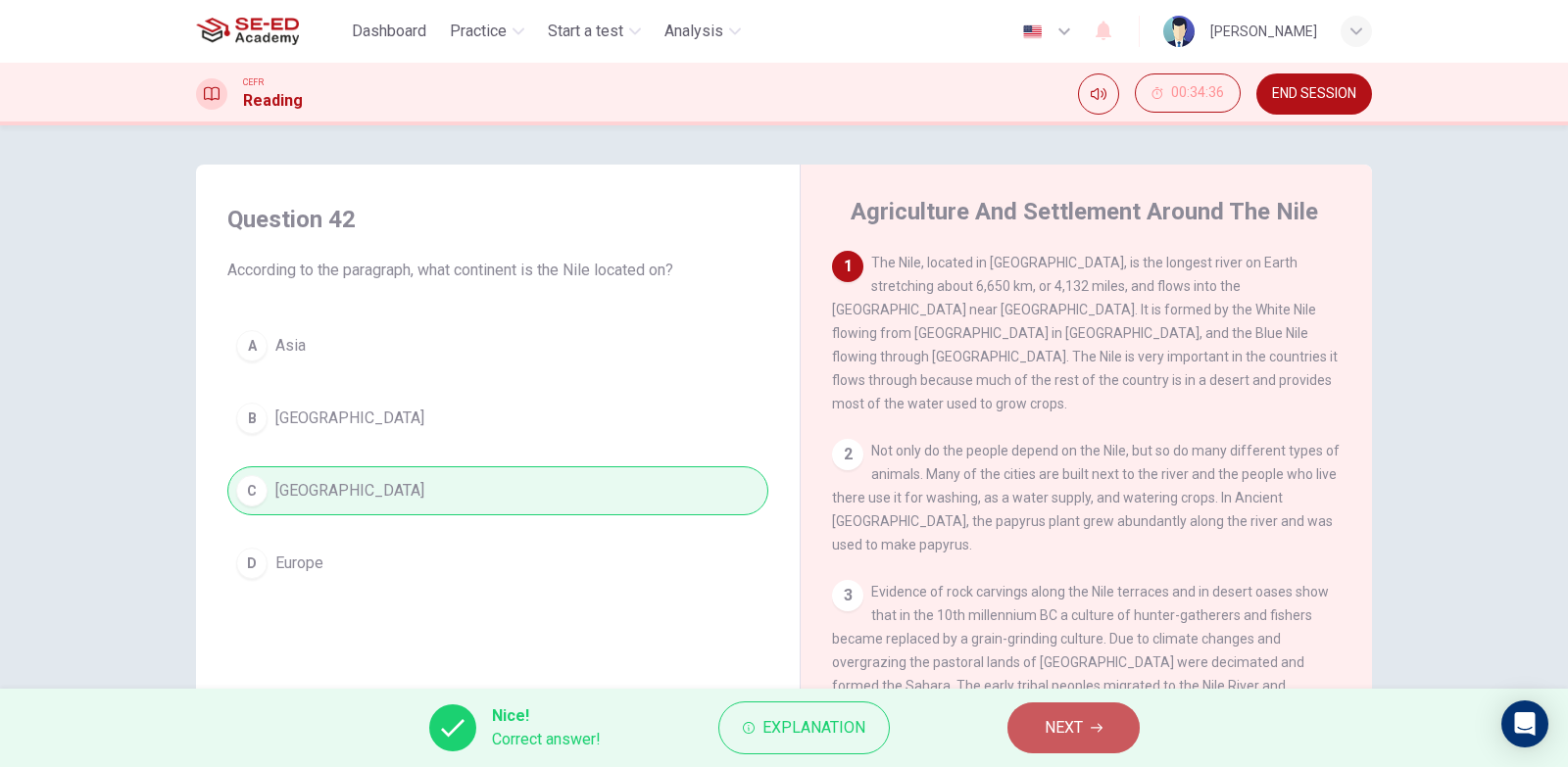 click 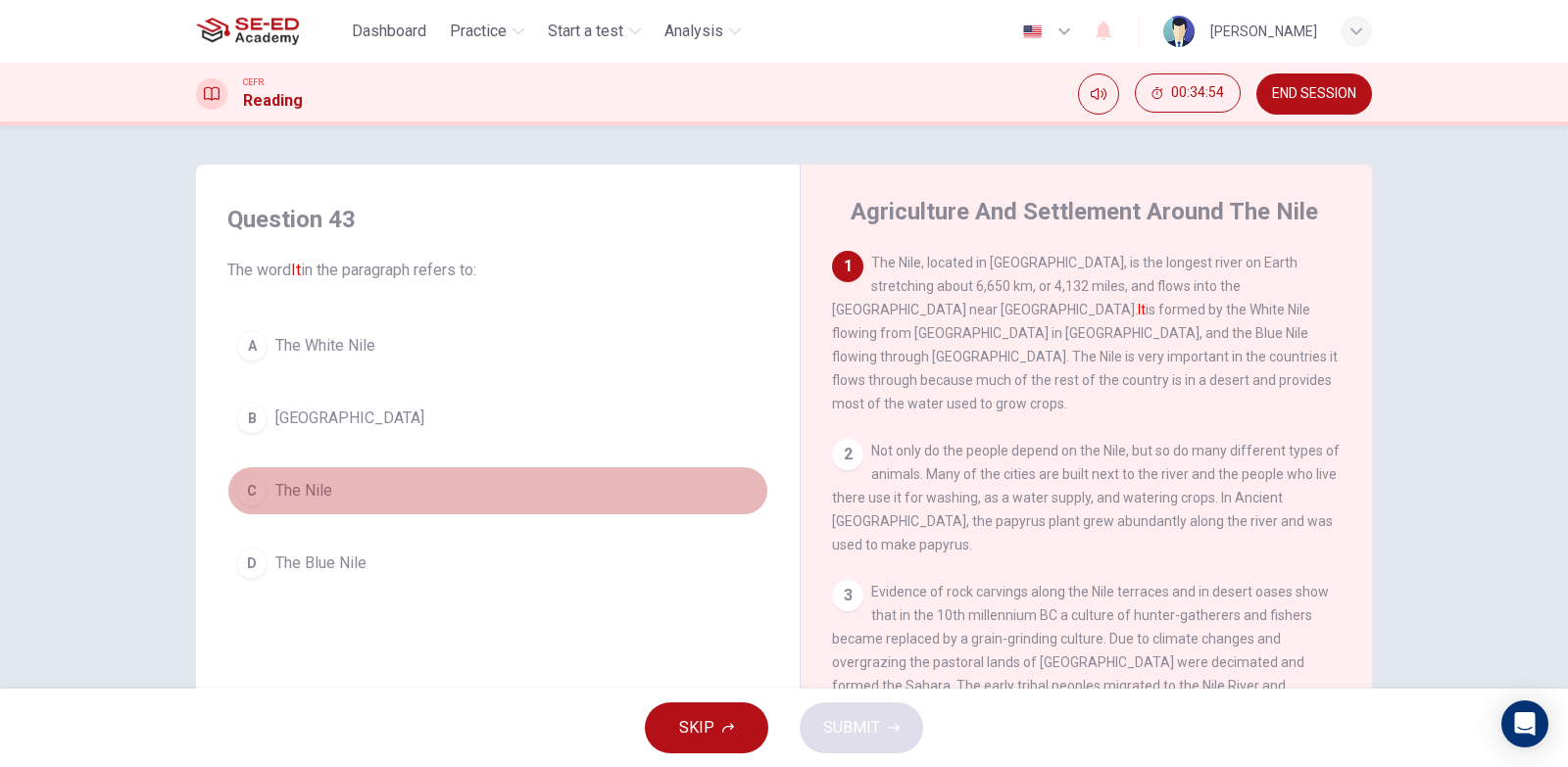 click on "C The Nile" at bounding box center [498, 491] 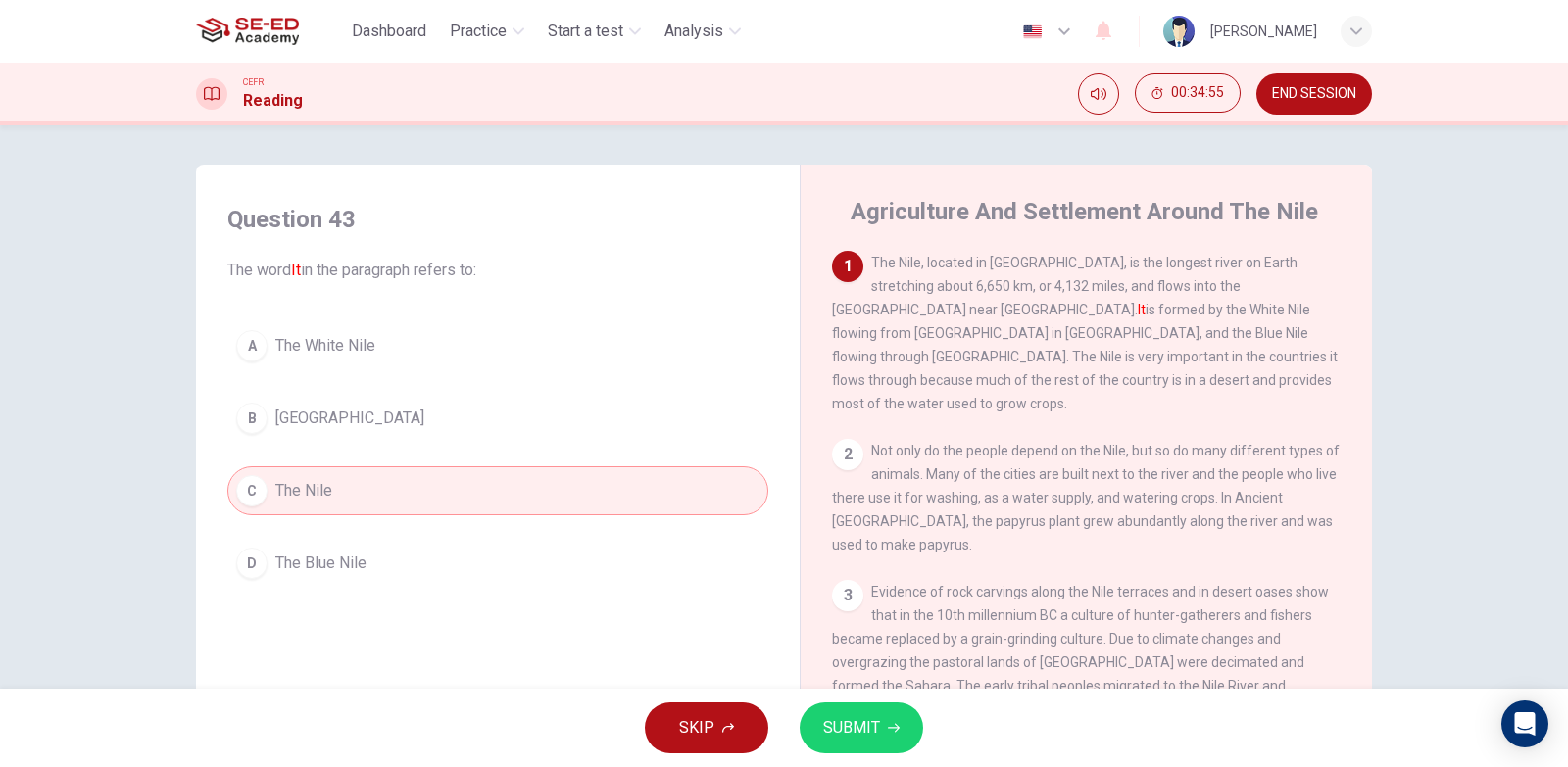 click on "SUBMIT" at bounding box center (852, 728) 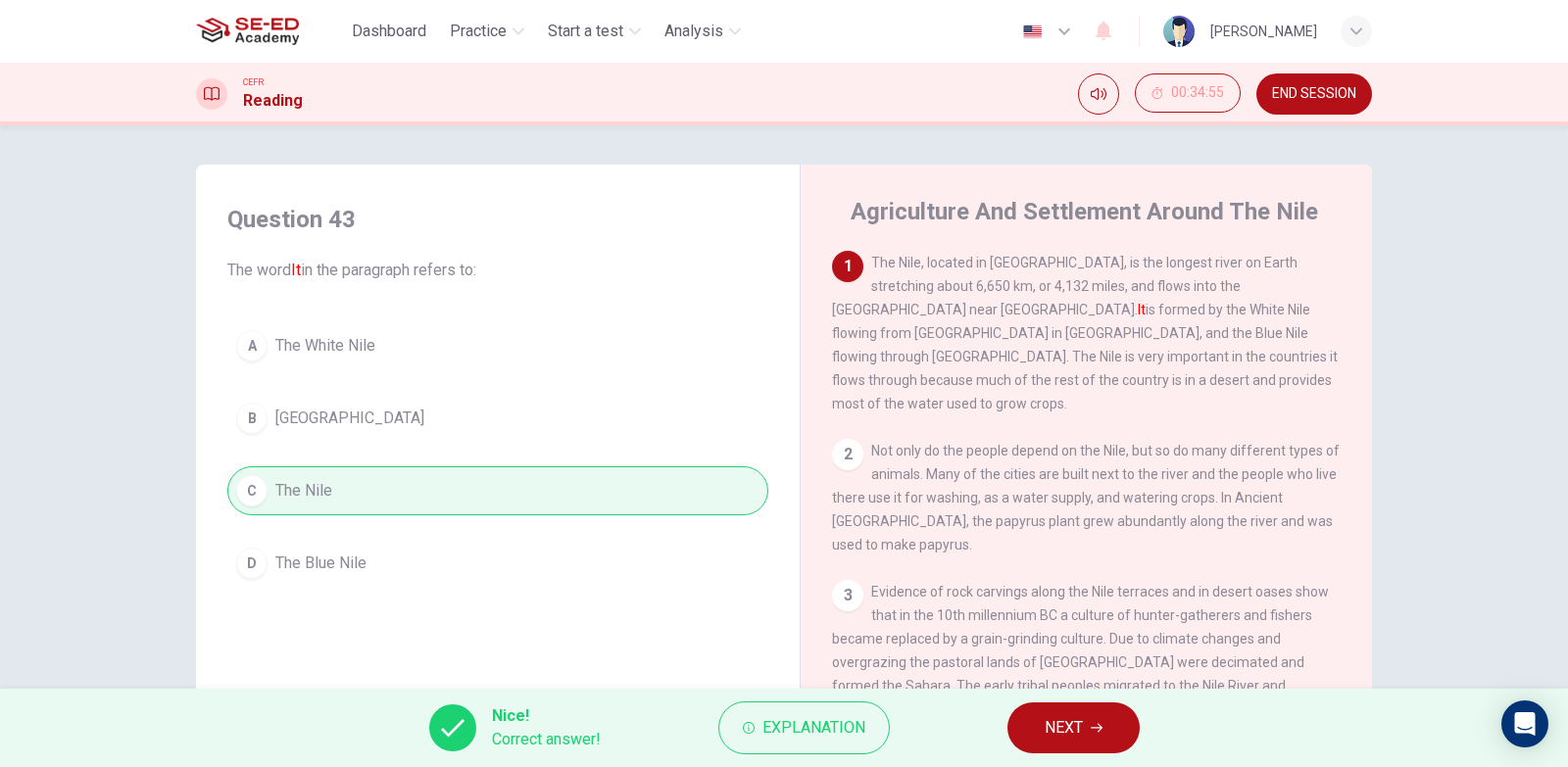 click on "NEXT" at bounding box center [1063, 728] 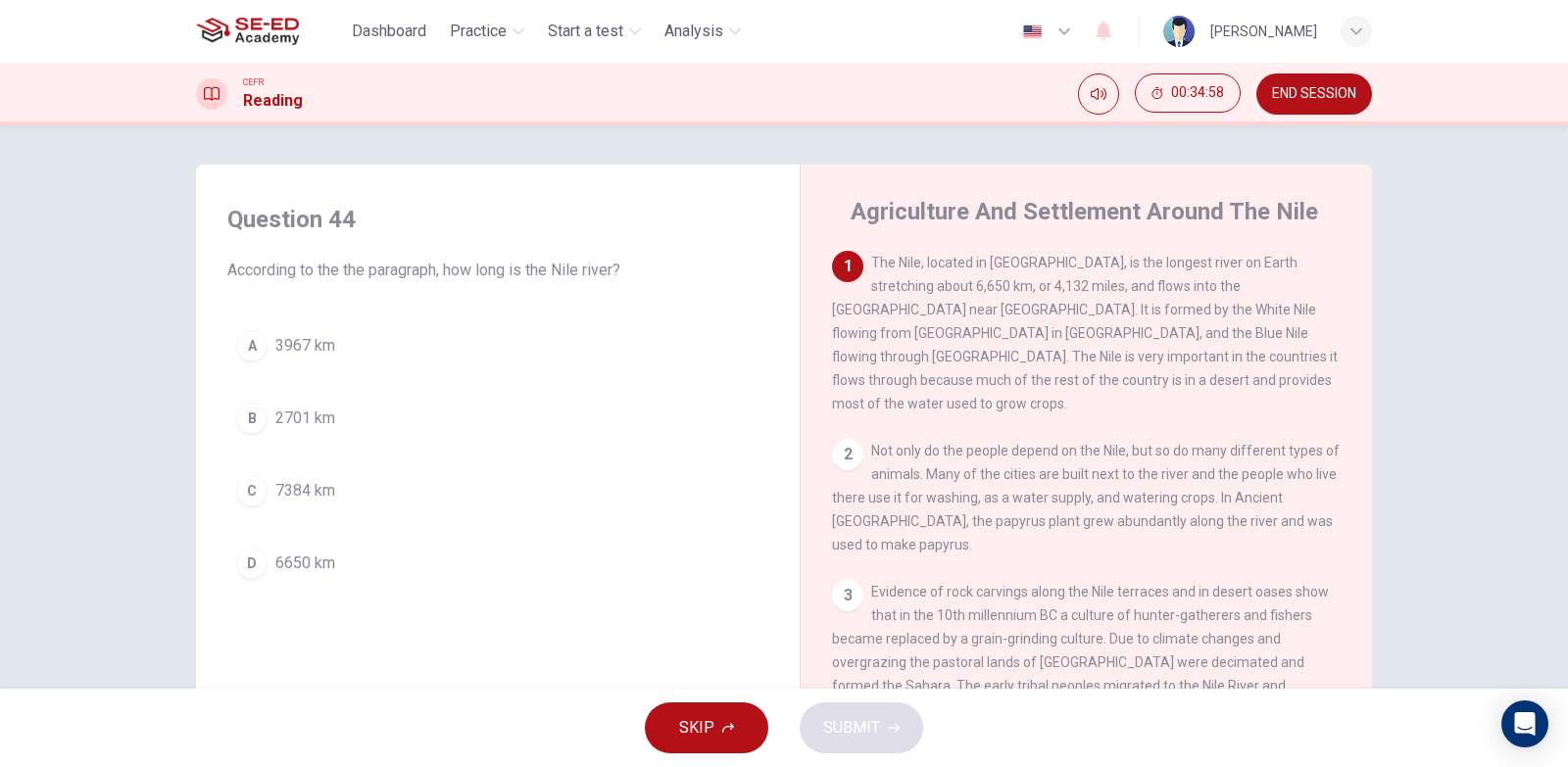 click on "7384 km" at bounding box center [305, 491] 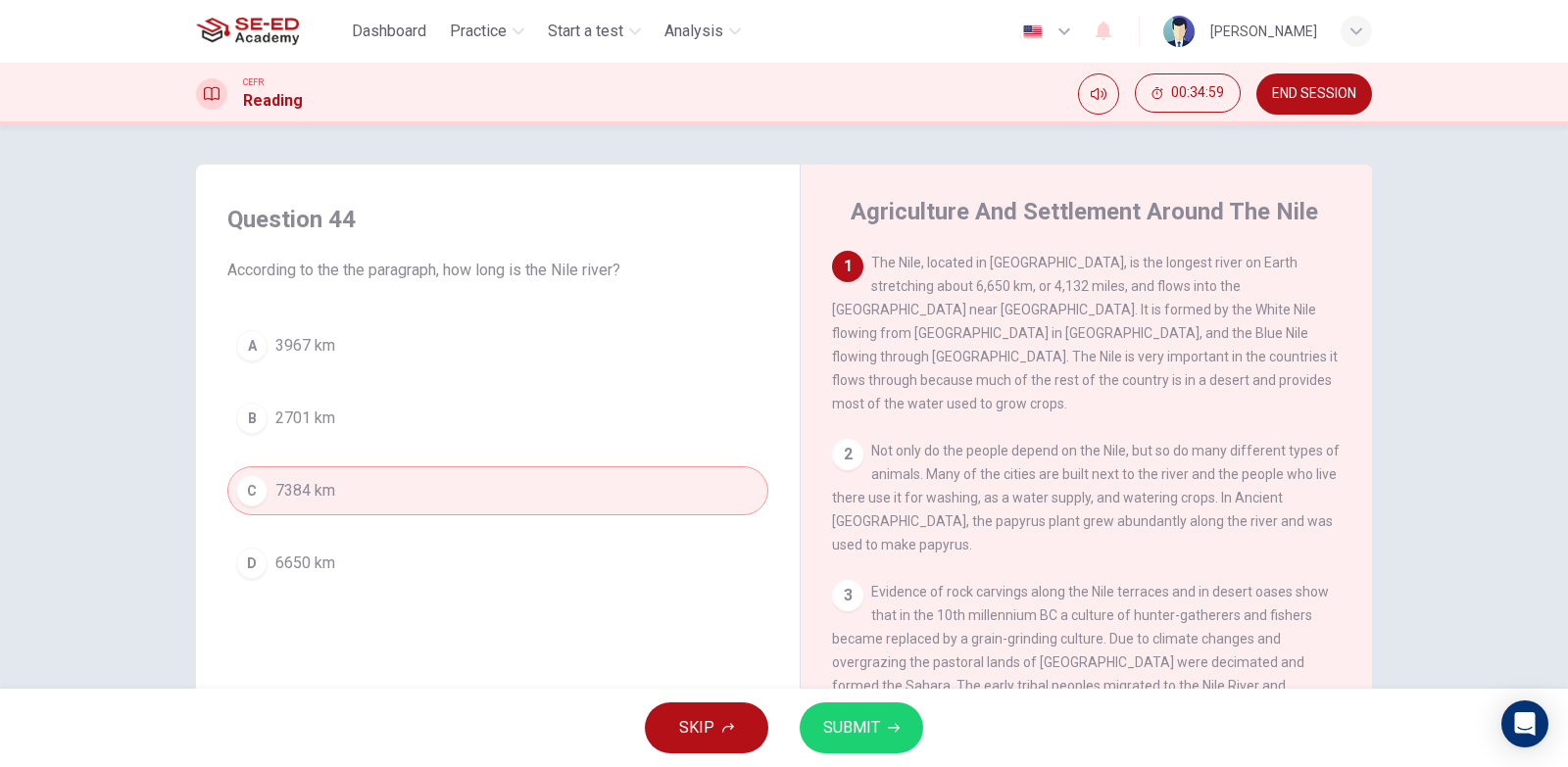 click on "SUBMIT" at bounding box center [861, 728] 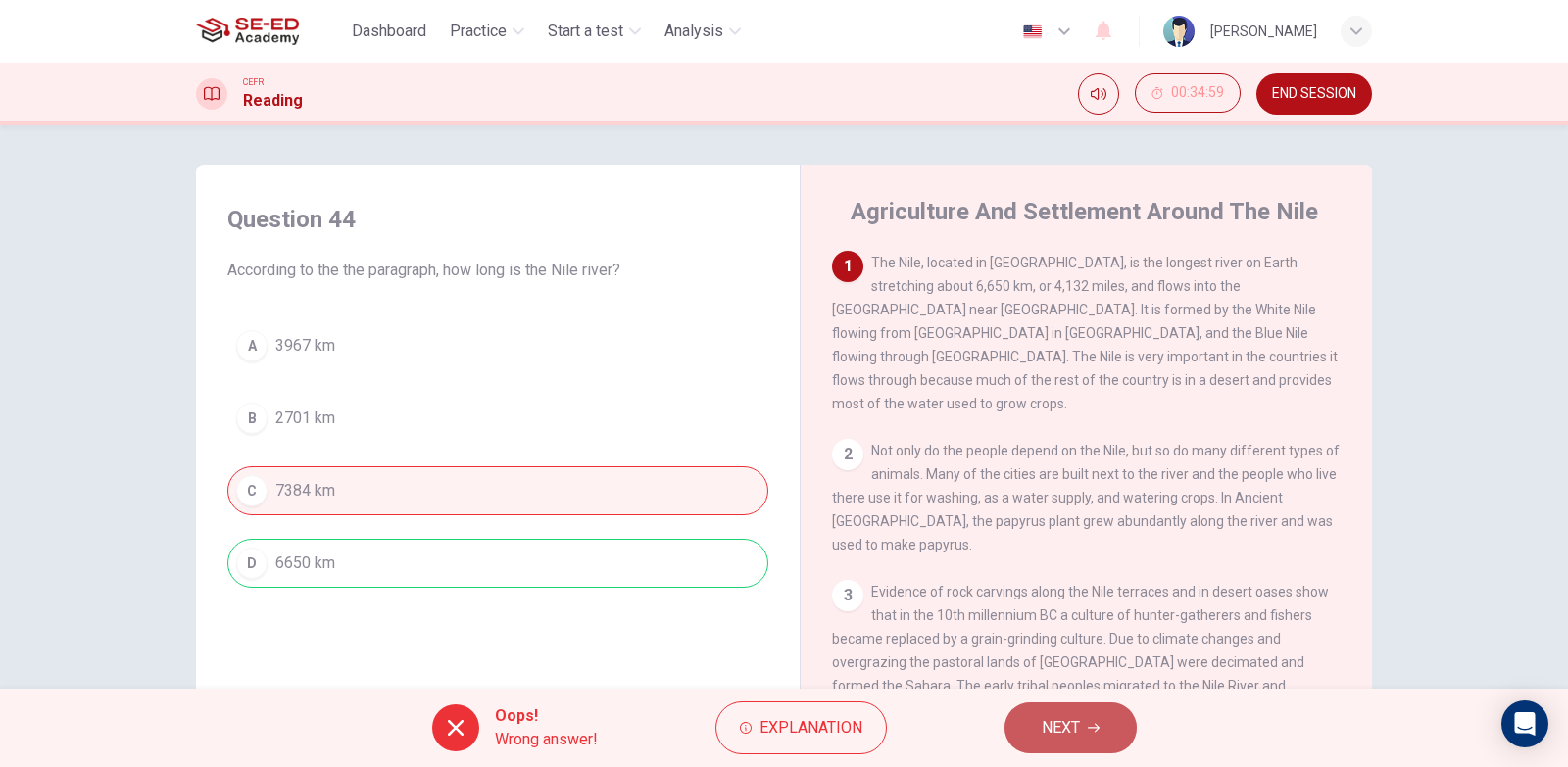 click on "NEXT" at bounding box center [1070, 728] 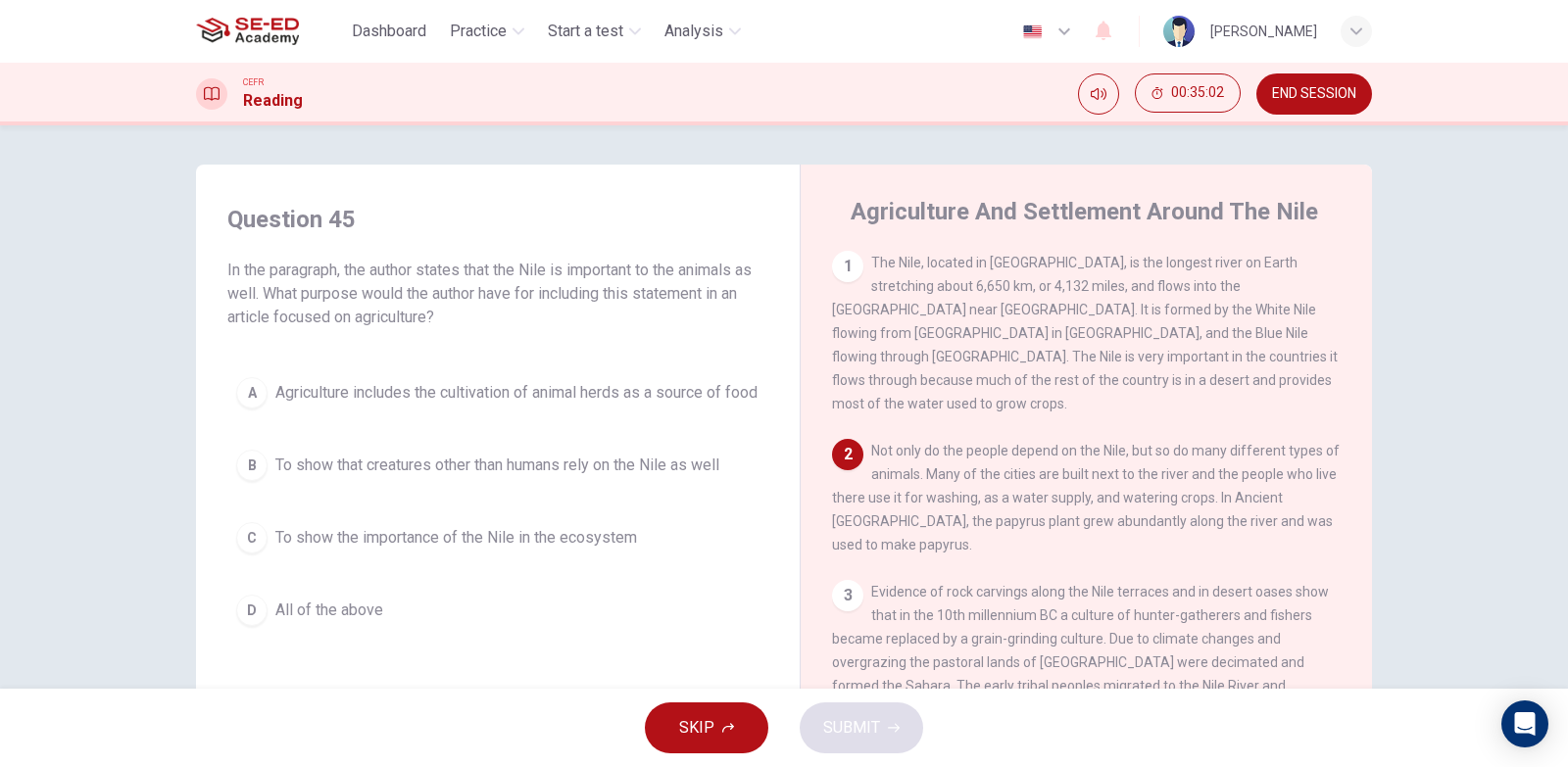 click on "END SESSION" at bounding box center [1314, 94] 